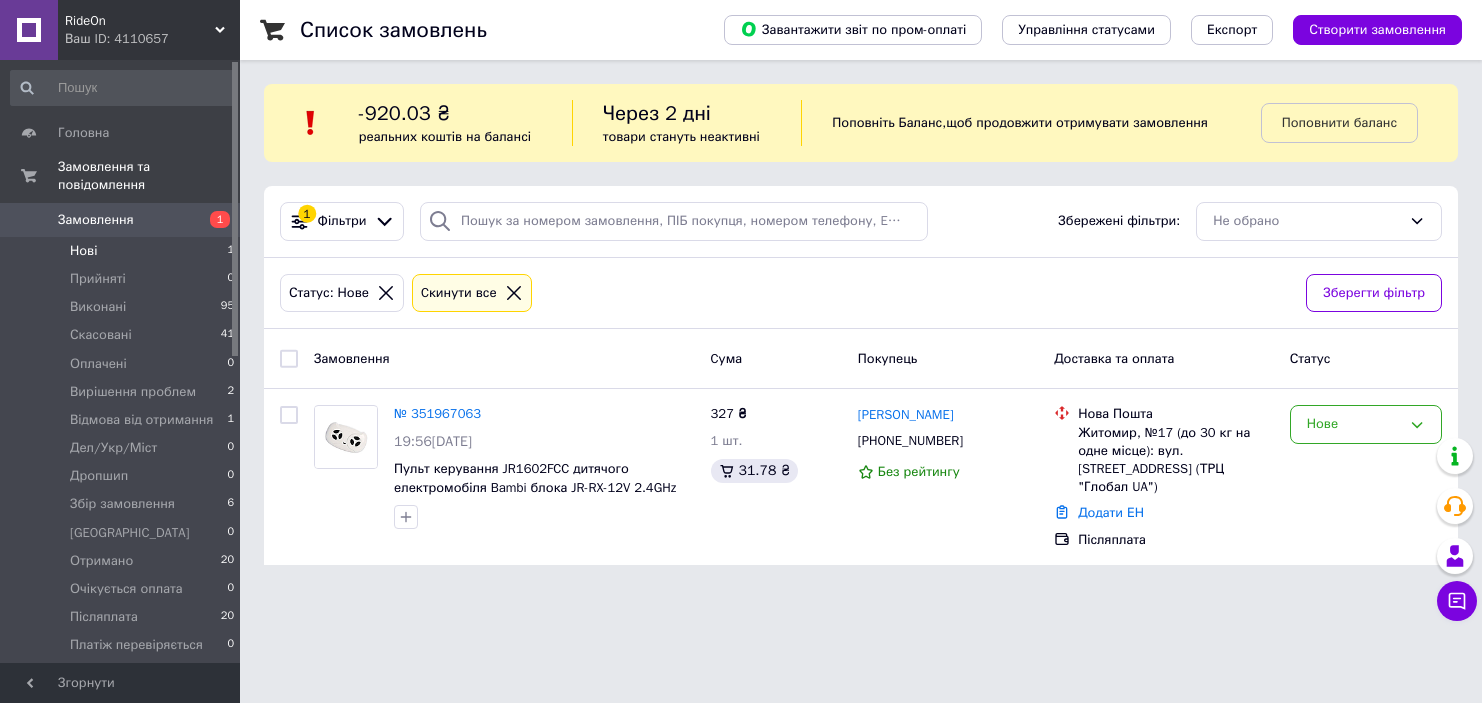 scroll, scrollTop: 0, scrollLeft: 0, axis: both 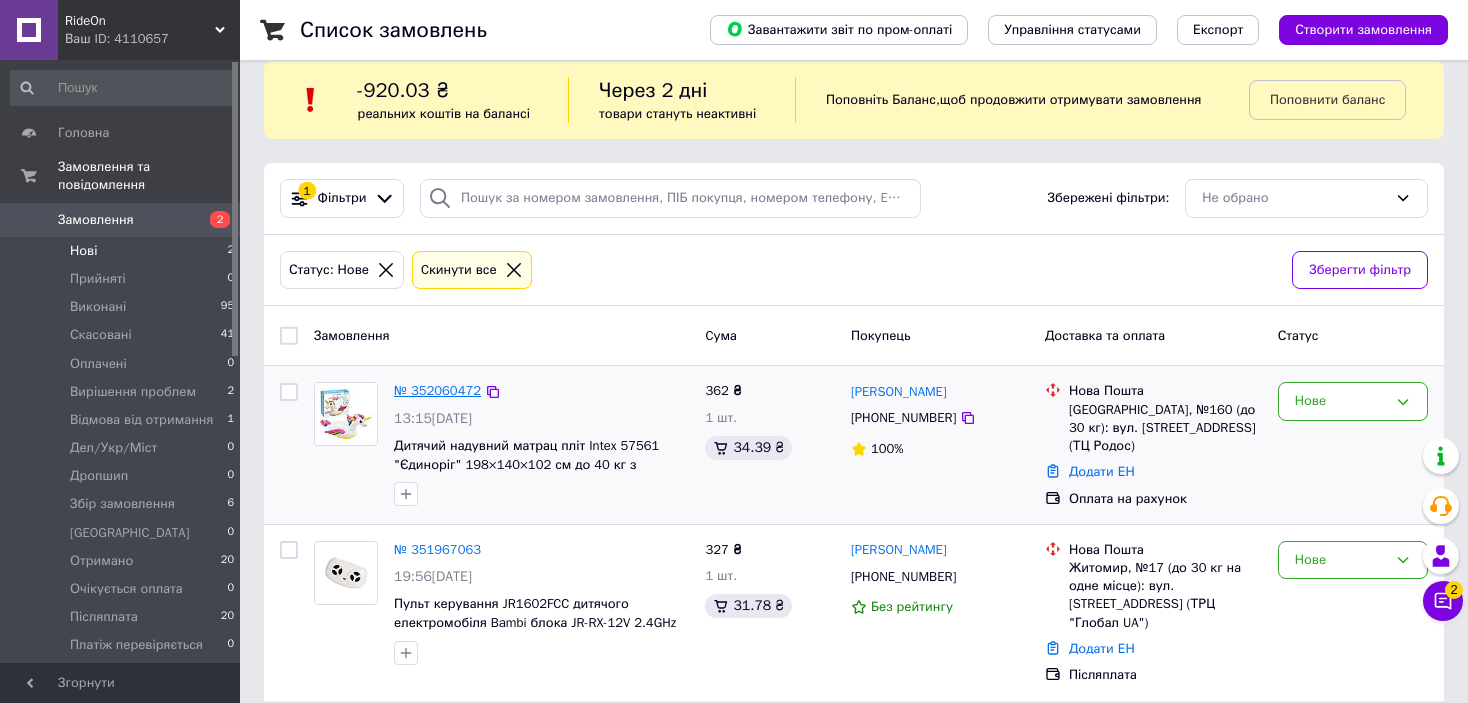 click on "№ 352060472" at bounding box center [437, 390] 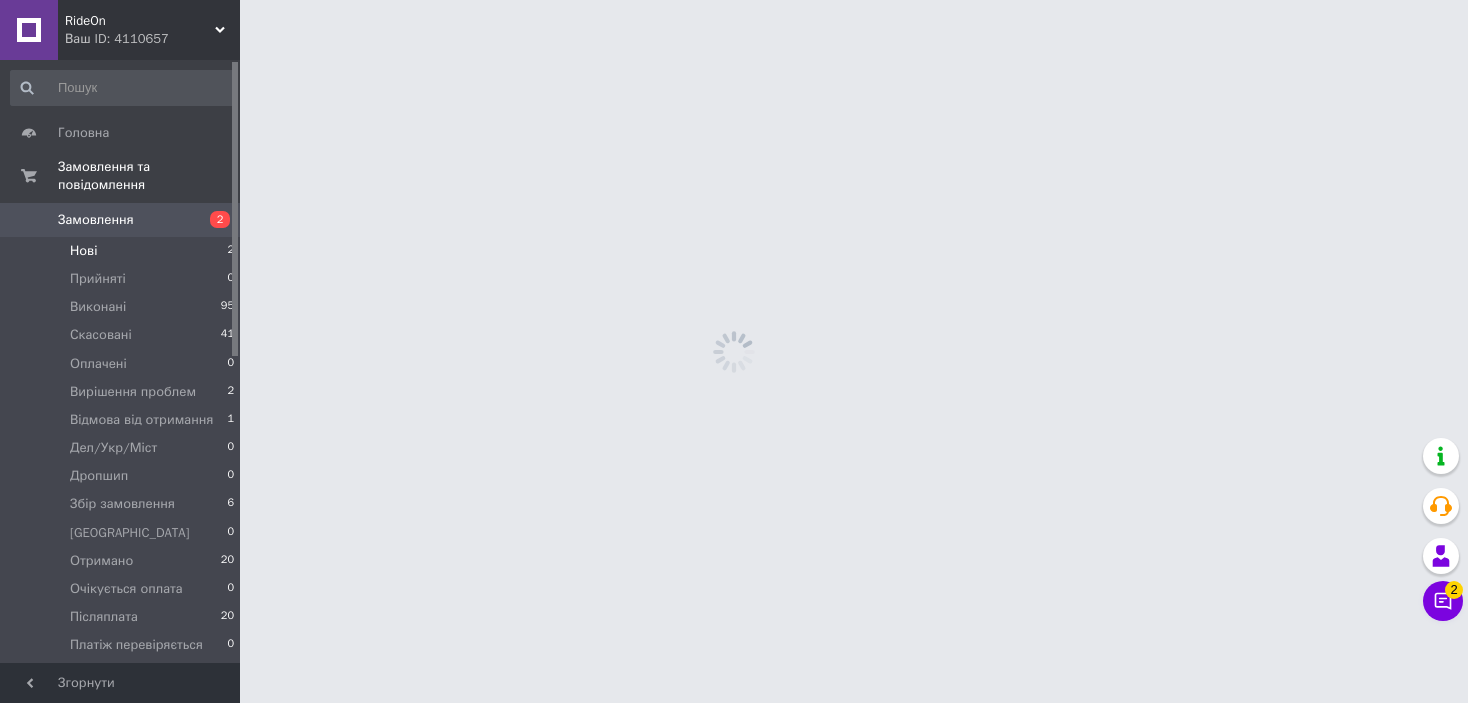 scroll, scrollTop: 0, scrollLeft: 0, axis: both 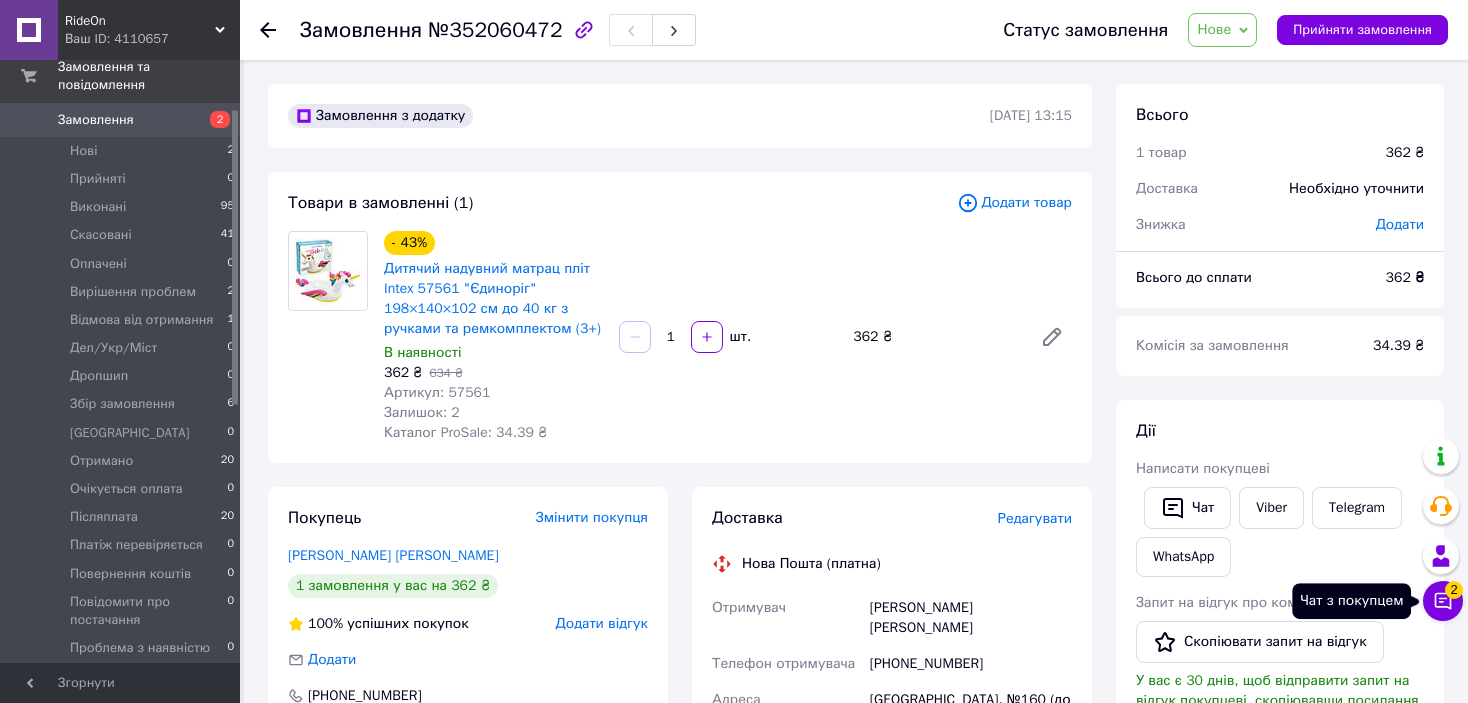 click 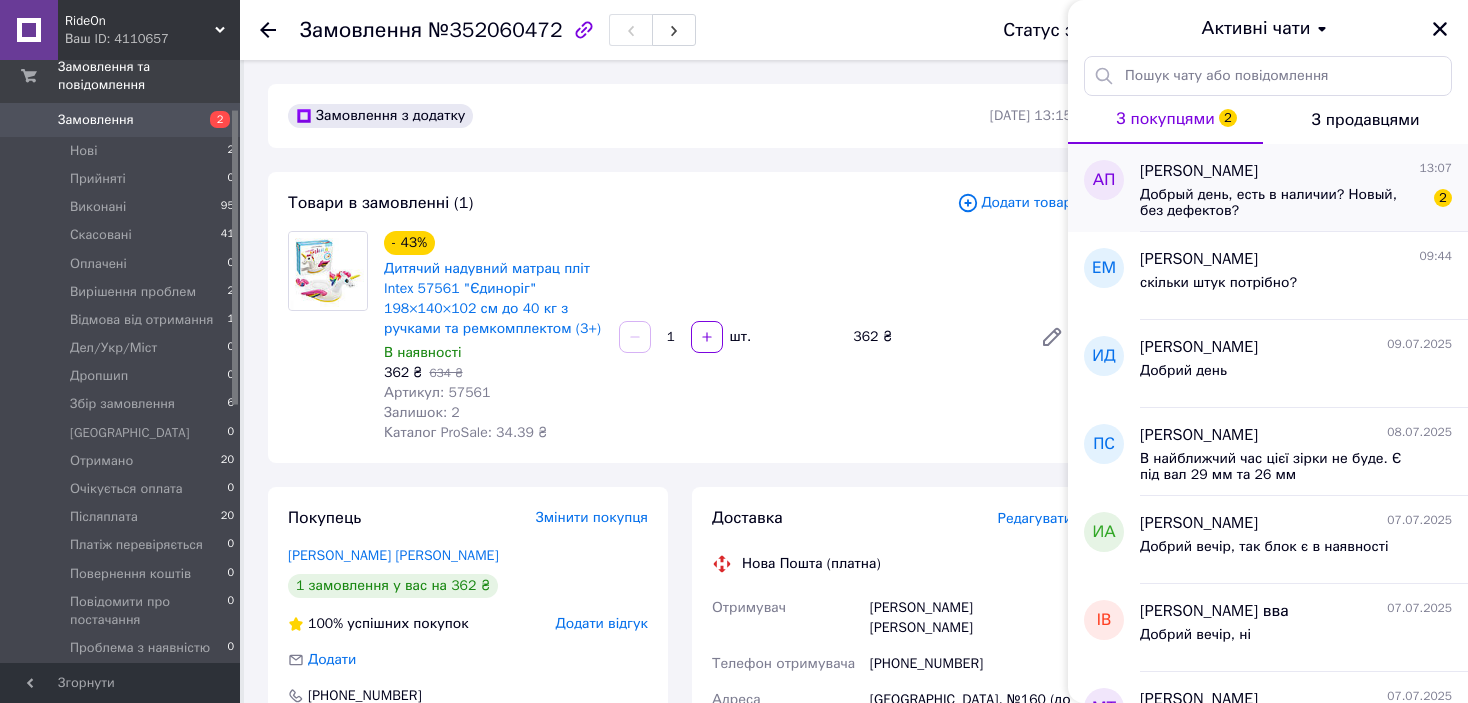 click on "Добрый день, есть в наличии? Новый, без дефектов?" at bounding box center [1282, 203] 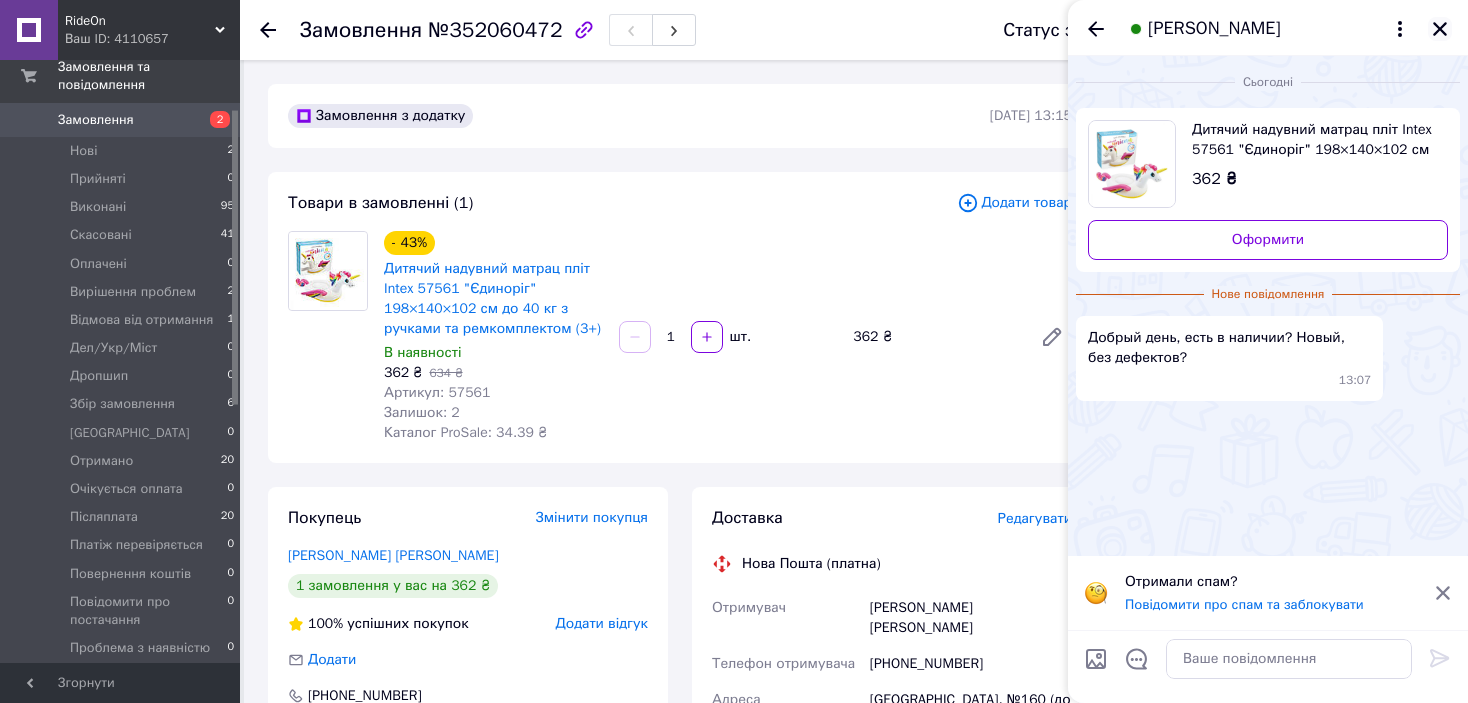 click 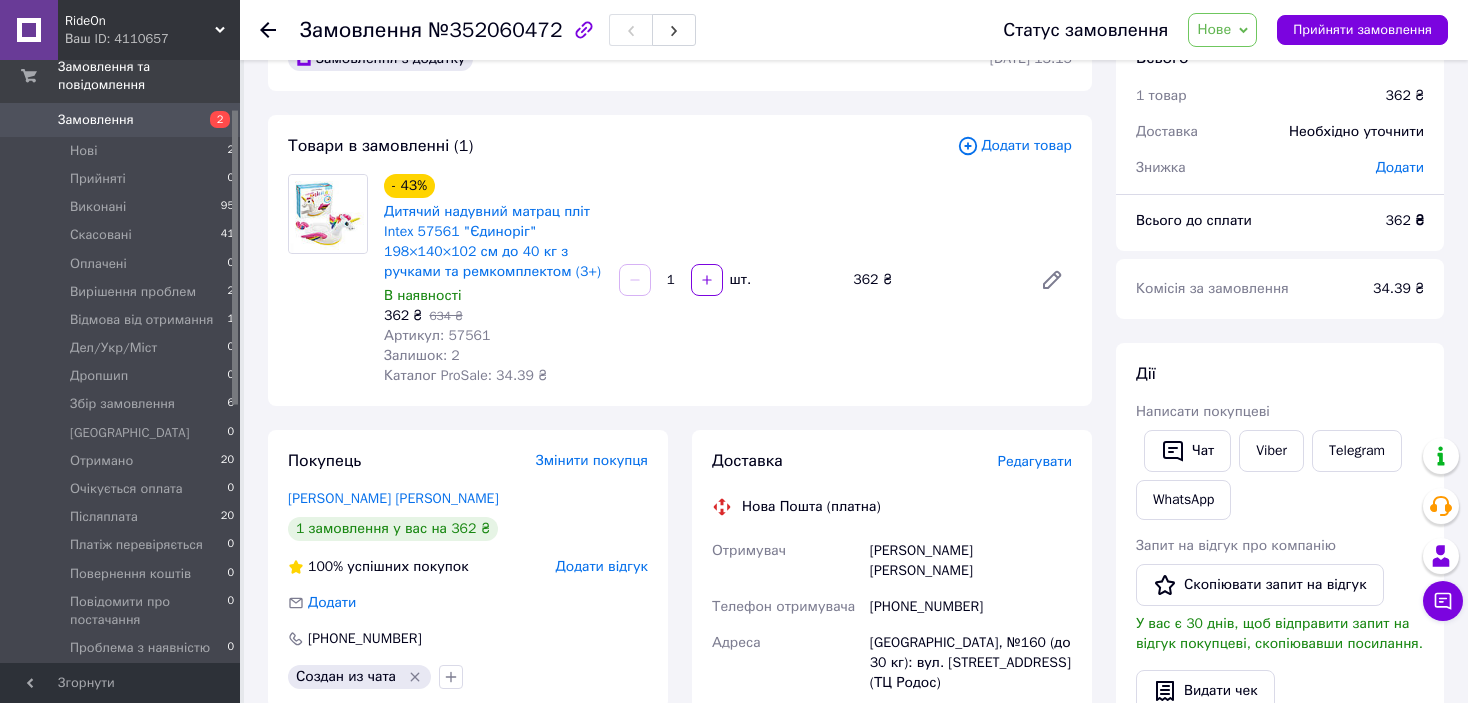 scroll, scrollTop: 0, scrollLeft: 0, axis: both 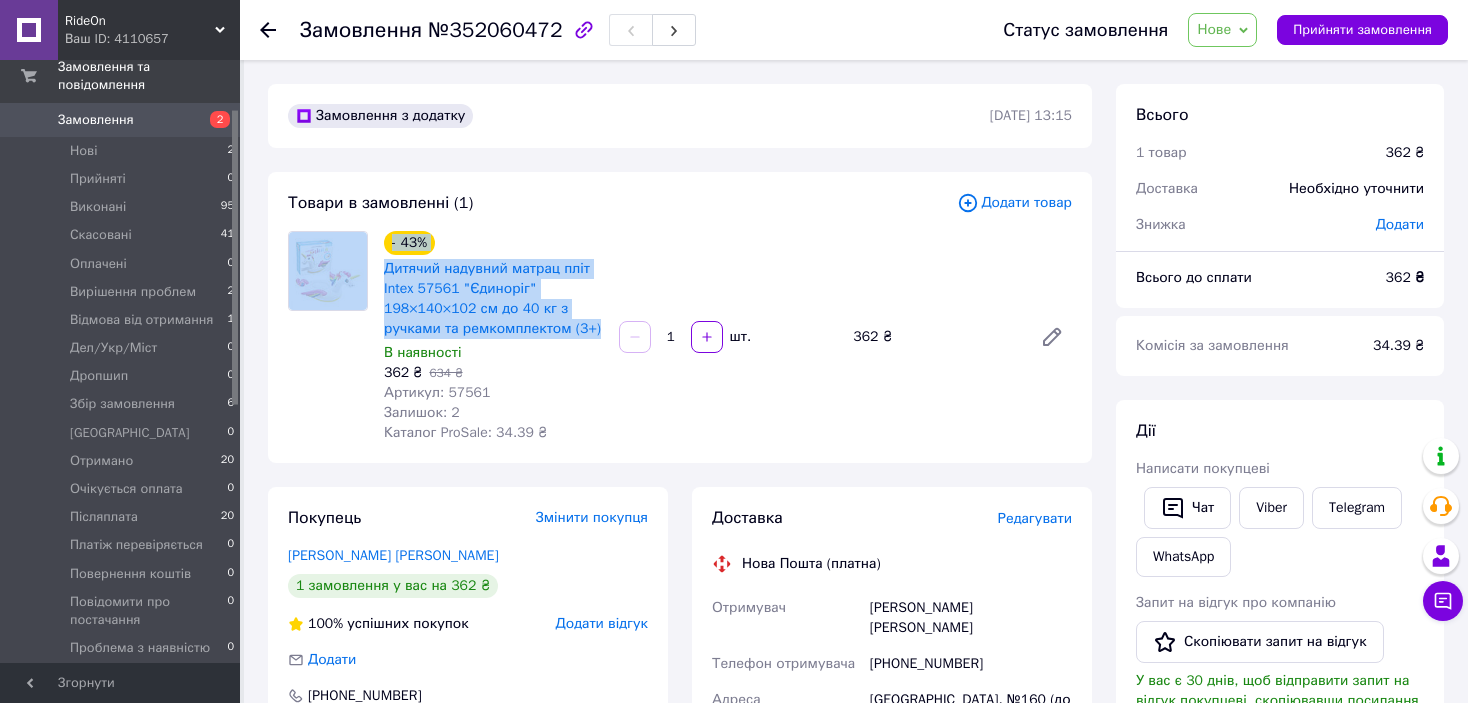 drag, startPoint x: 597, startPoint y: 333, endPoint x: 375, endPoint y: 275, distance: 229.45152 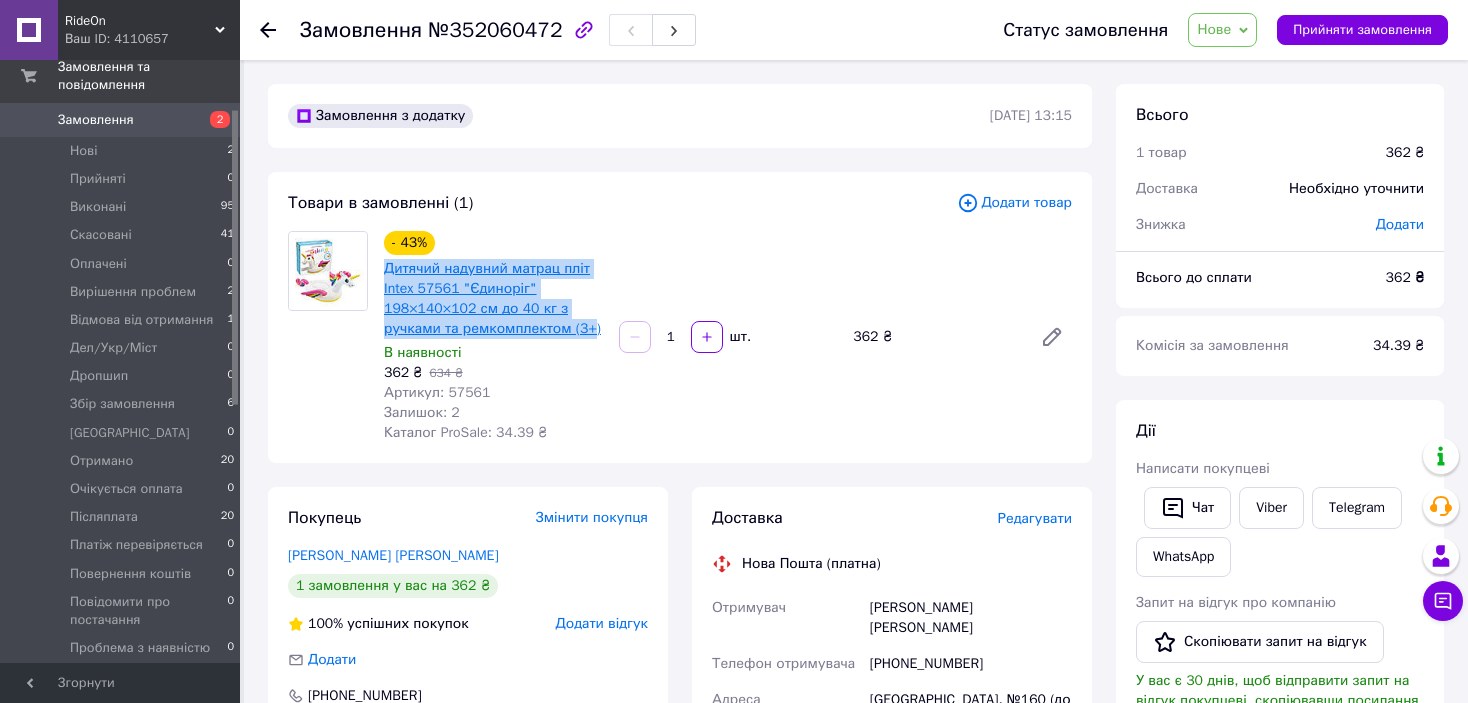 drag, startPoint x: 579, startPoint y: 327, endPoint x: 386, endPoint y: 270, distance: 201.24115 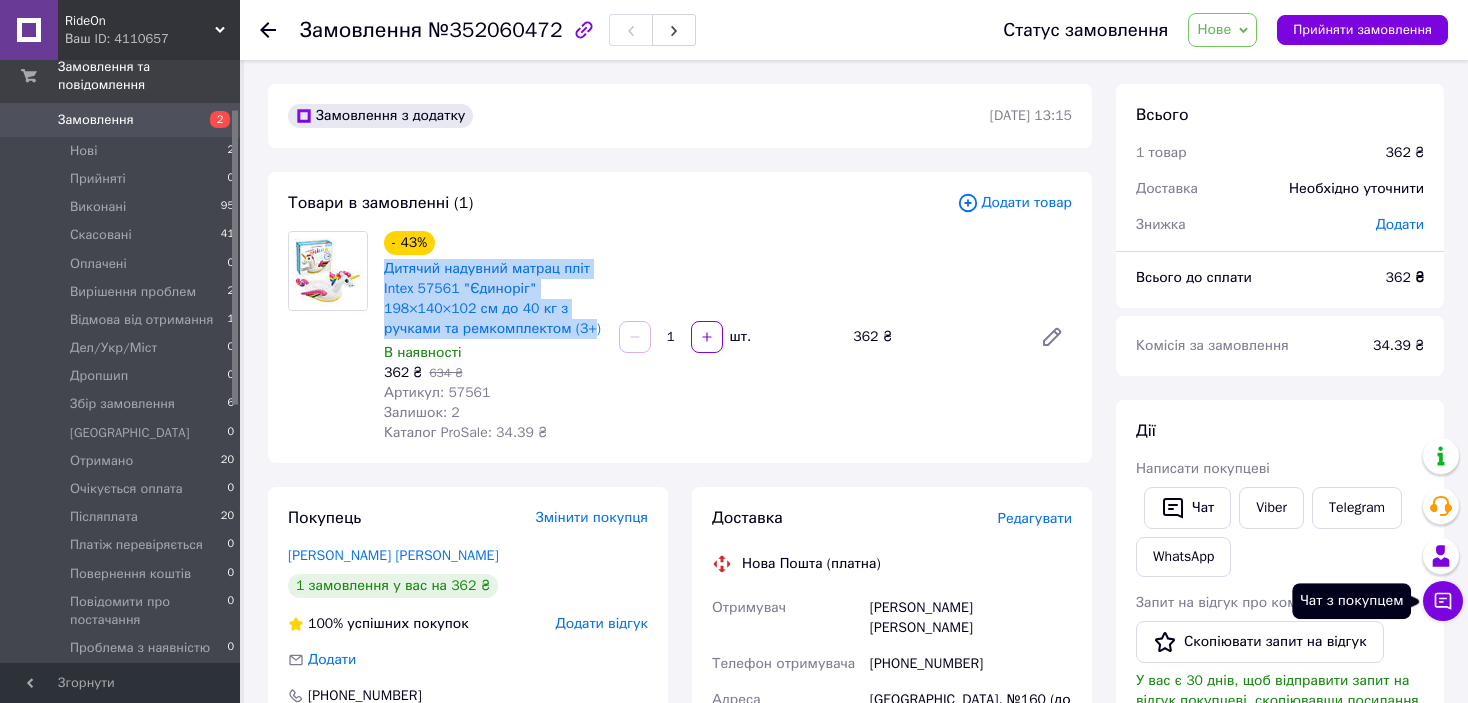 click on "Чат з покупцем" at bounding box center [1443, 601] 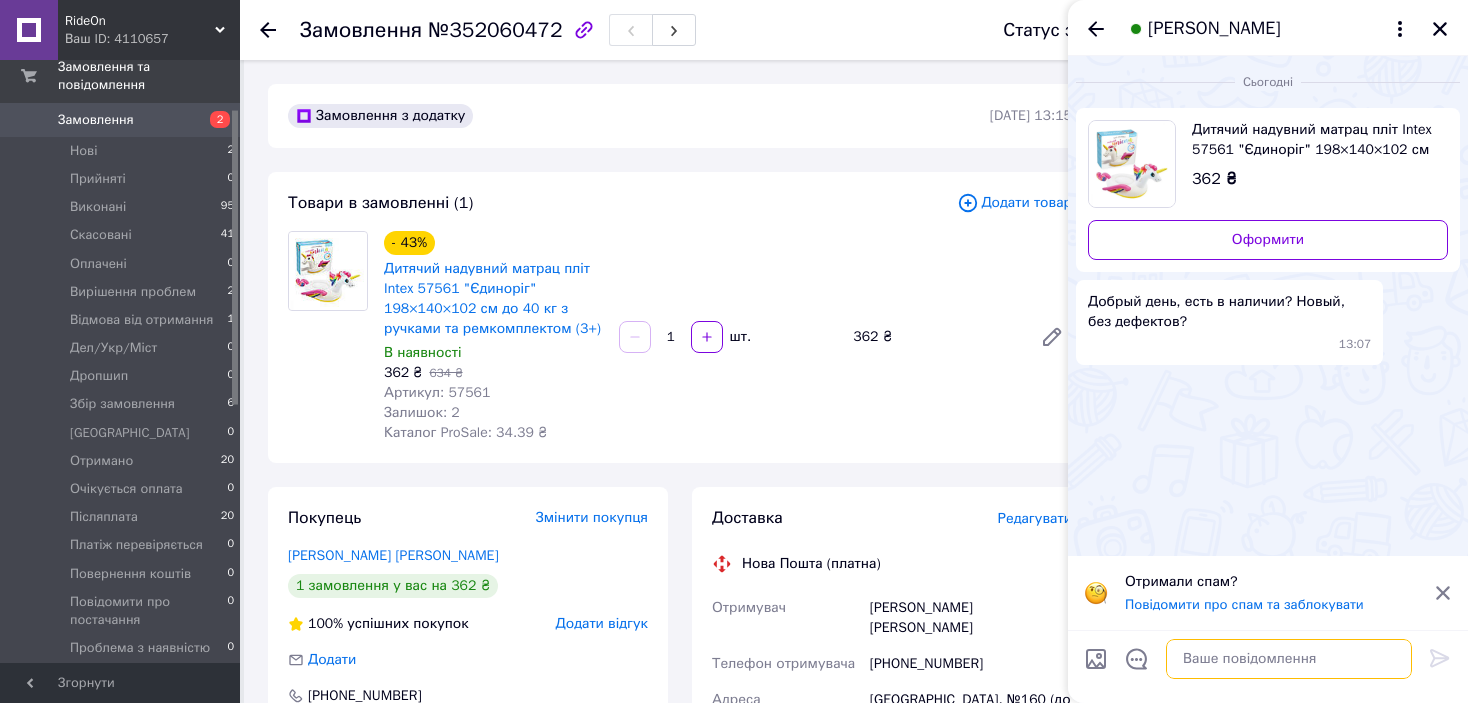 click at bounding box center (1289, 659) 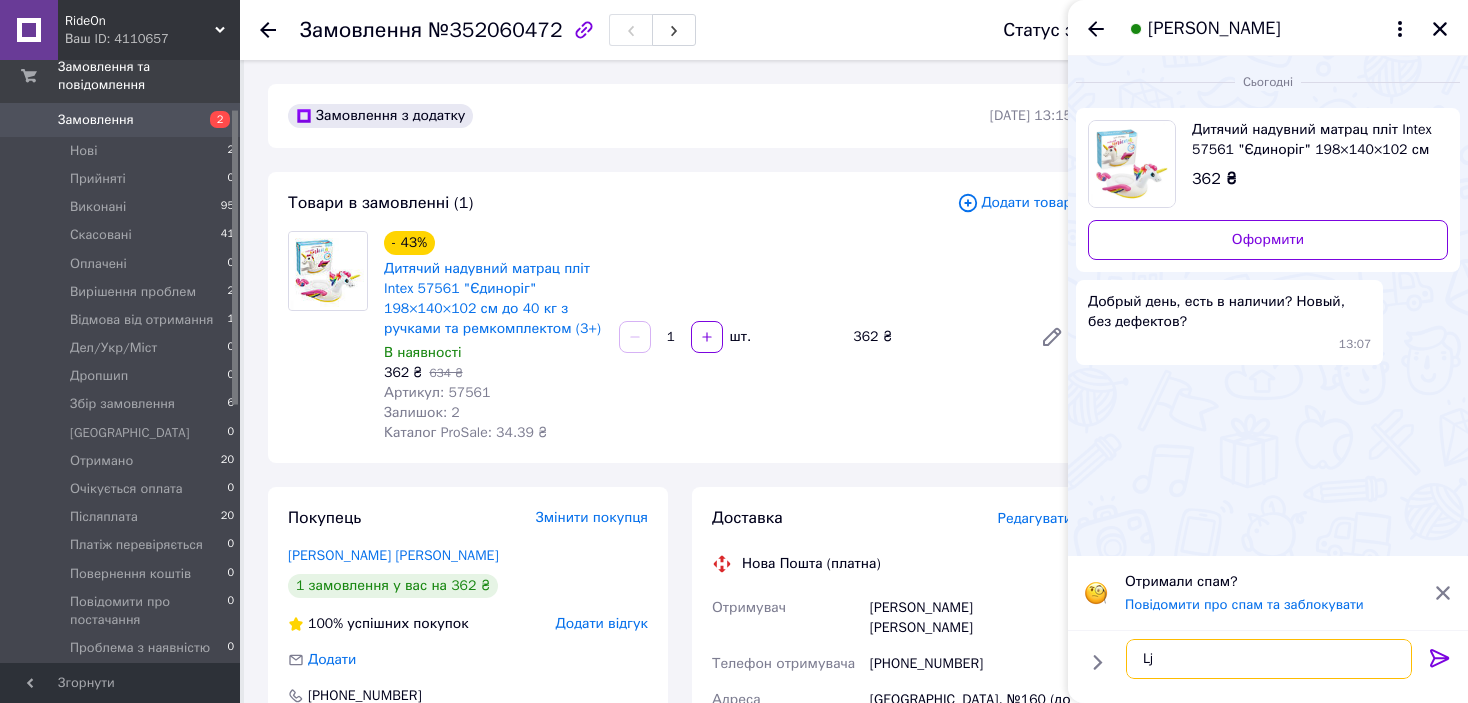 type on "L" 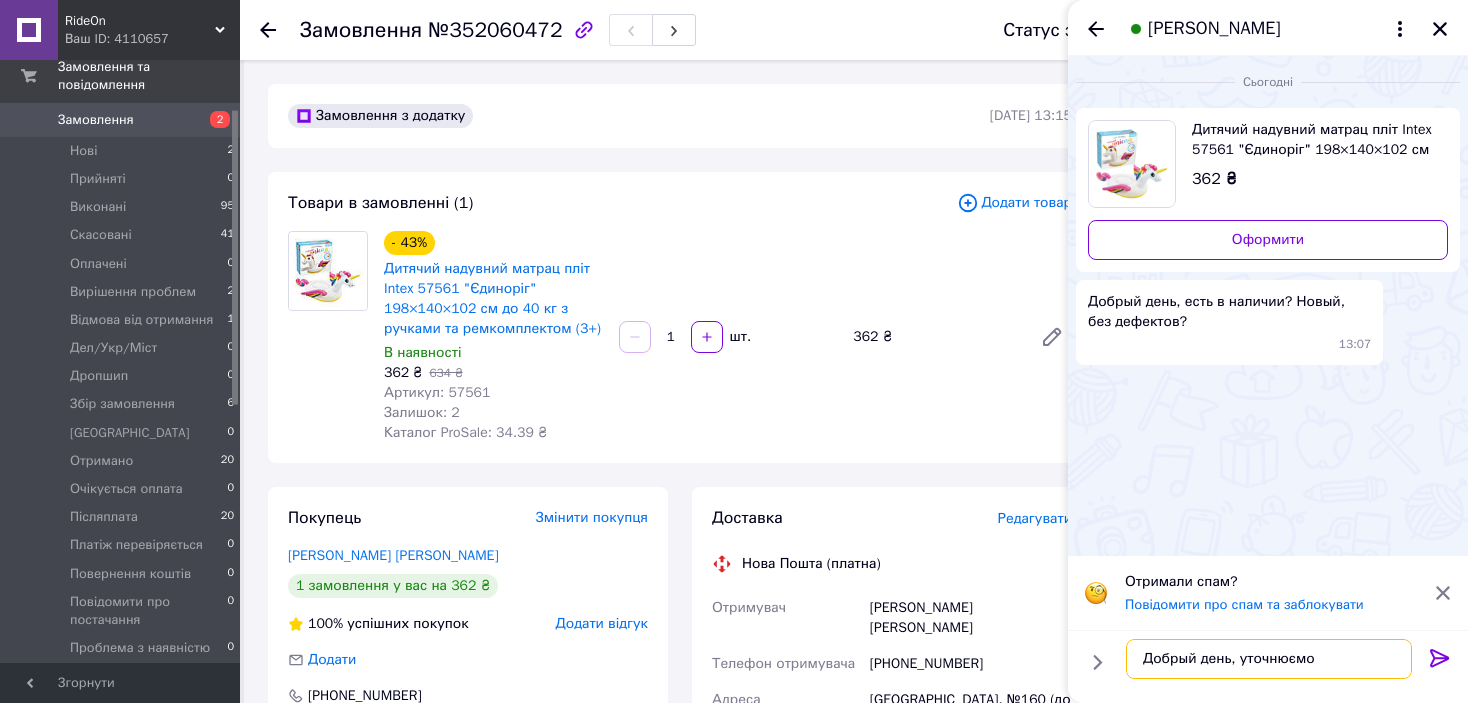 type on "Добрый день, уточнюємо" 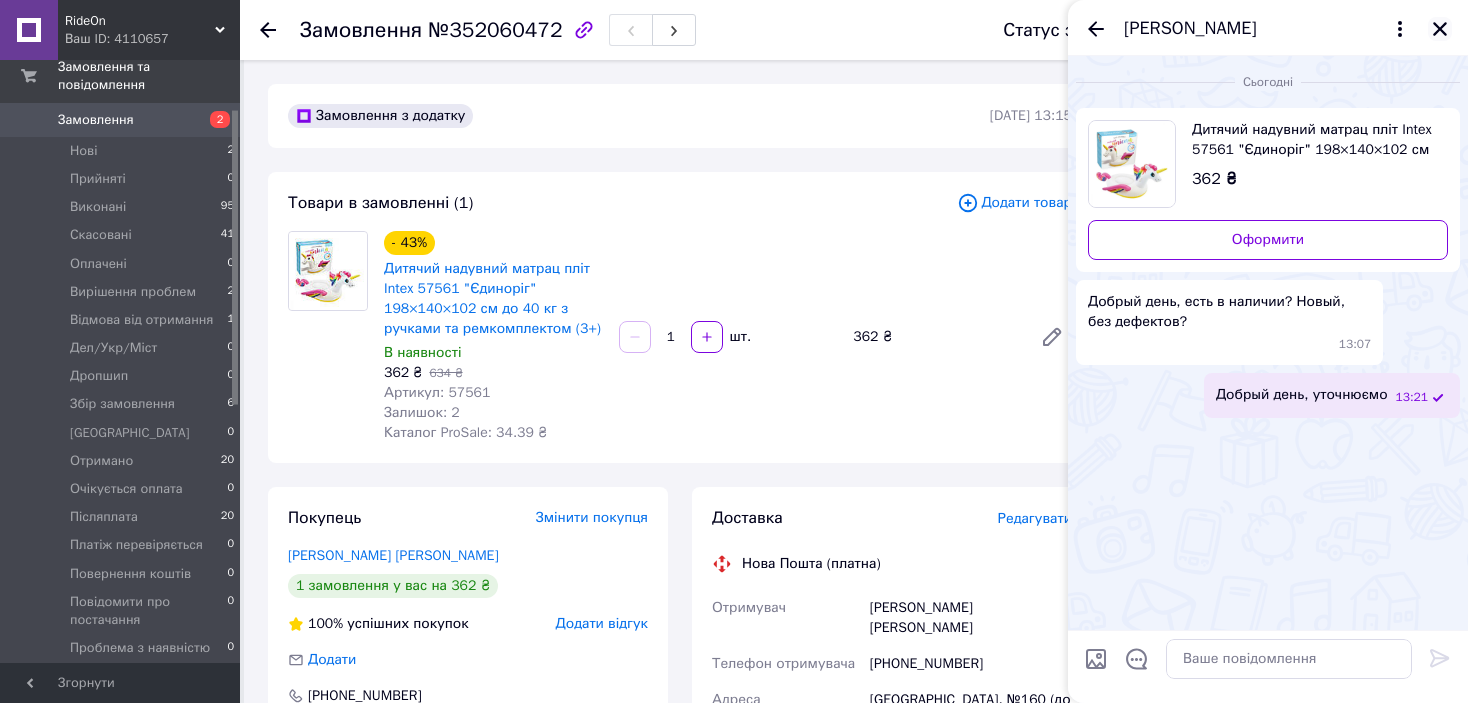 click 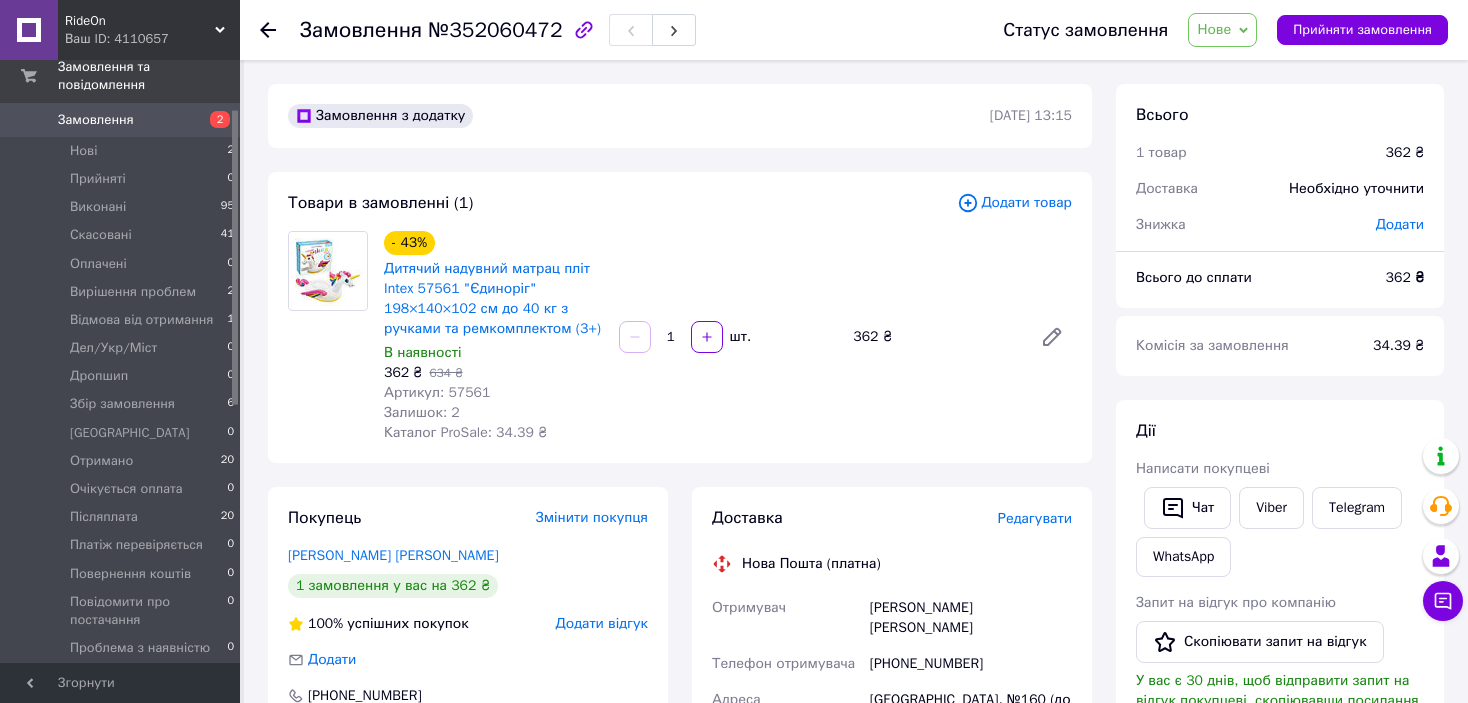 click on "- 43% Дитячий надувний матрац пліт Intex 57561 "Єдиноріг" 198×140×102 см до 40 кг з ручками та ремкомплектом (3+) В наявності 362 ₴   634 ₴ Артикул: 57561 Залишок: 2 Каталог ProSale: 34.39 ₴  1   шт. 362 ₴" at bounding box center [728, 337] 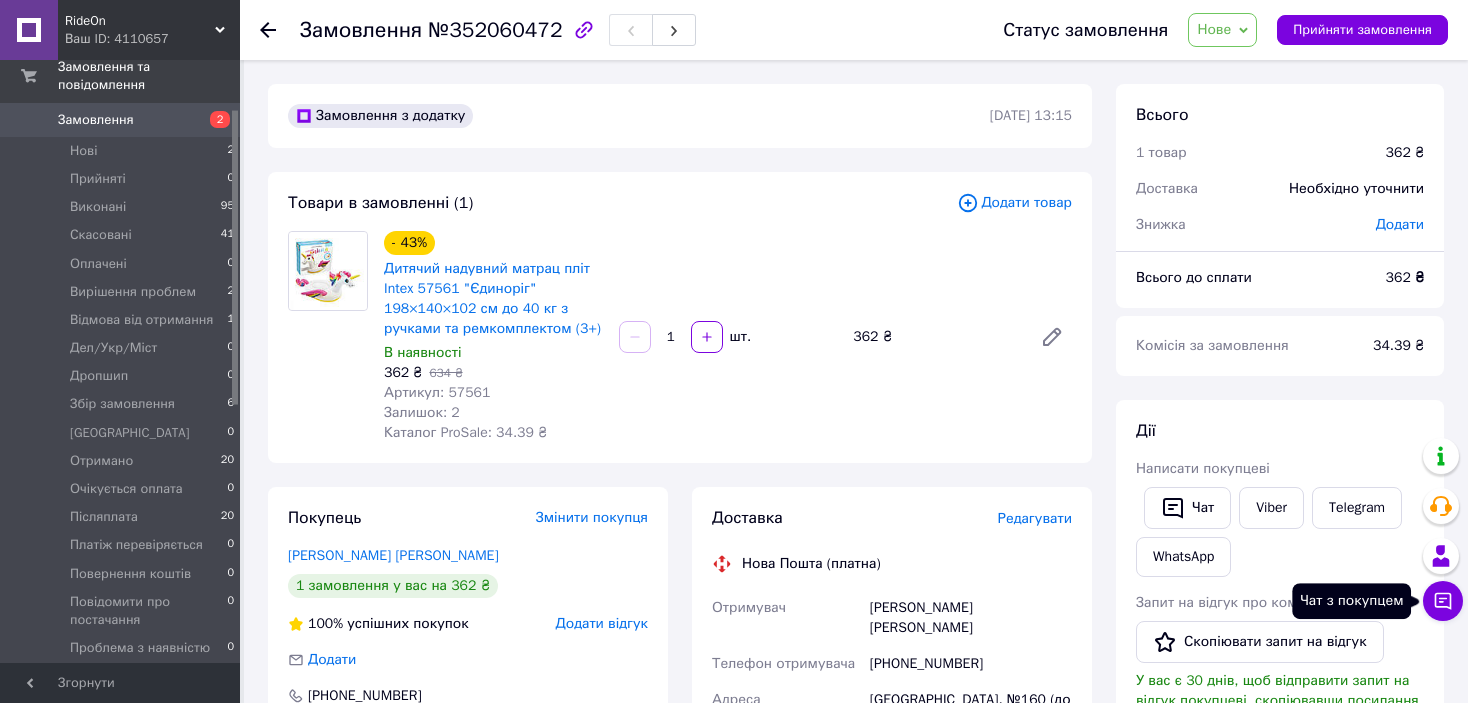 click 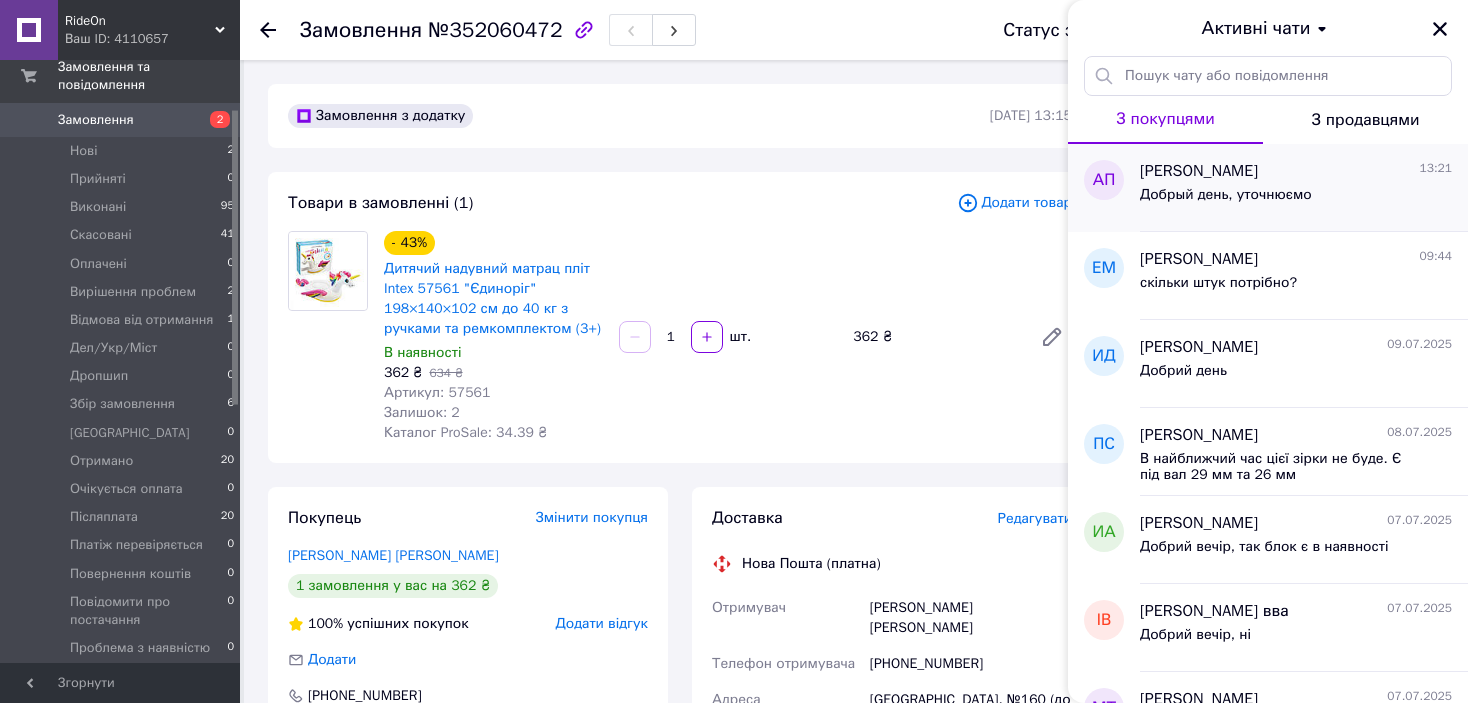 click on "Андрій Паєв 13:21" at bounding box center [1296, 171] 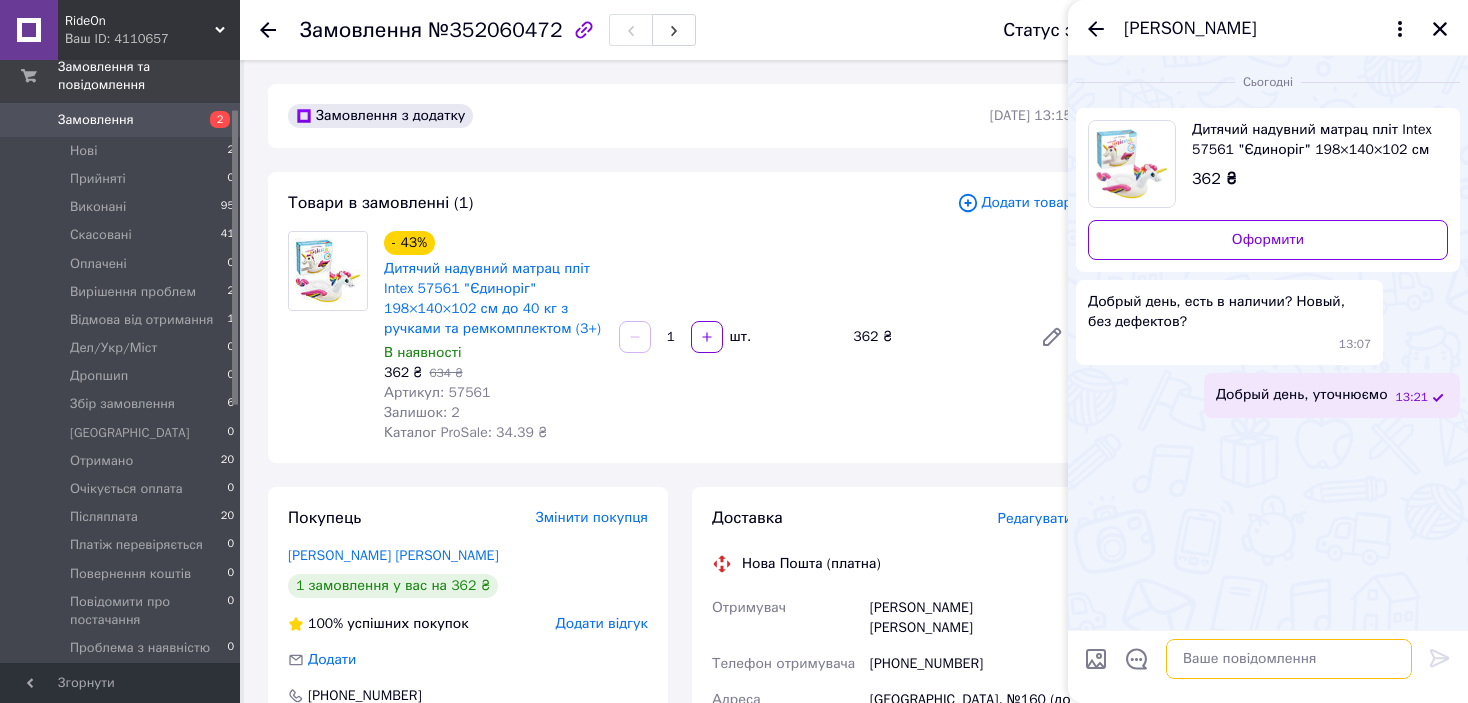 click at bounding box center (1289, 659) 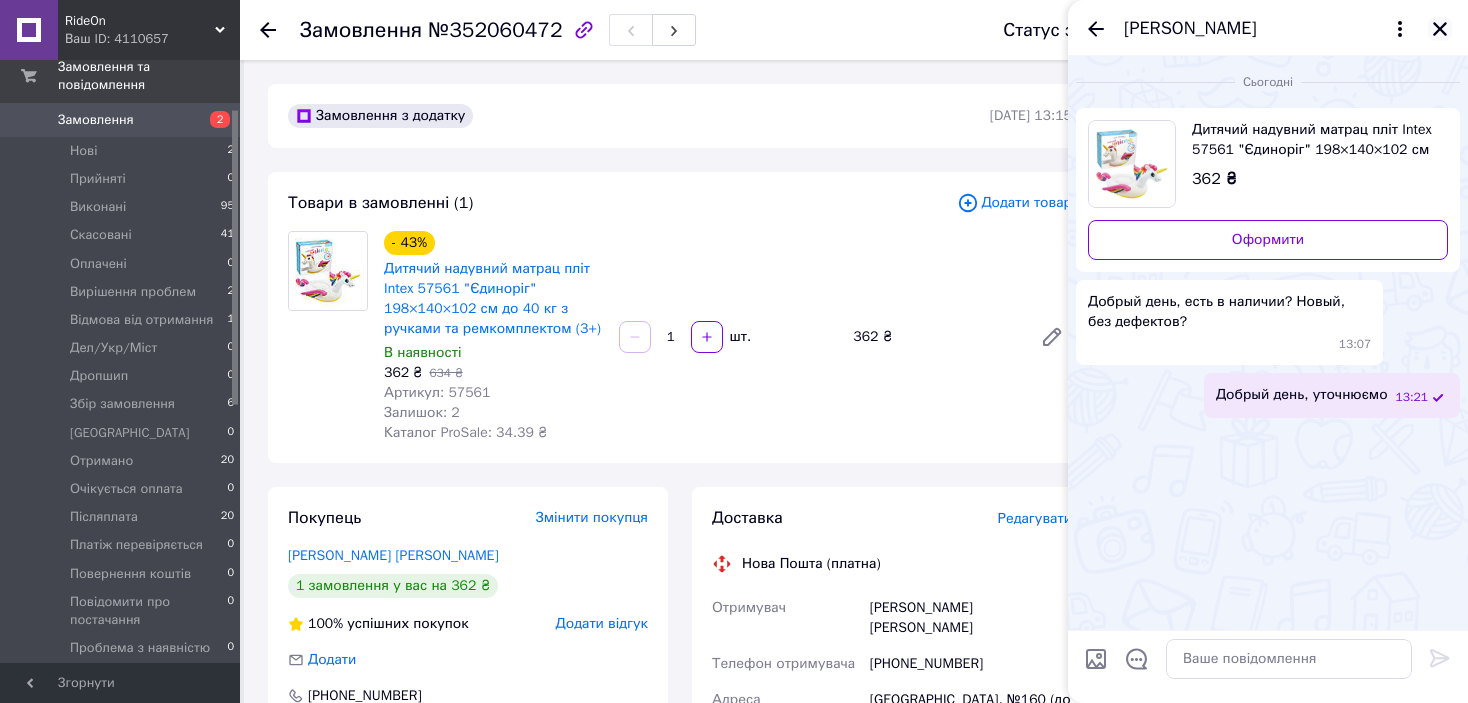 click 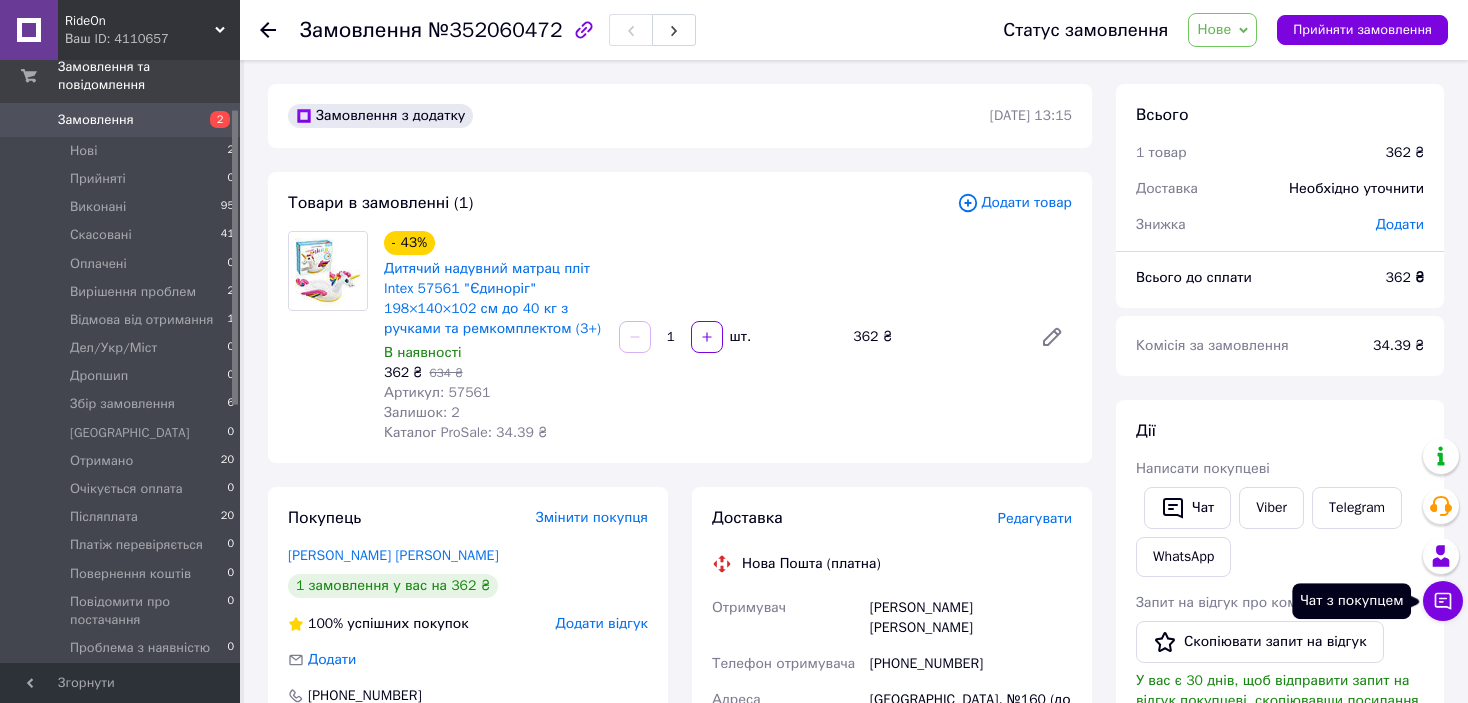 click 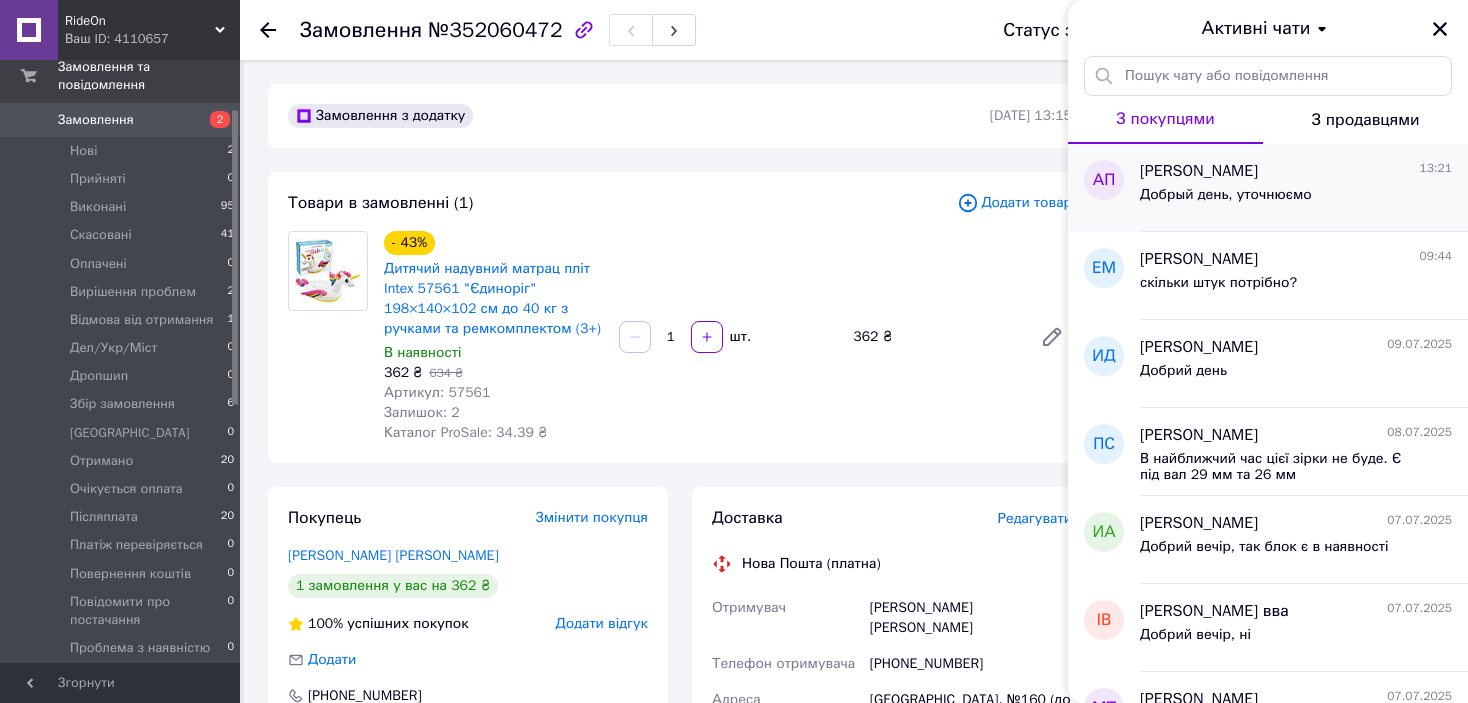 click on "Добрый день, уточнюємо" at bounding box center [1226, 201] 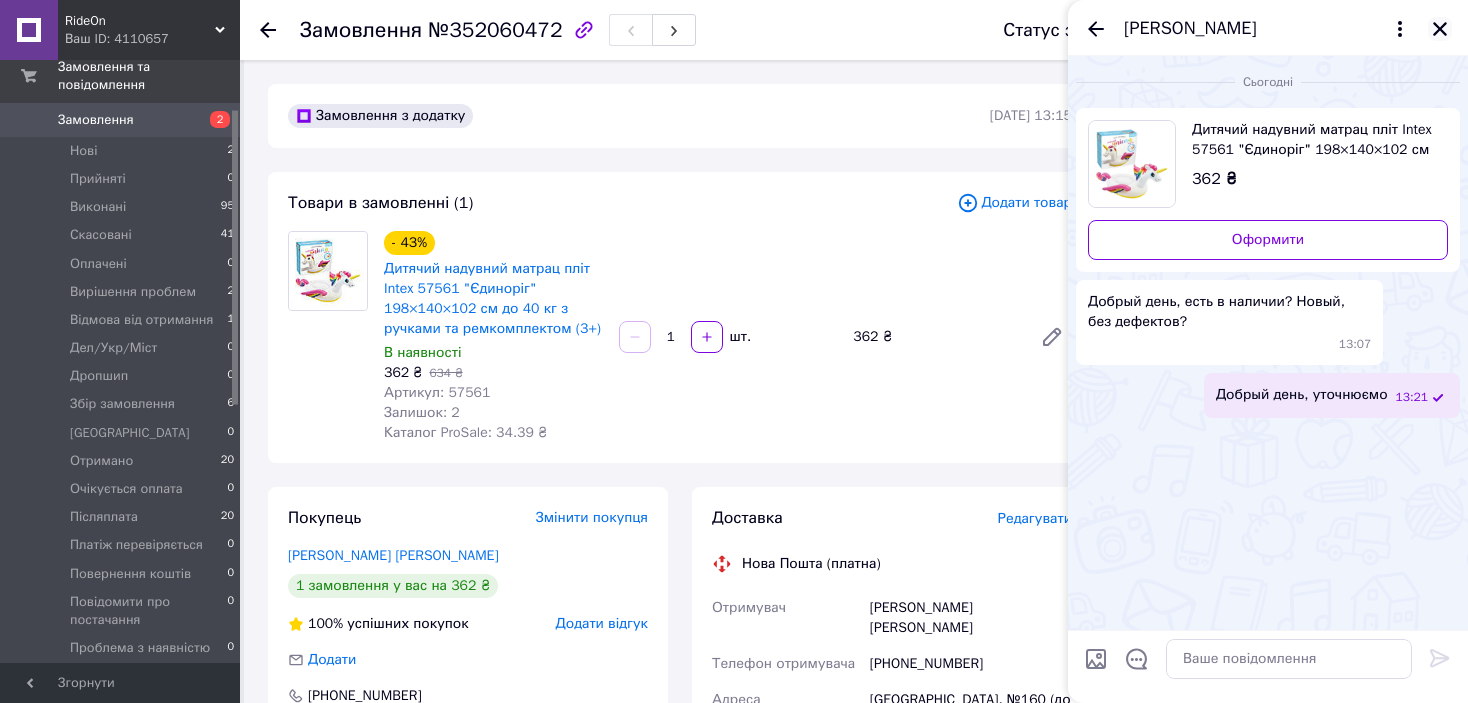 click at bounding box center (1440, 29) 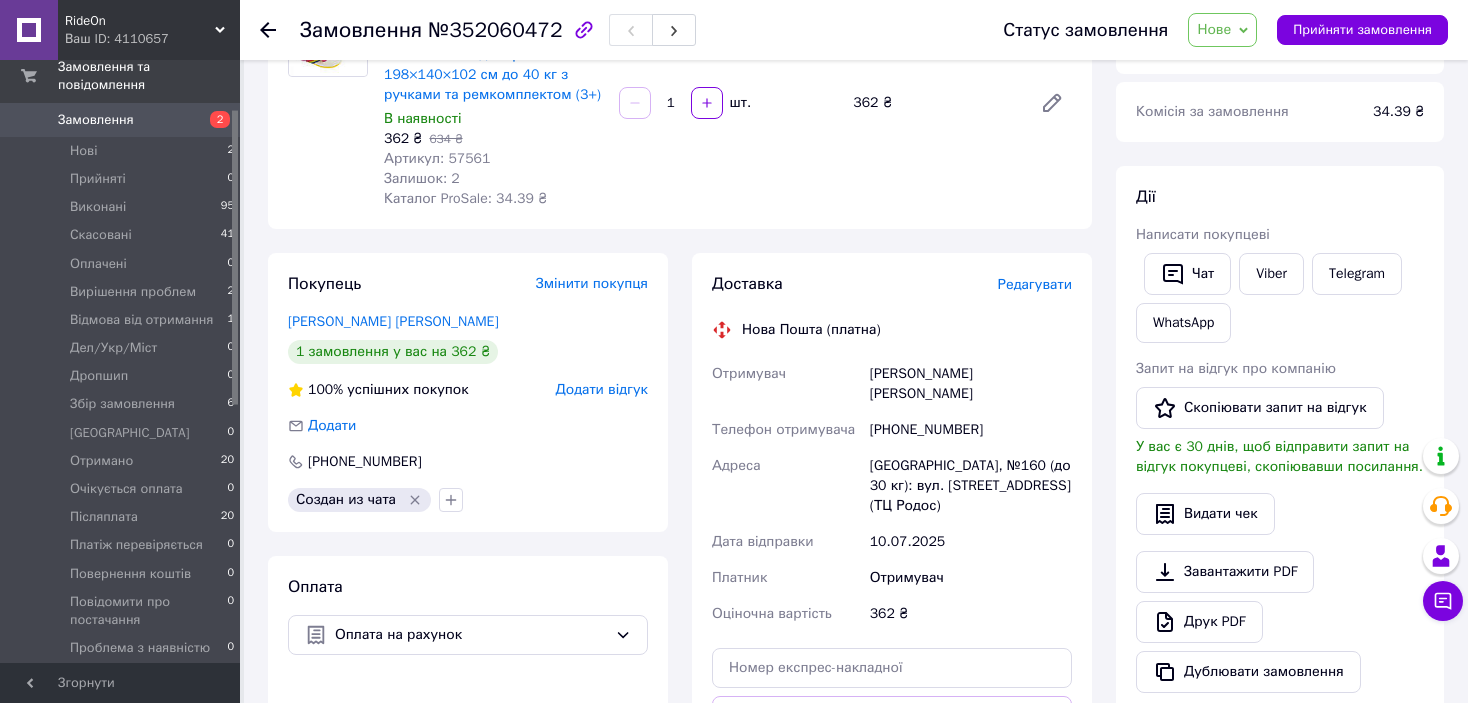 scroll, scrollTop: 300, scrollLeft: 0, axis: vertical 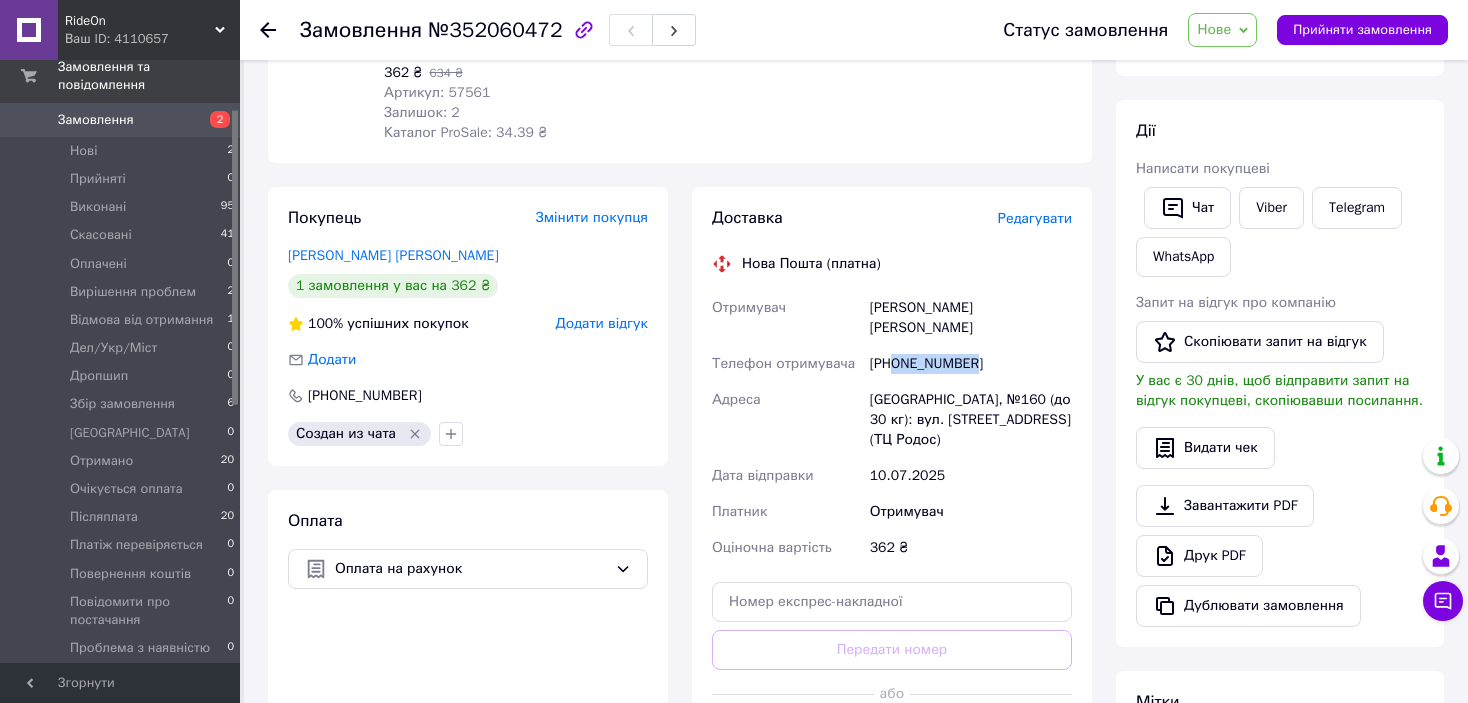 drag, startPoint x: 991, startPoint y: 339, endPoint x: 891, endPoint y: 348, distance: 100.40418 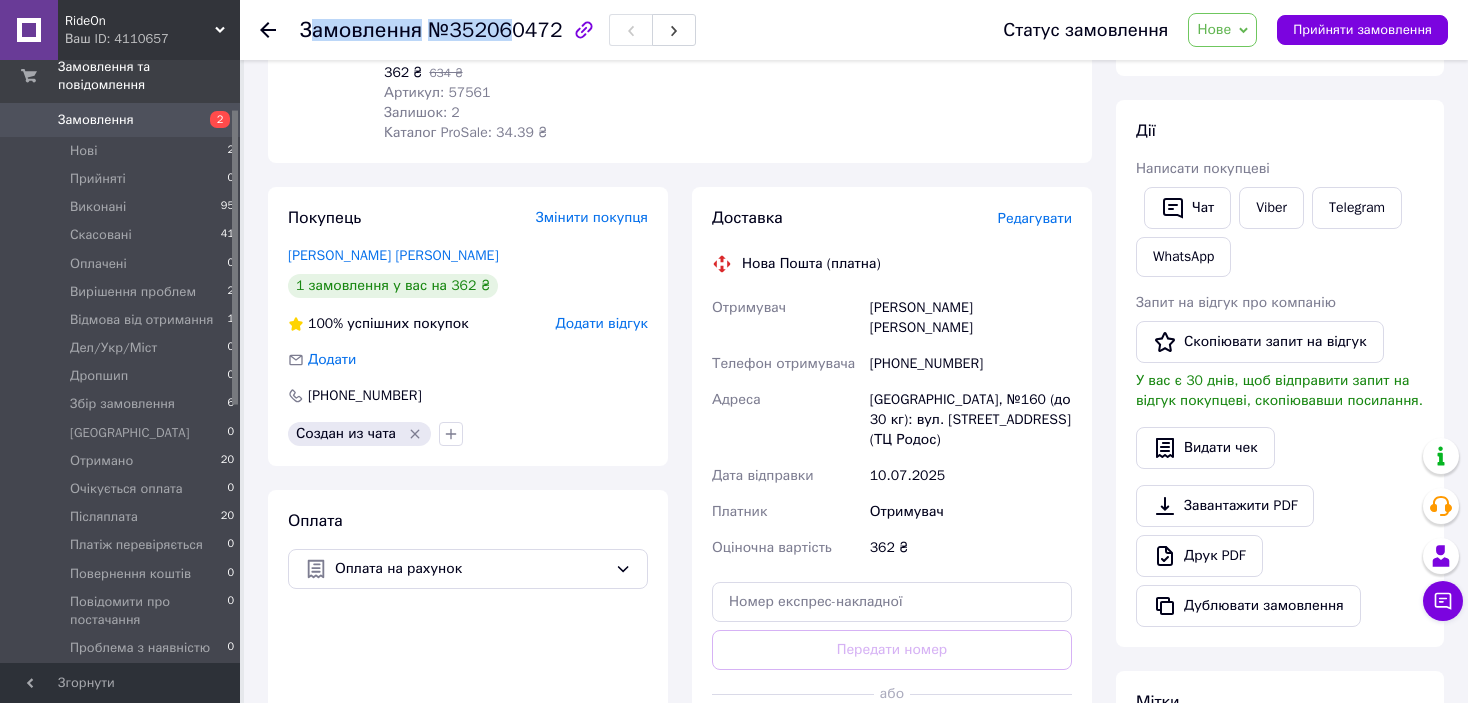drag, startPoint x: 307, startPoint y: 37, endPoint x: 499, endPoint y: 38, distance: 192.00261 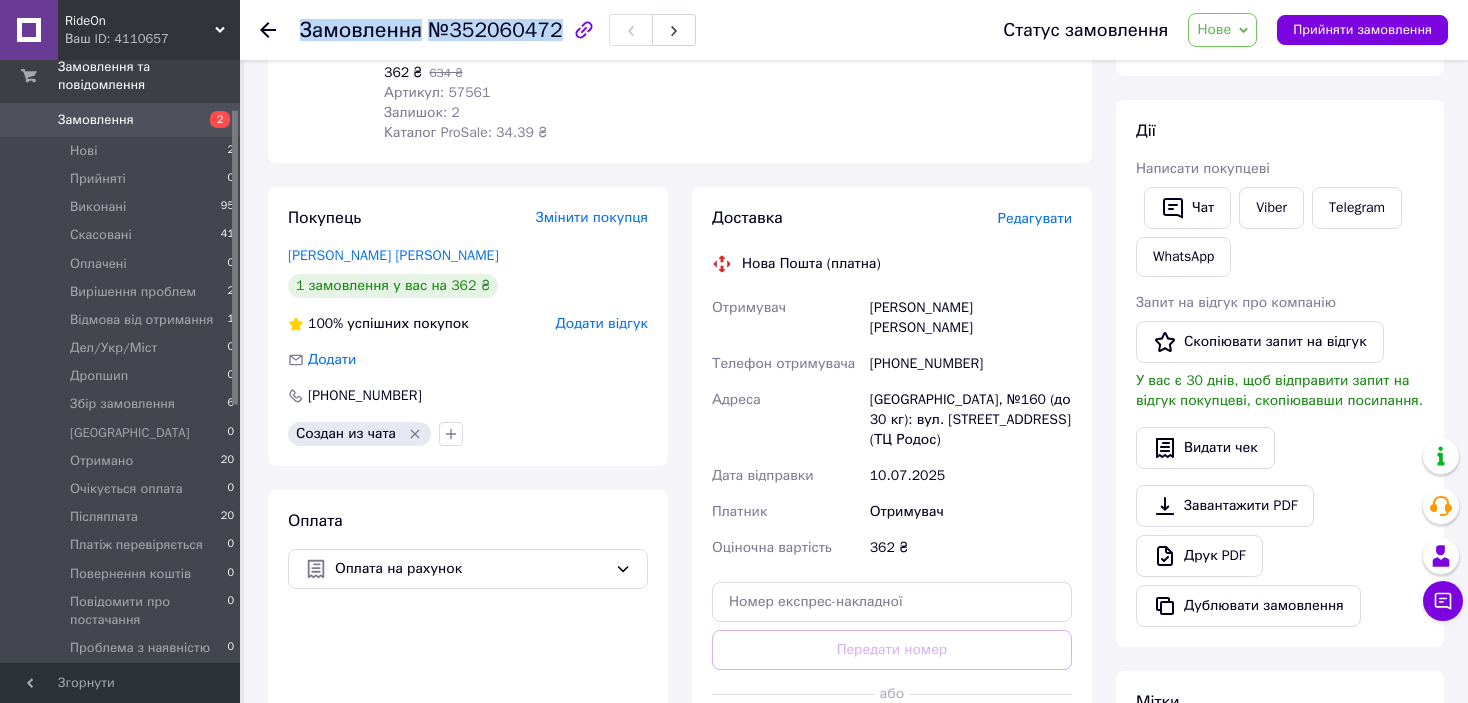 drag, startPoint x: 292, startPoint y: 28, endPoint x: 543, endPoint y: 29, distance: 251.002 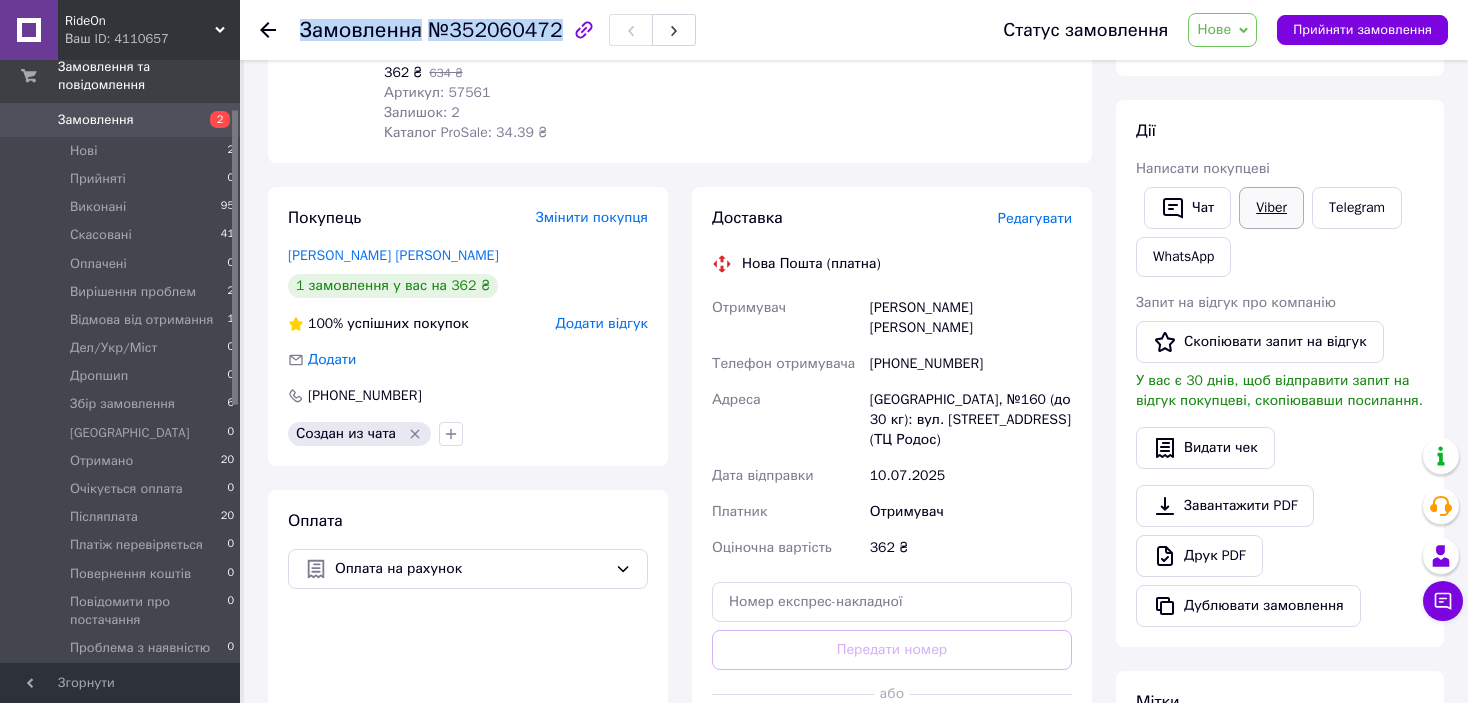 click on "Viber" at bounding box center [1271, 208] 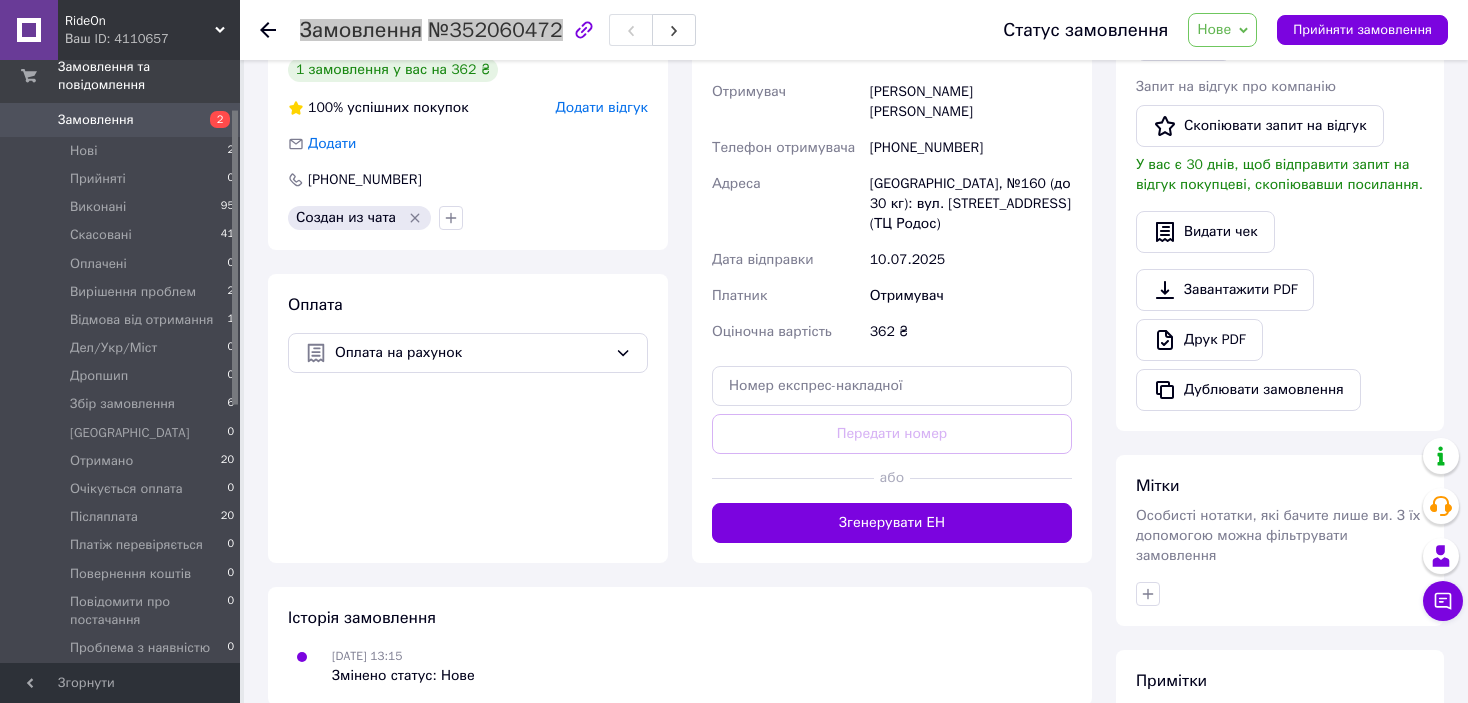 scroll, scrollTop: 728, scrollLeft: 0, axis: vertical 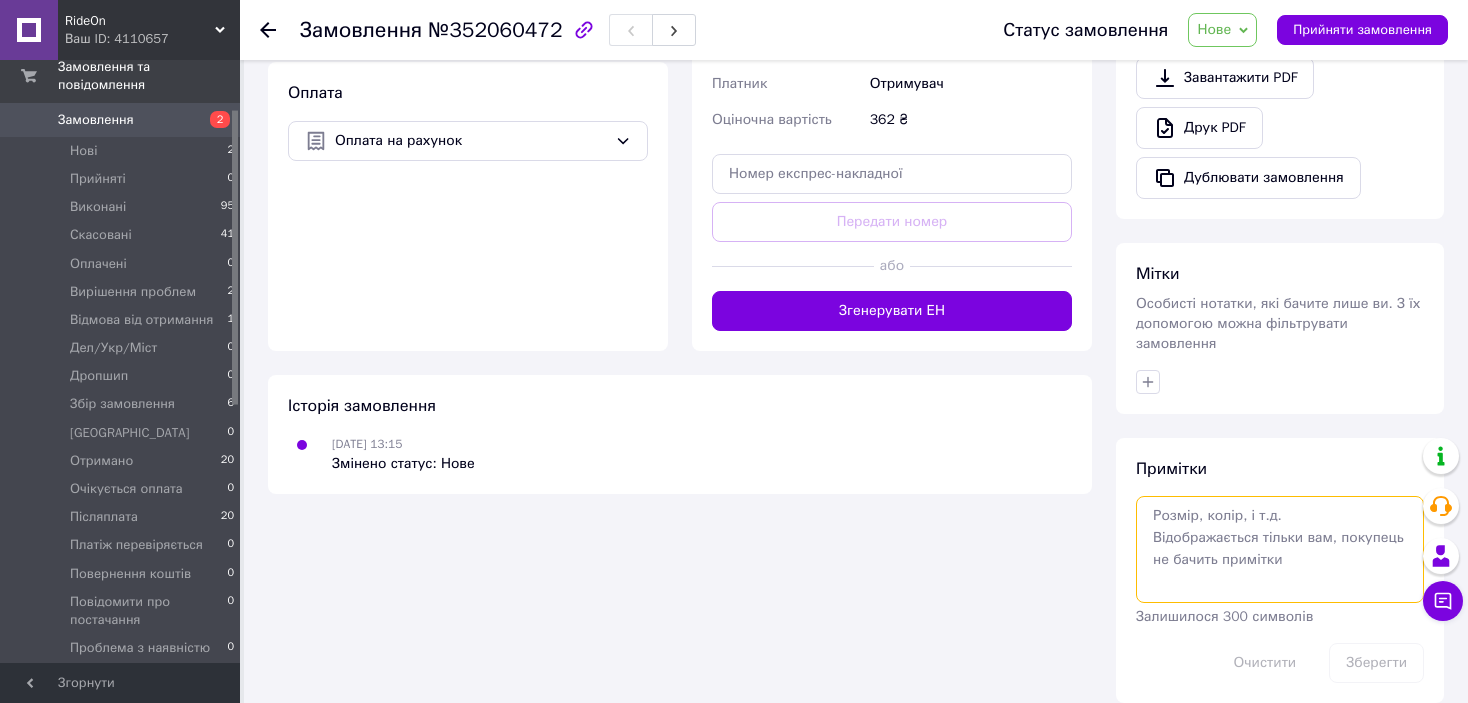 click at bounding box center (1280, 549) 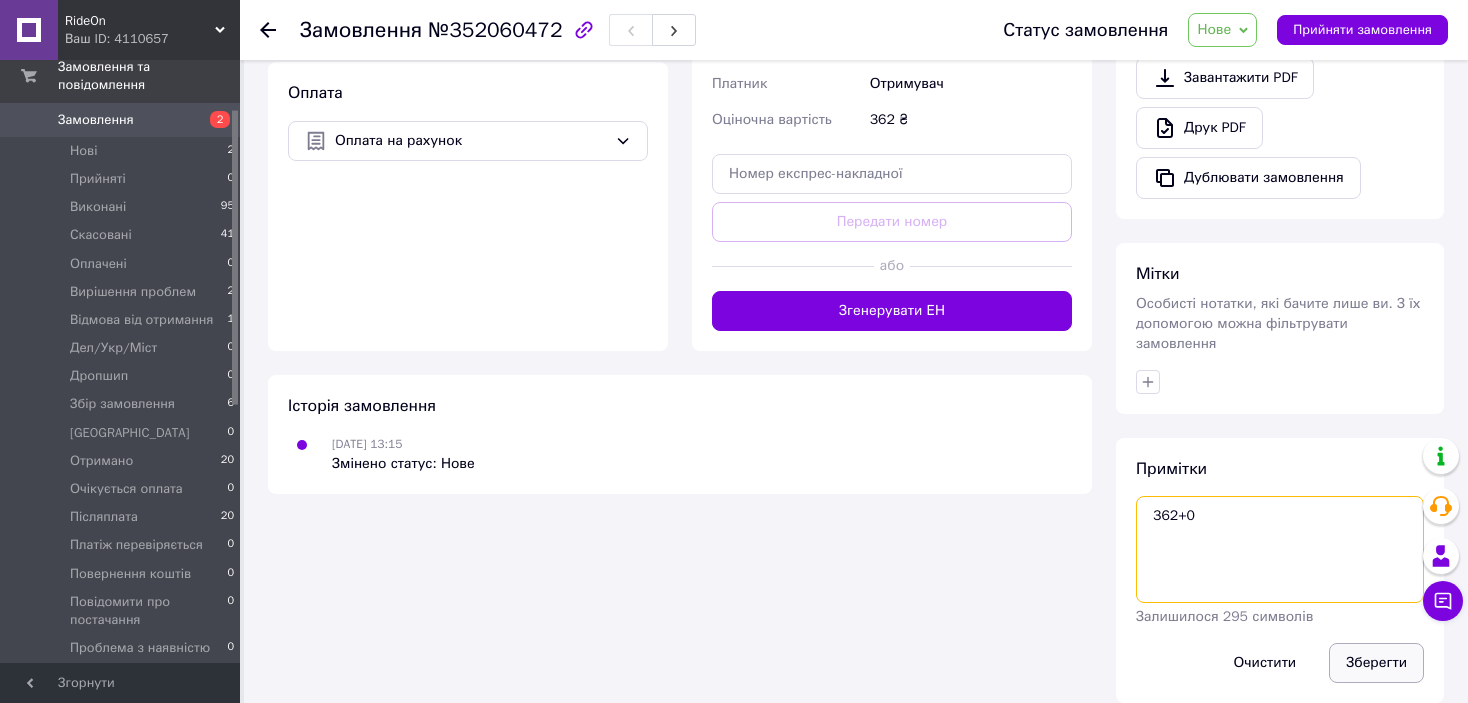 type on "362+0" 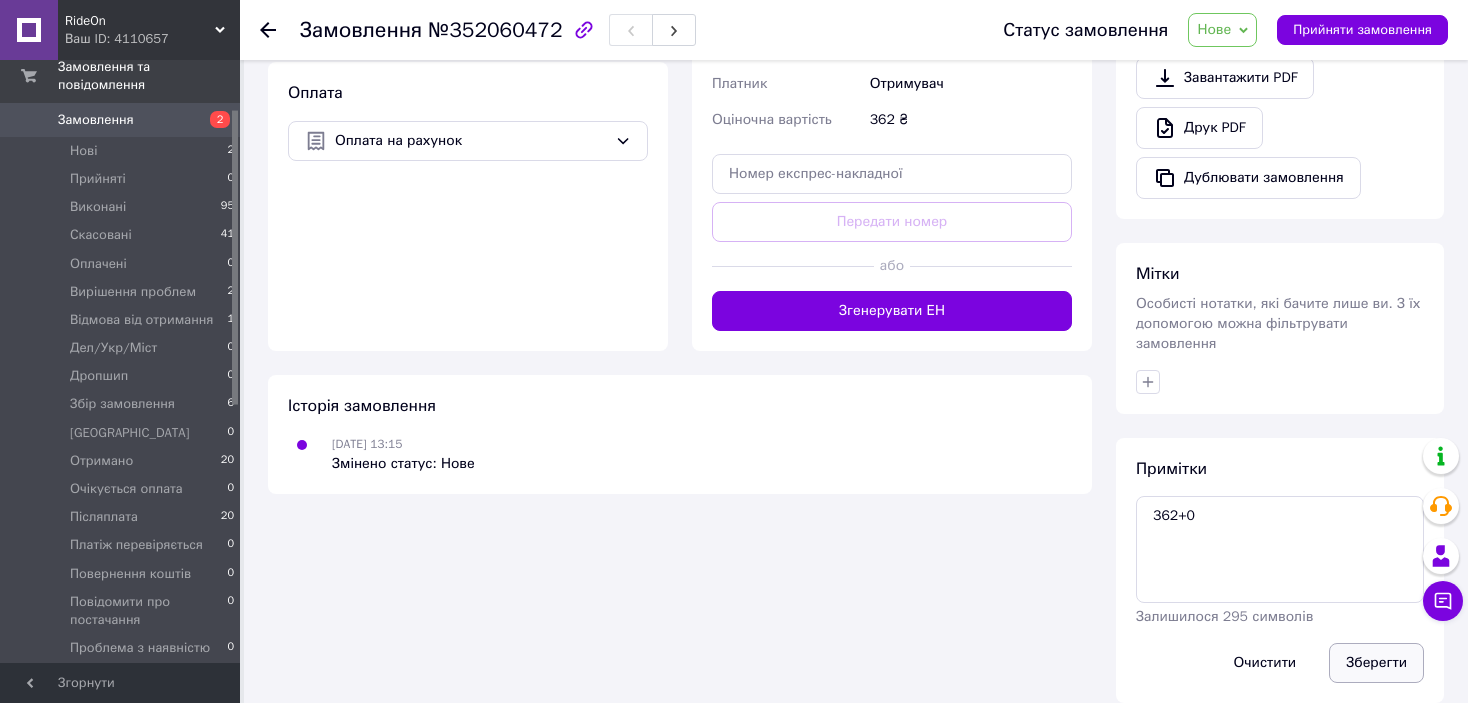 click on "Зберегти" at bounding box center (1376, 663) 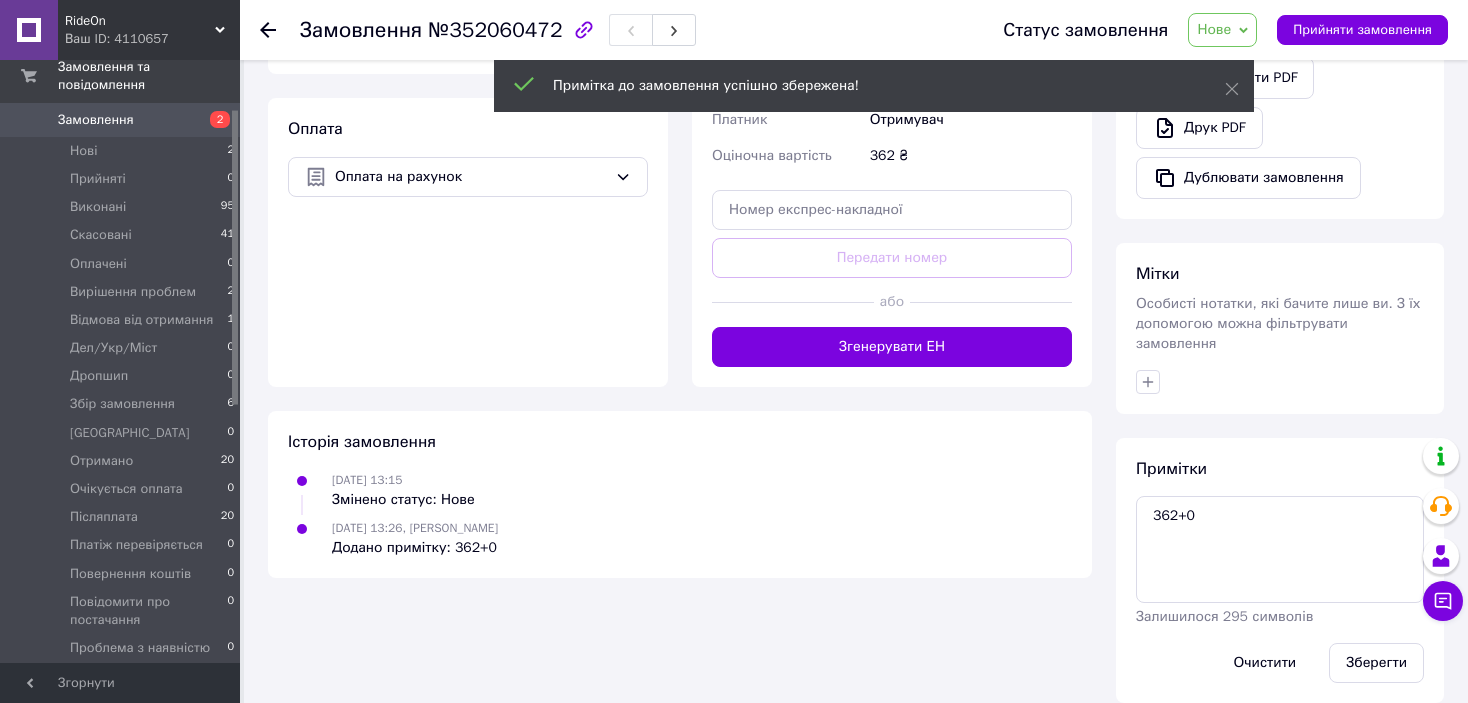 scroll, scrollTop: 728, scrollLeft: 0, axis: vertical 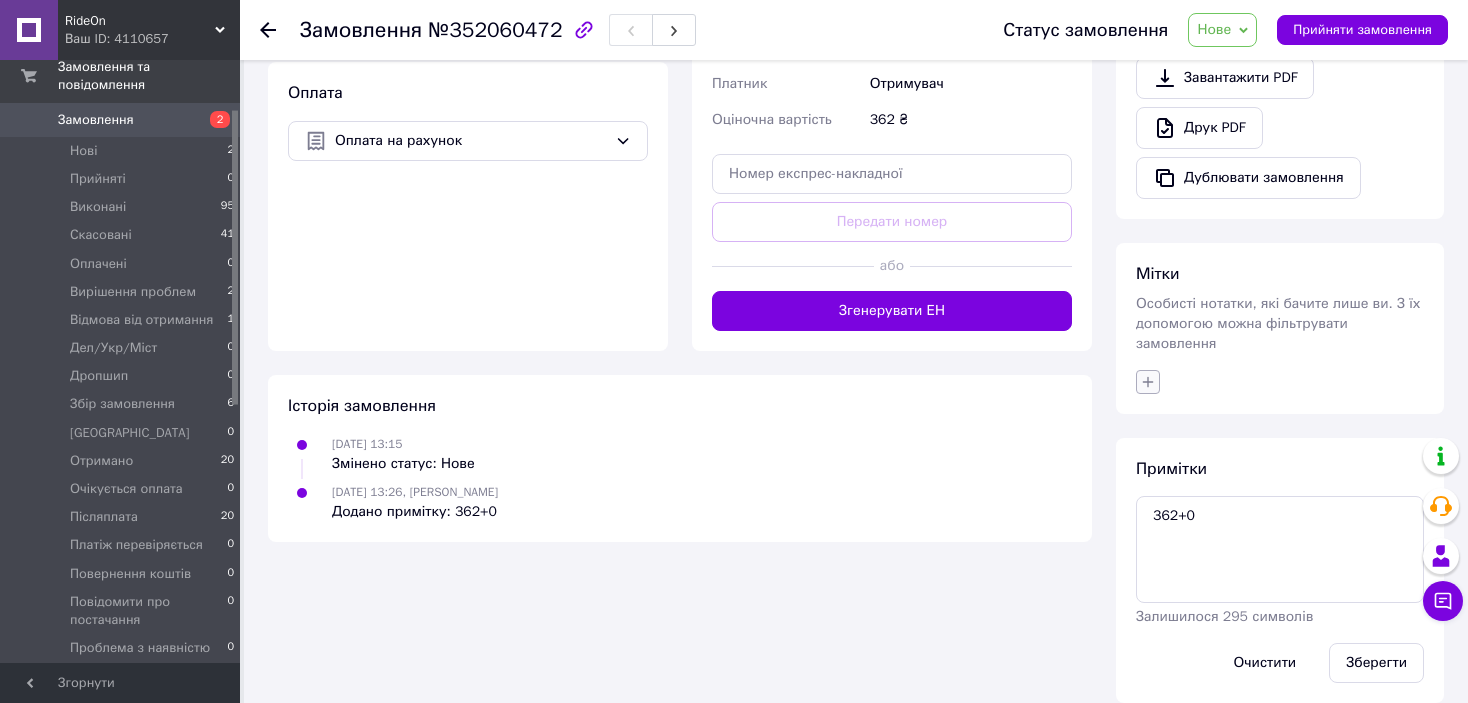 click 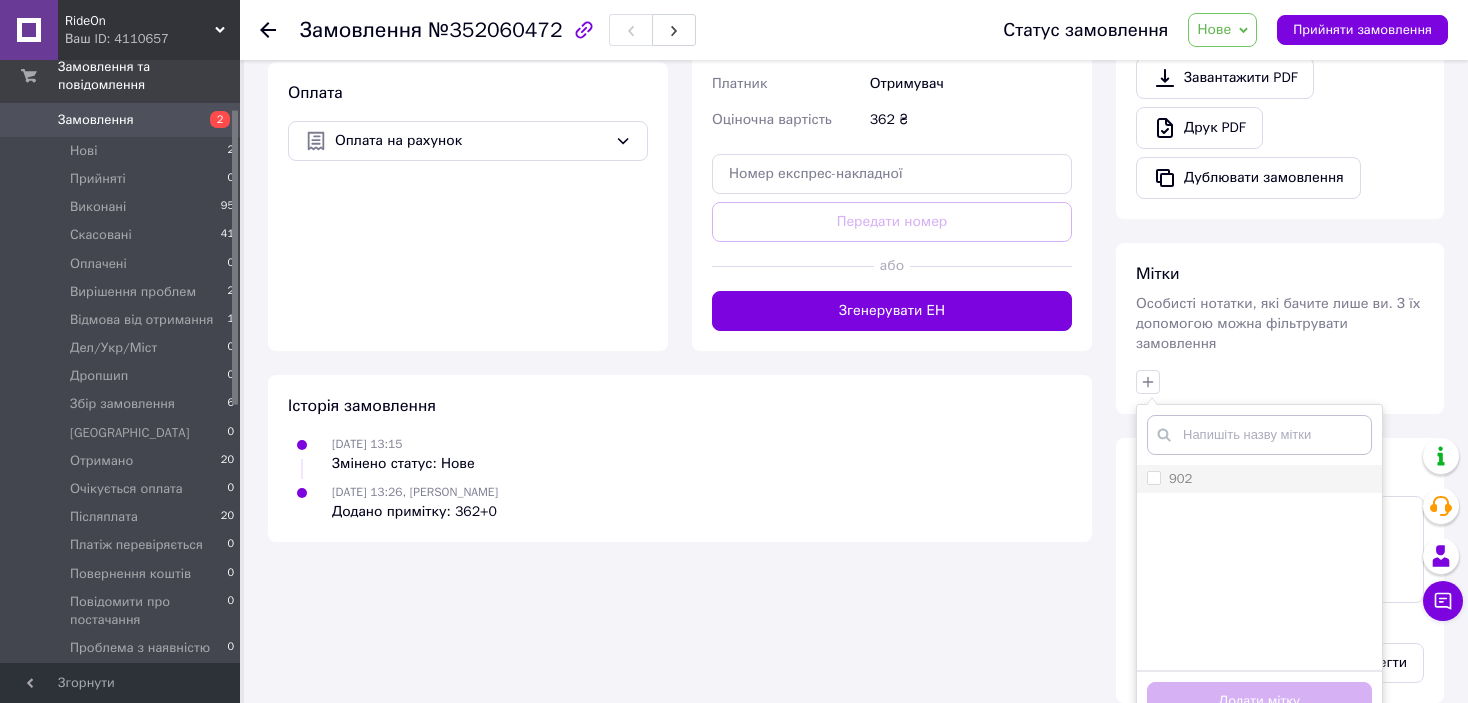 click on "902" at bounding box center [1259, 479] 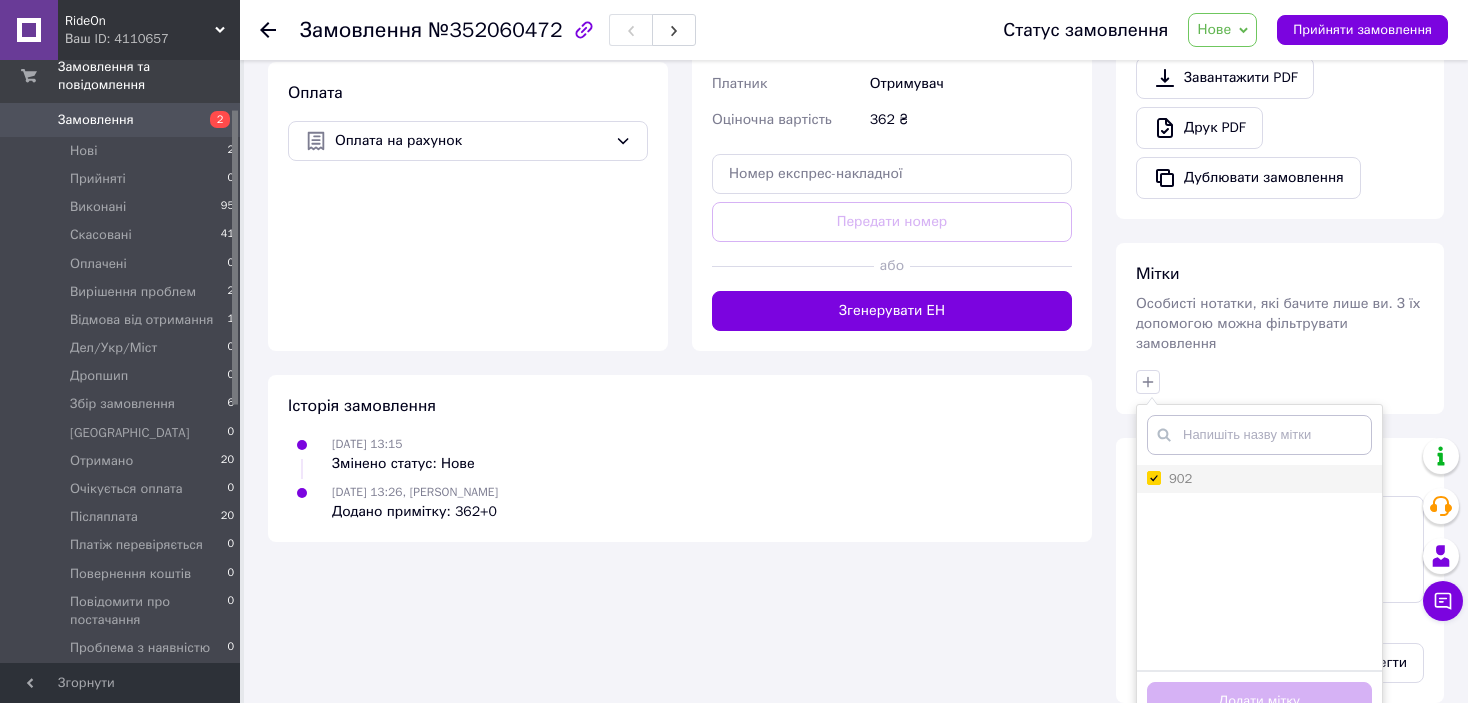 checkbox on "true" 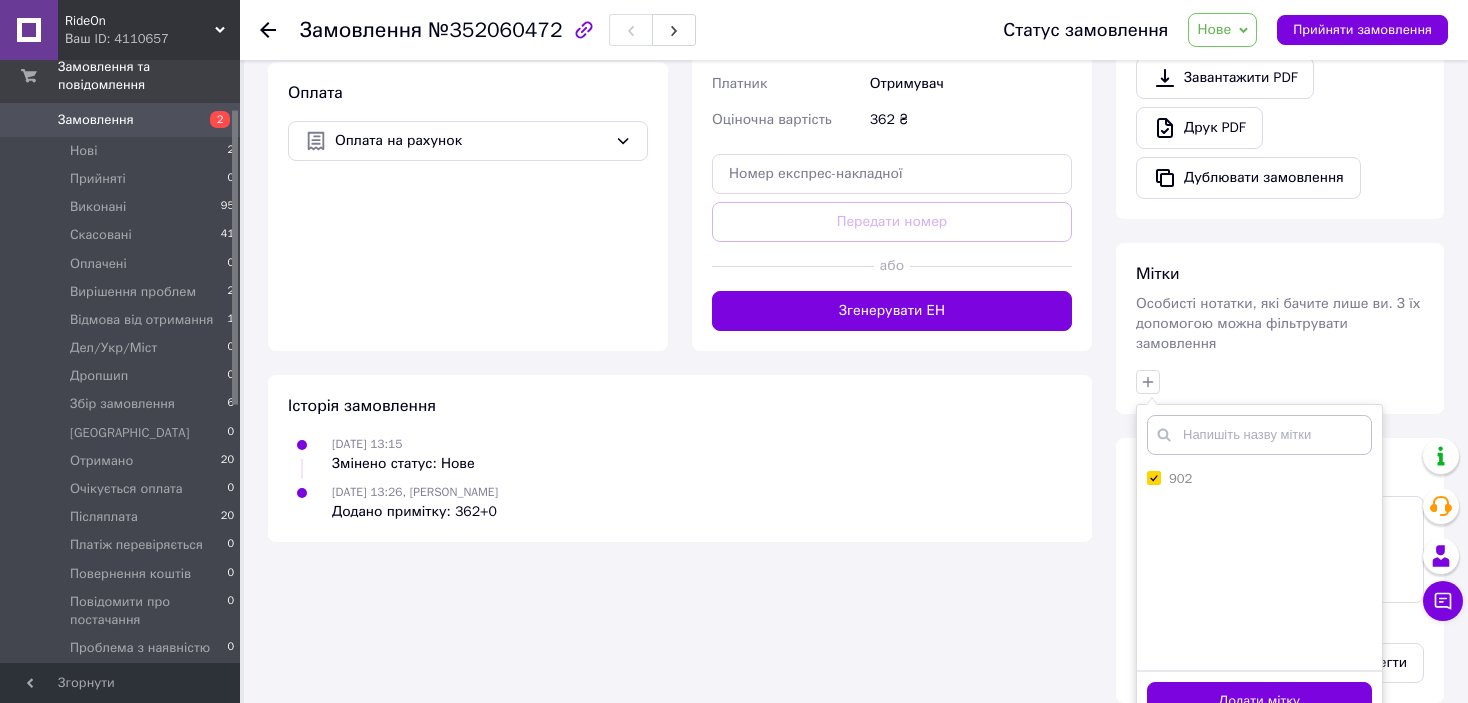 drag, startPoint x: 1219, startPoint y: 673, endPoint x: 1111, endPoint y: 607, distance: 126.57014 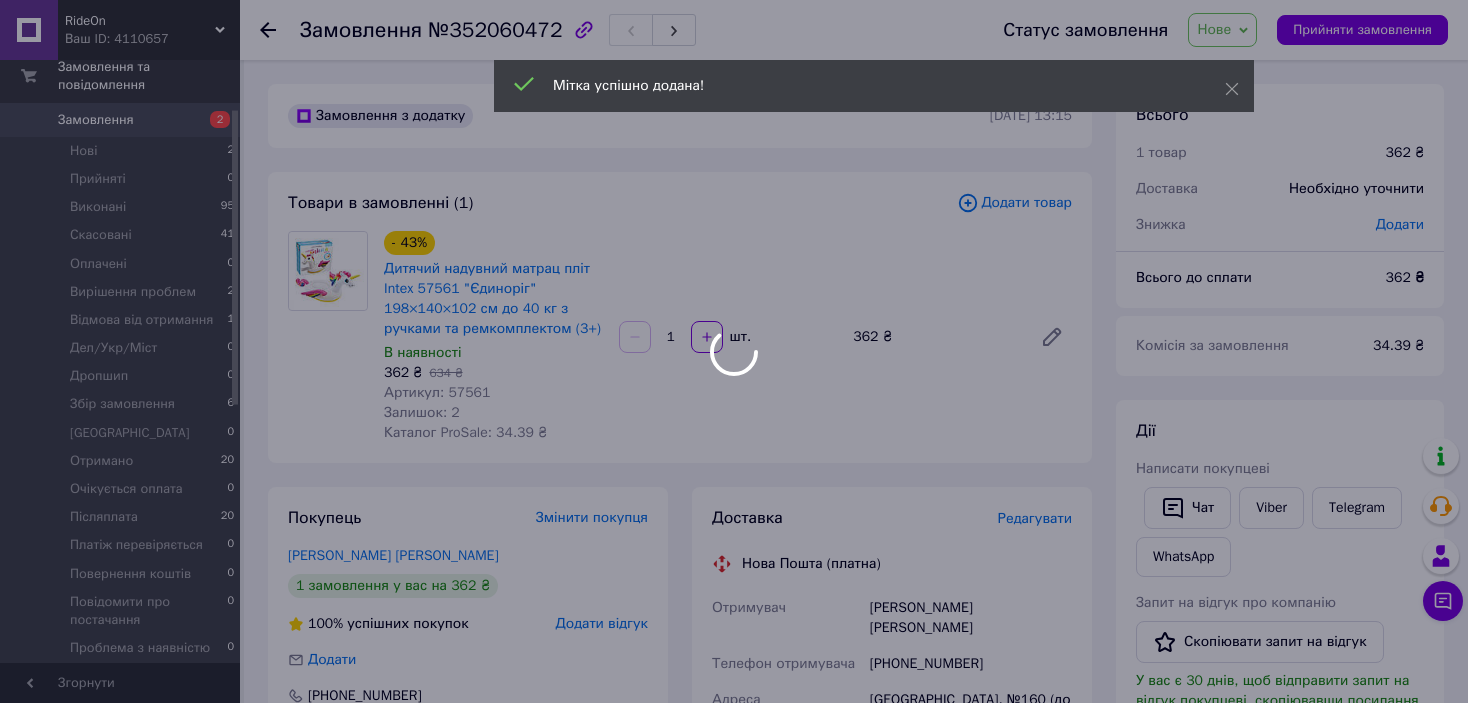 scroll, scrollTop: 0, scrollLeft: 0, axis: both 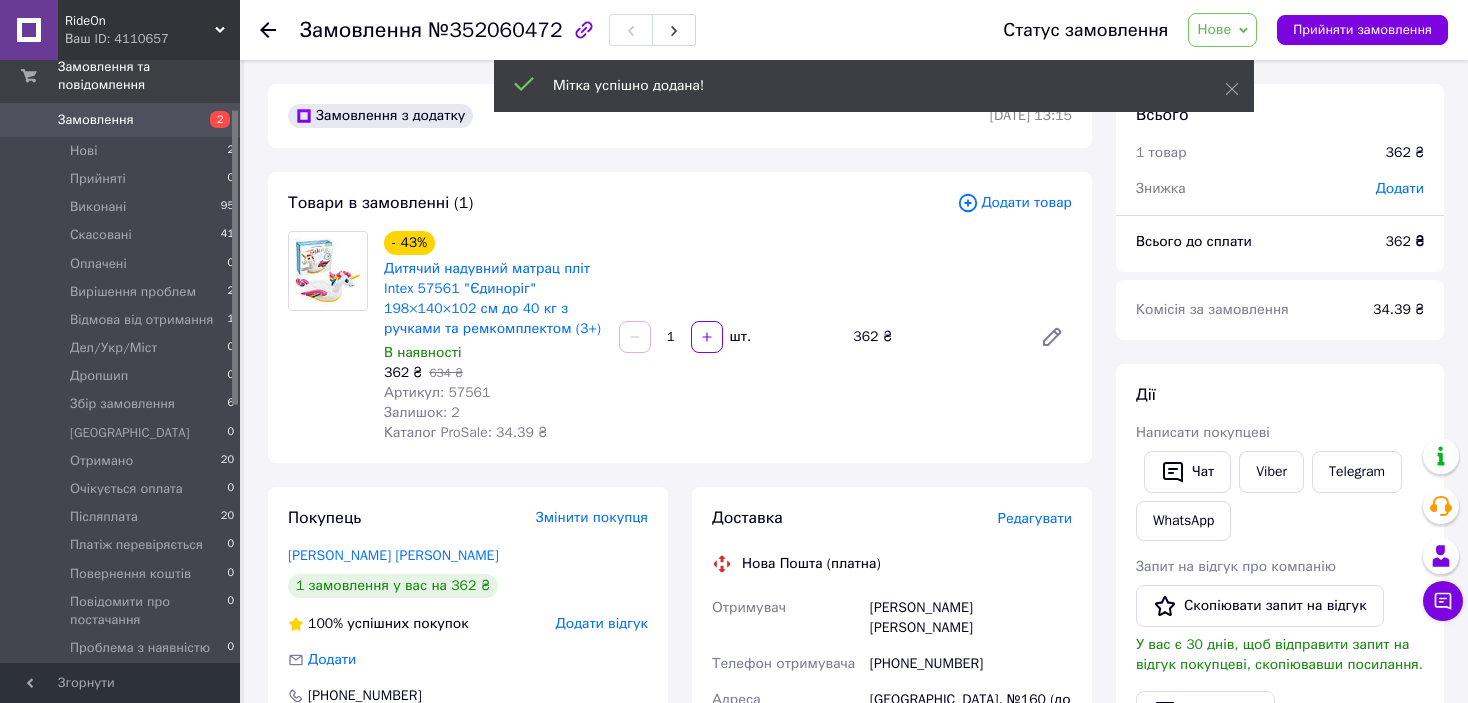 click on "Нове" at bounding box center [1214, 29] 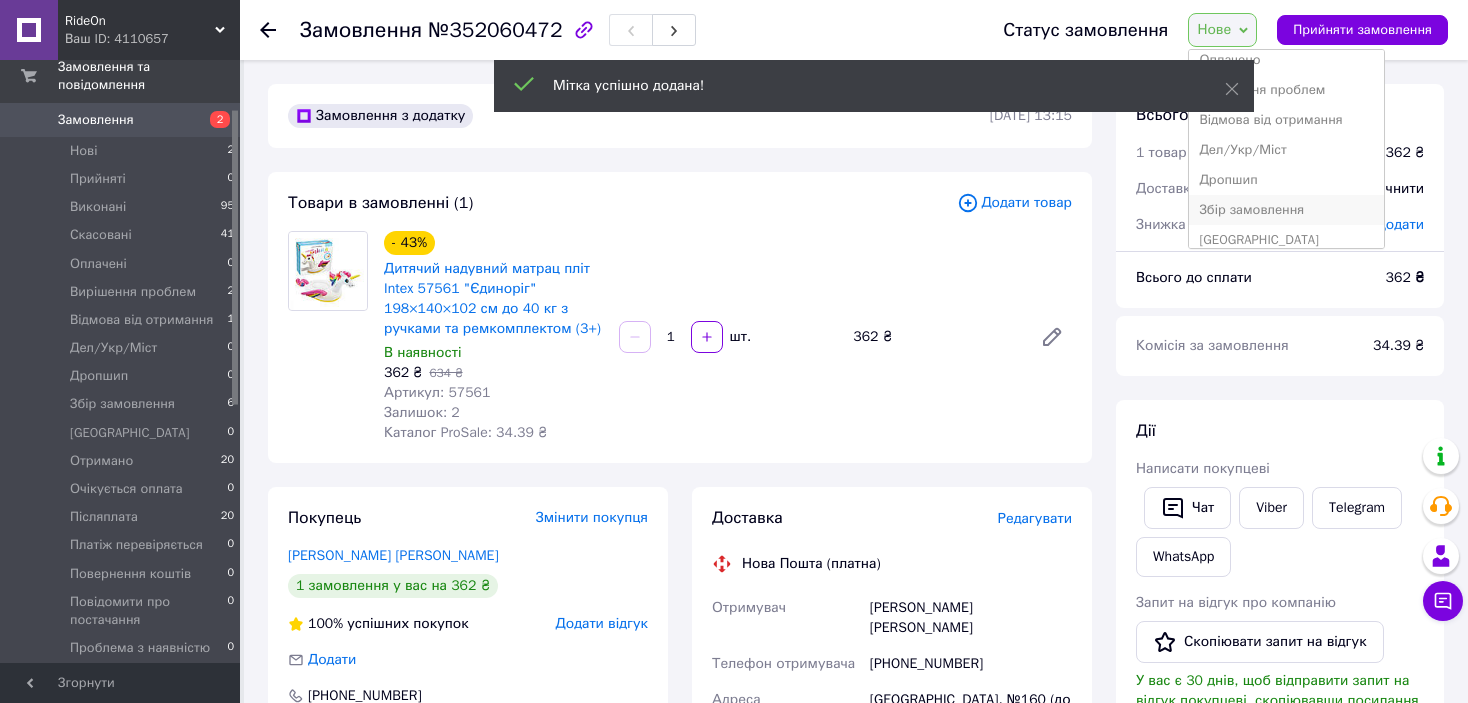scroll, scrollTop: 200, scrollLeft: 0, axis: vertical 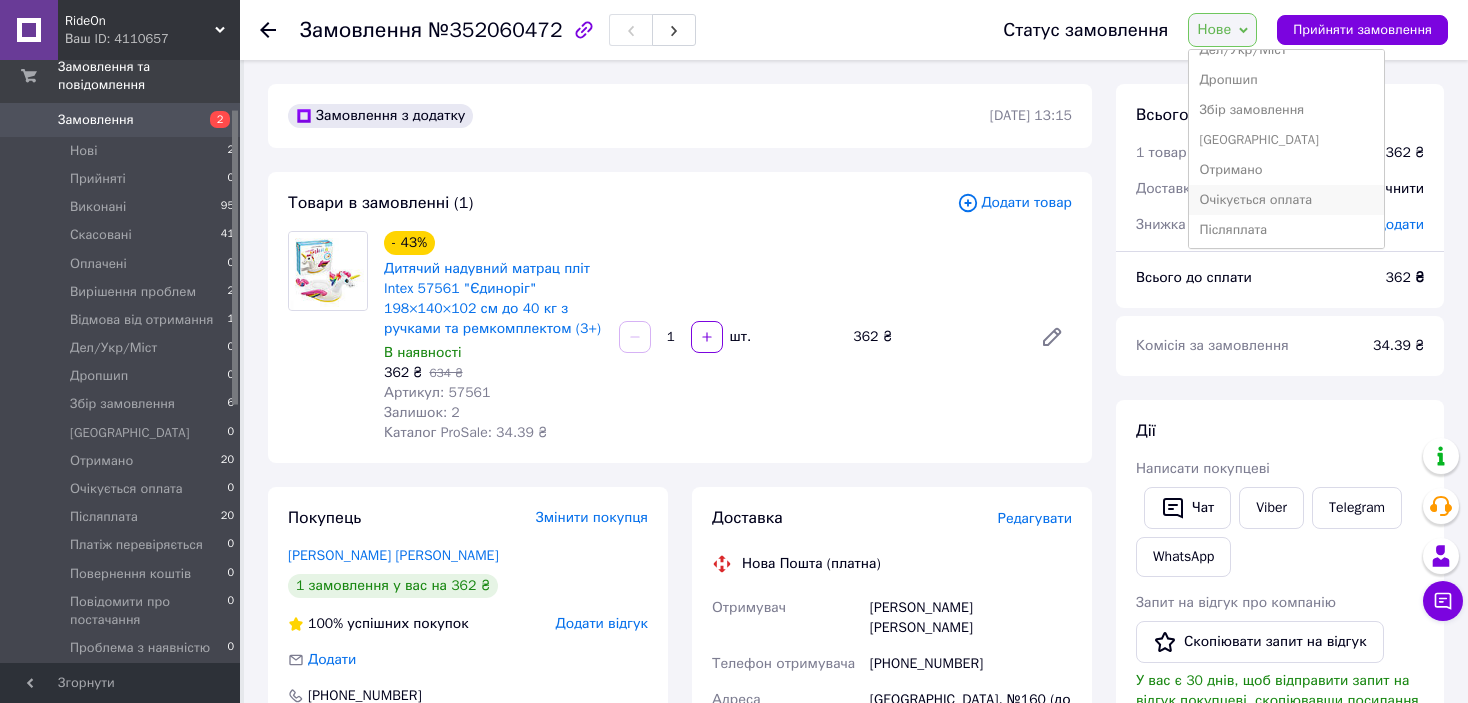 click on "Очікується оплата" at bounding box center [1286, 200] 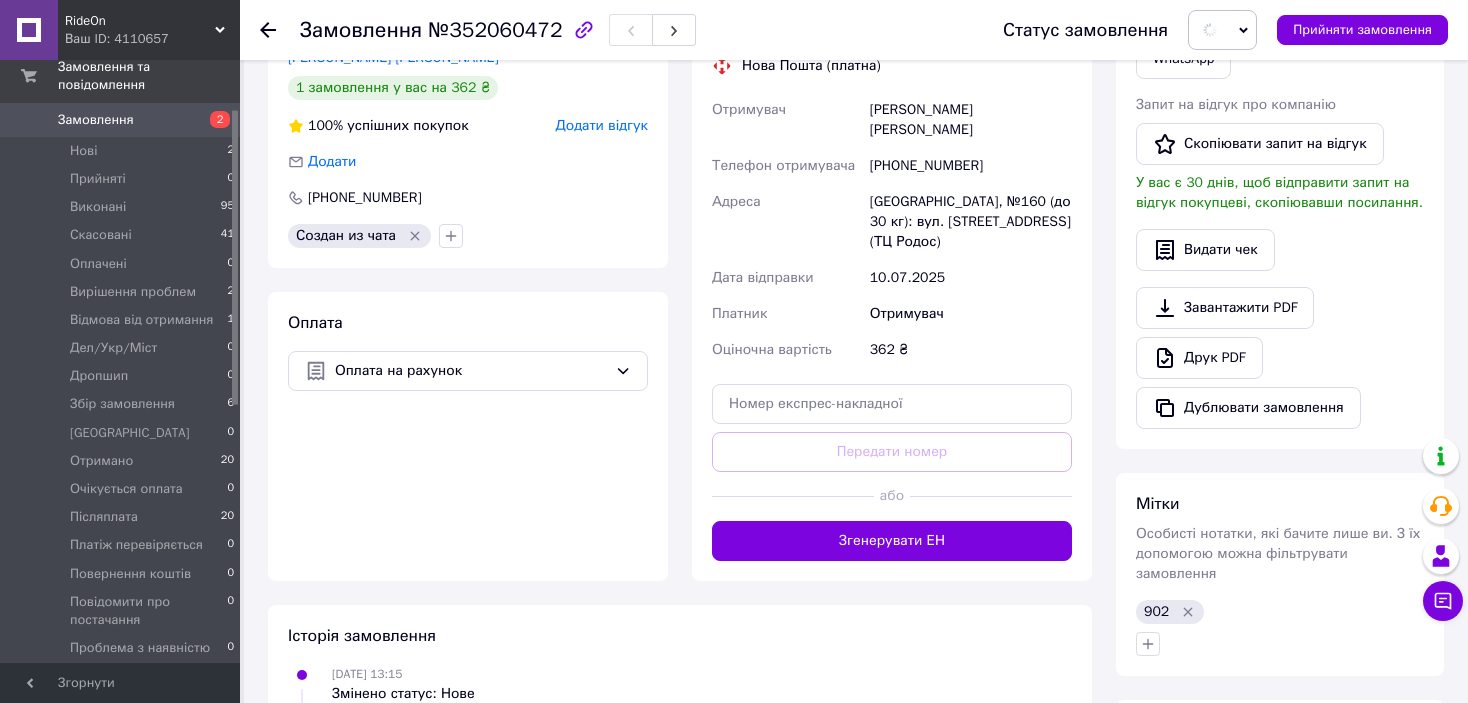 scroll, scrollTop: 0, scrollLeft: 0, axis: both 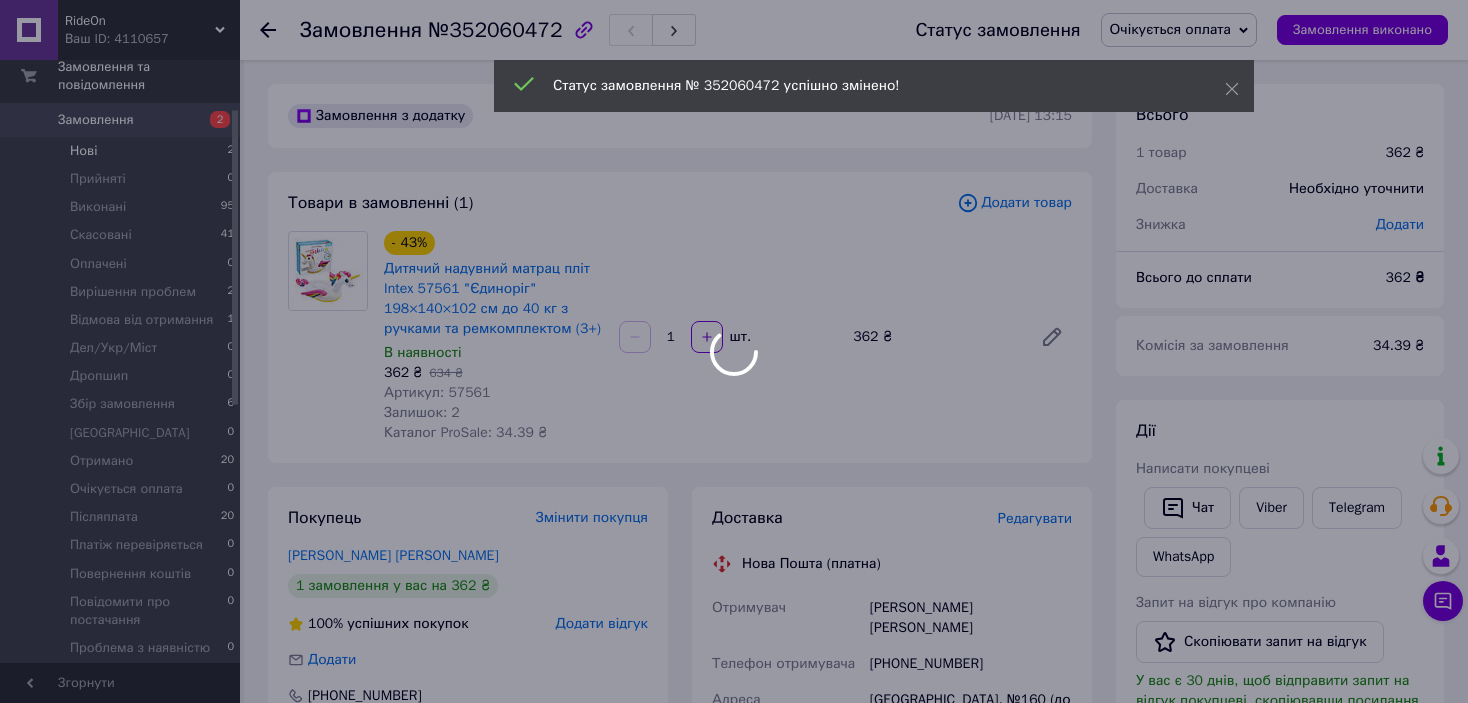 click on "RideOn Ваш ID: 4110657 Сайт RideOn Кабінет покупця Перевірити стан системи Сторінка на порталі Довідка Вийти Головна Замовлення та повідомлення Замовлення 2 Нові 2 Прийняті 0 Виконані 95 Скасовані 41 Оплачені 0 Вирішення проблем 2 Відмова від отримання 1 Дел/Укр/Міст 0 Дропшип 0 Збір замовлення 6 Китай 0 Отримано 20 Очікується оплата 0 Післяплата 20 Платіж перевіряється 0 Повернення коштів 0 Повідомити про постачання 0 Проблема з наявністю 0 Самовивіз 0 У реєстрі 0 Повідомлення 0 Товари та послуги Сповіщення 55 99+ Відгуки Клієнти" at bounding box center (734, 743) 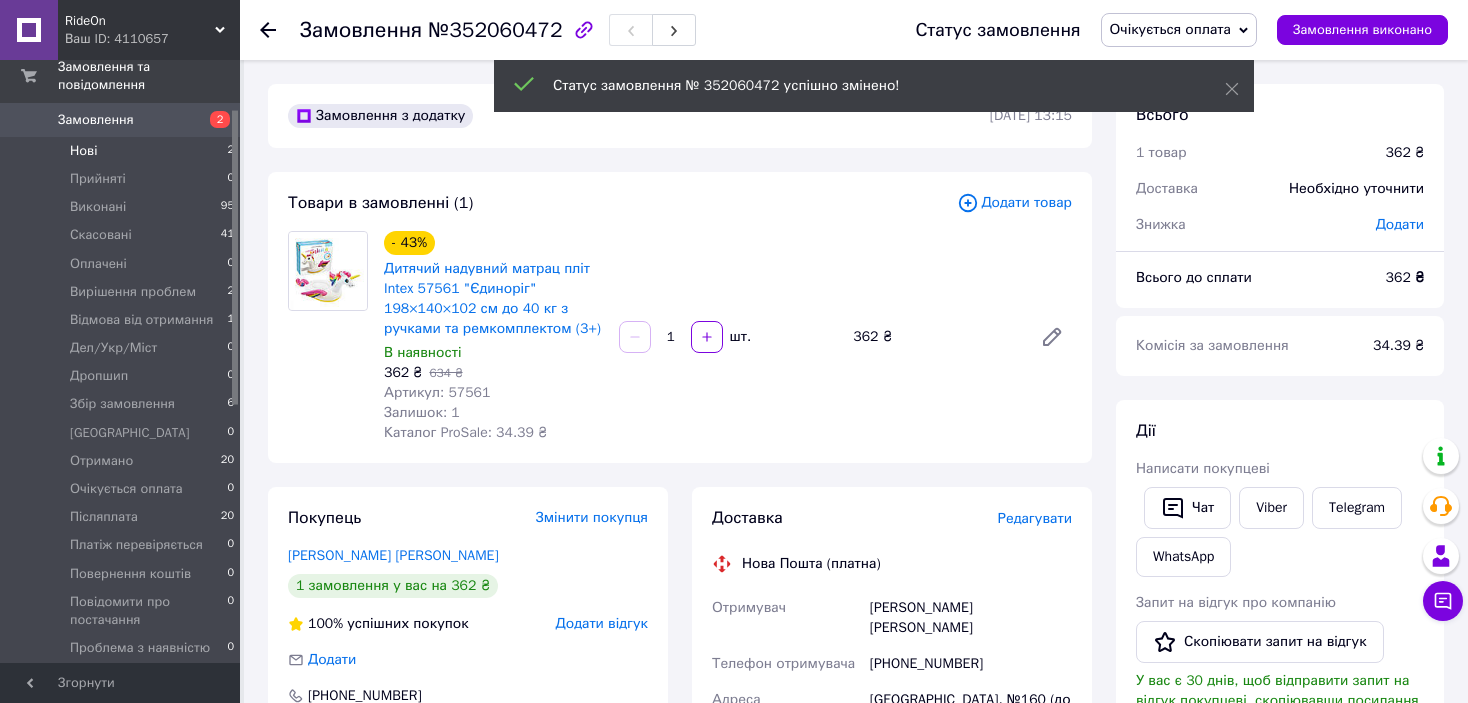 click on "Нові 2" at bounding box center [123, 151] 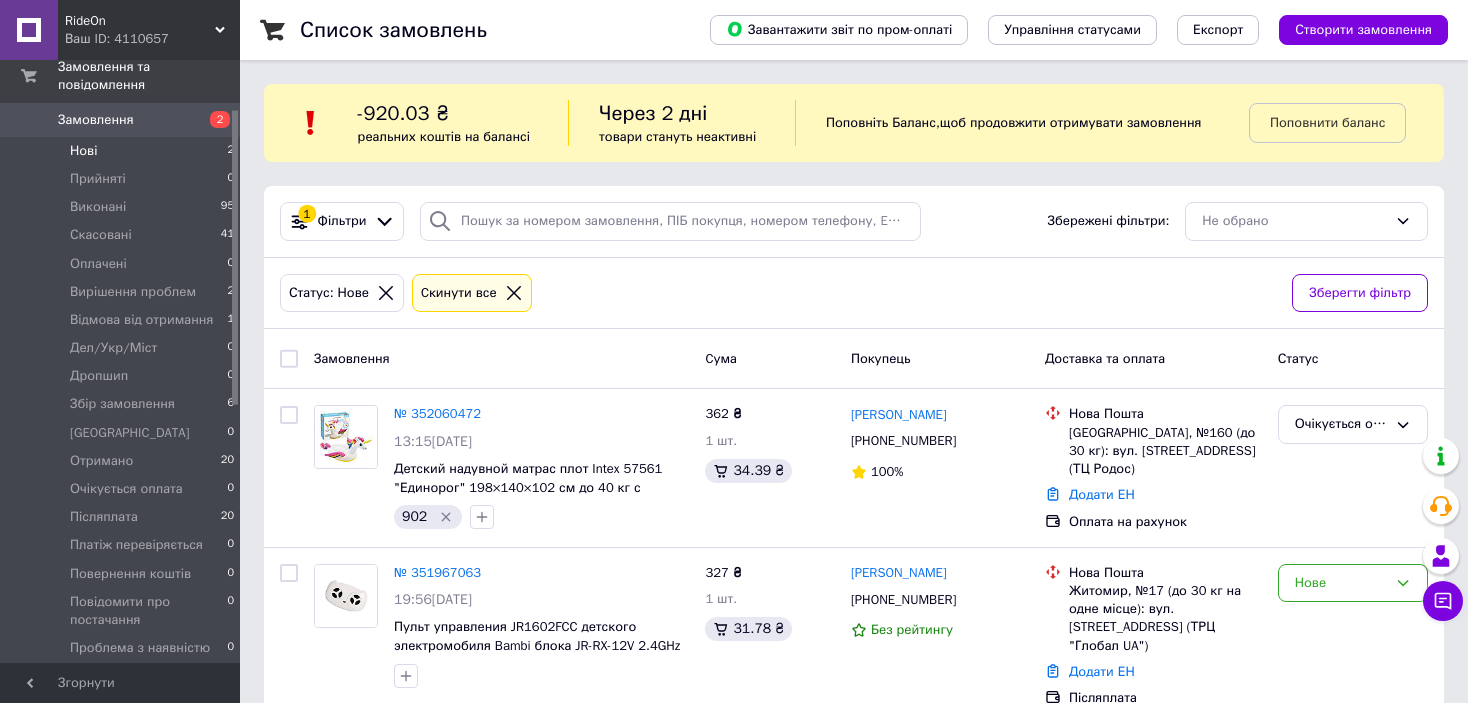 scroll, scrollTop: 23, scrollLeft: 0, axis: vertical 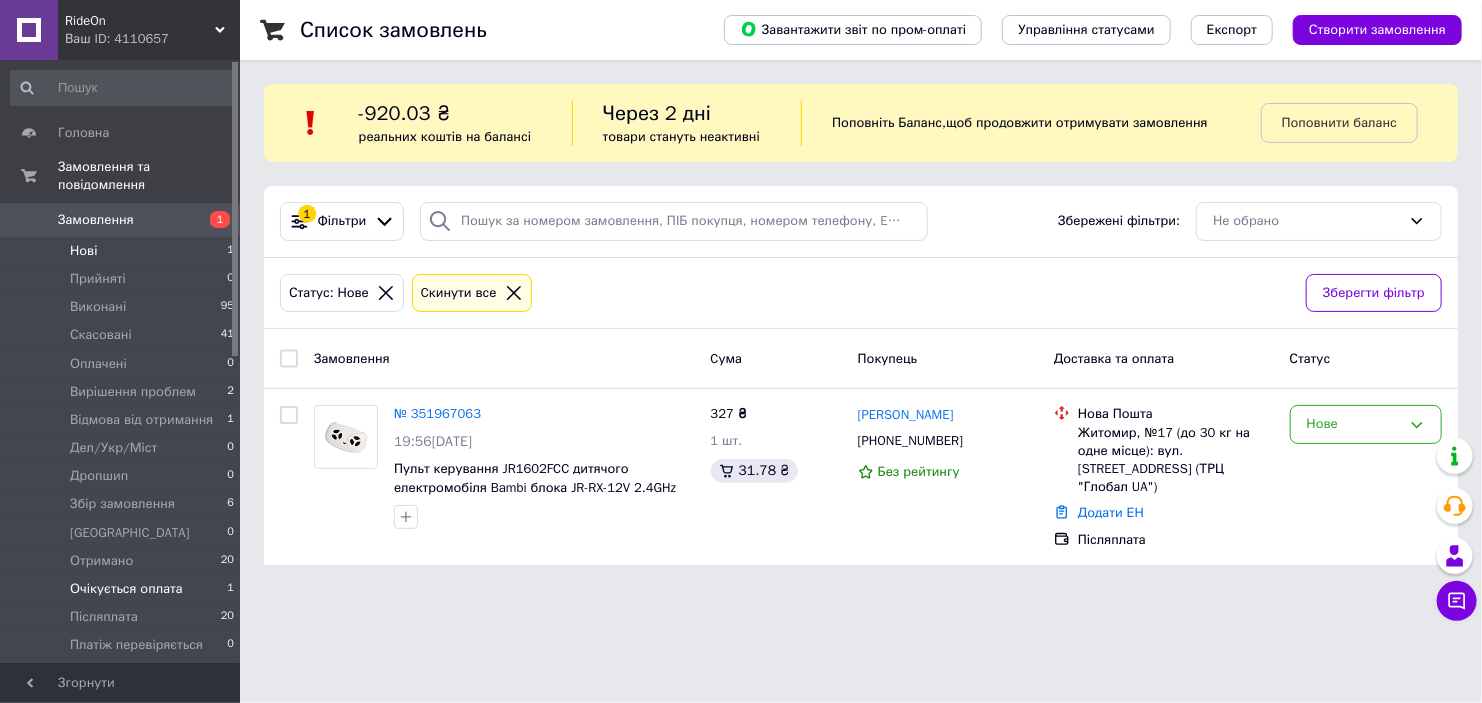 click on "Очікується оплата" at bounding box center [126, 589] 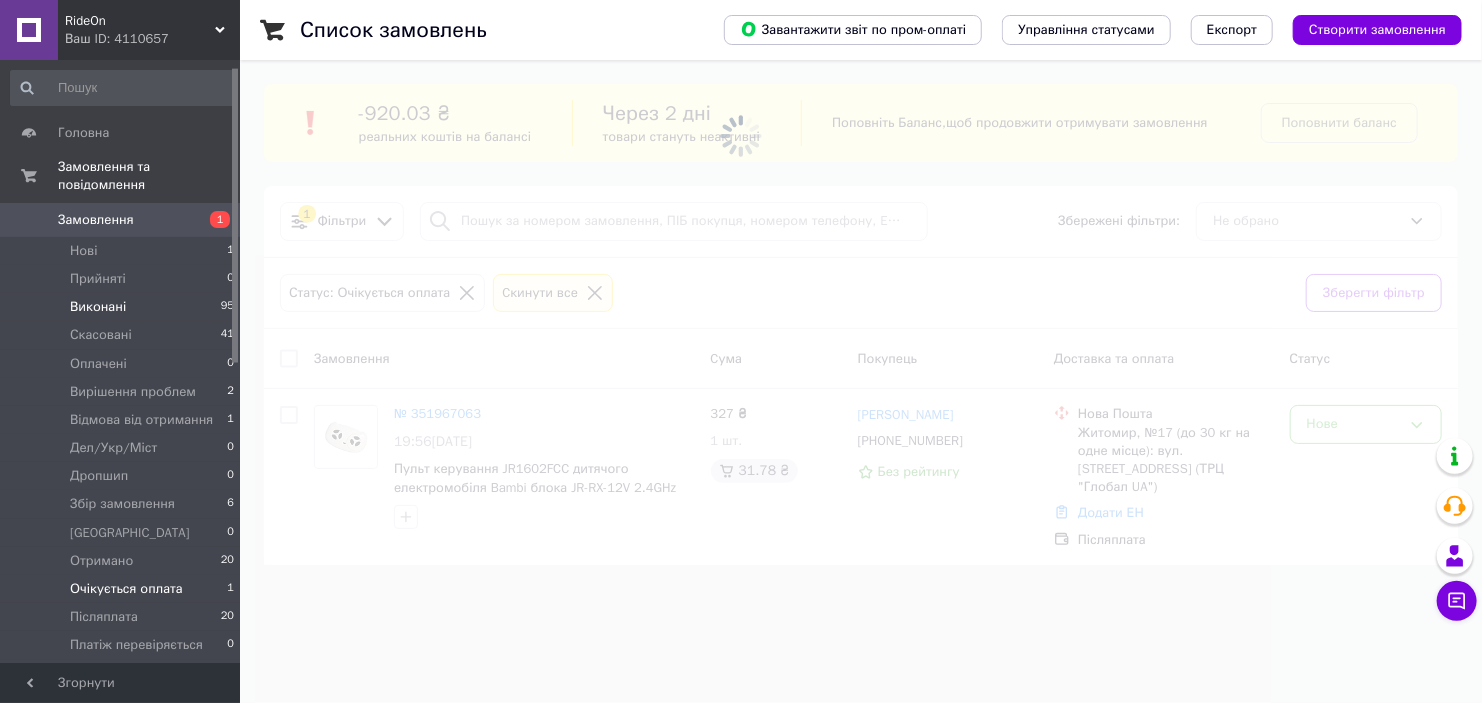 scroll, scrollTop: 100, scrollLeft: 0, axis: vertical 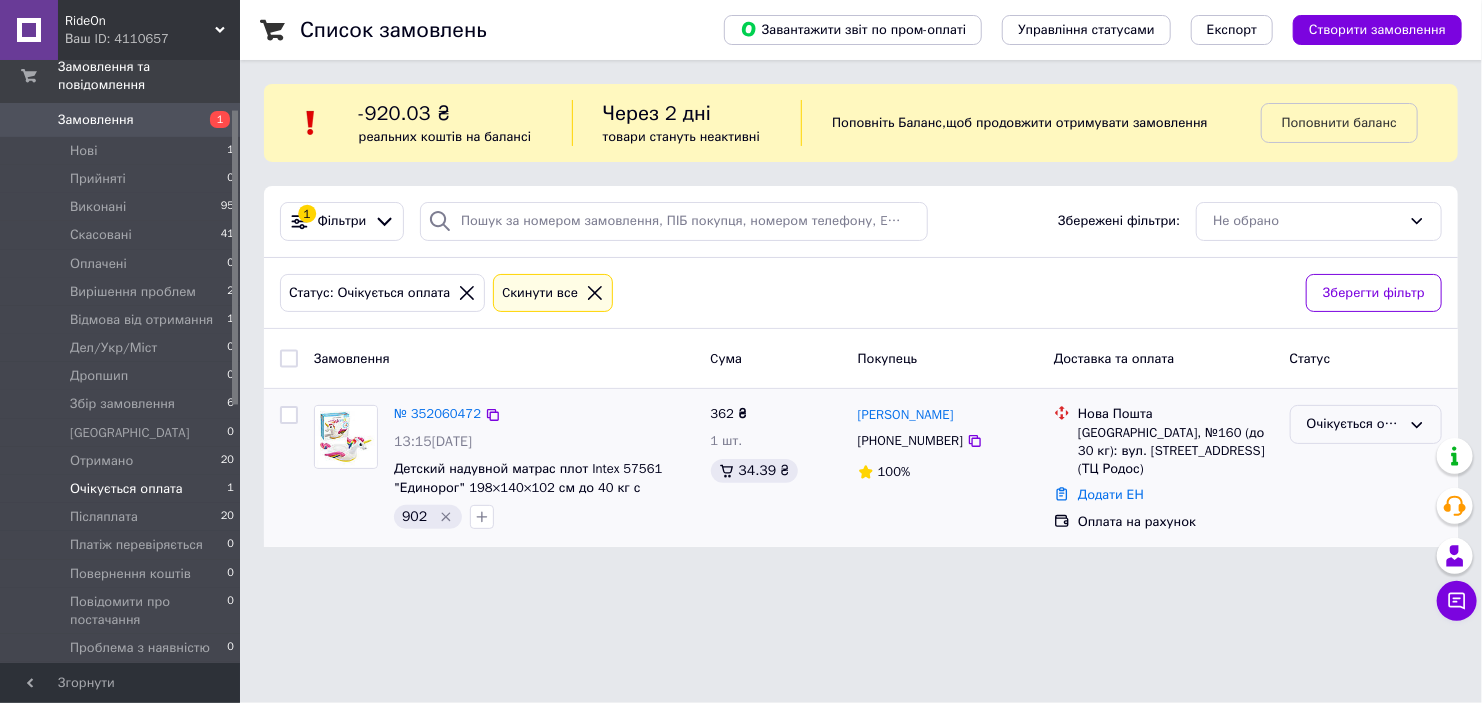 click on "Очікується оплата" at bounding box center (1366, 424) 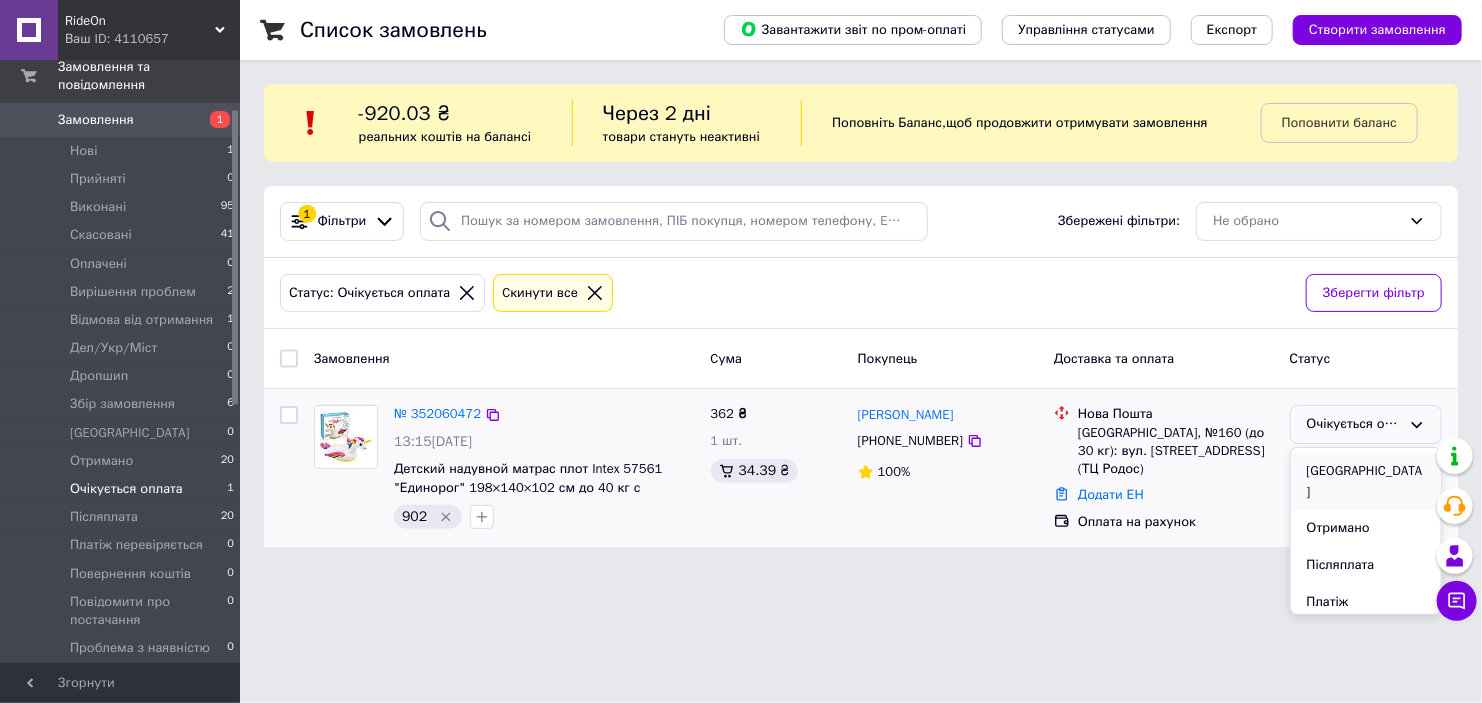 scroll, scrollTop: 400, scrollLeft: 0, axis: vertical 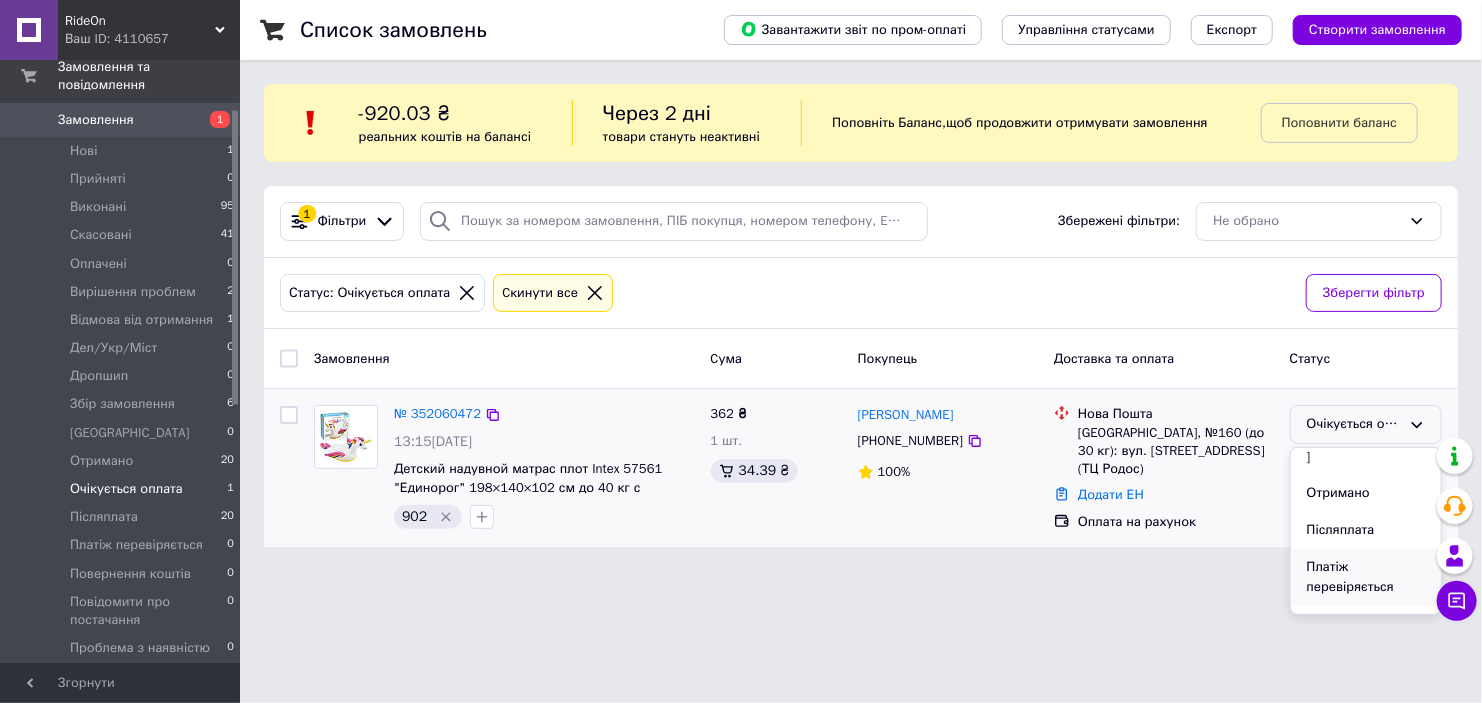 click on "Платіж перевіряється" at bounding box center [1366, 577] 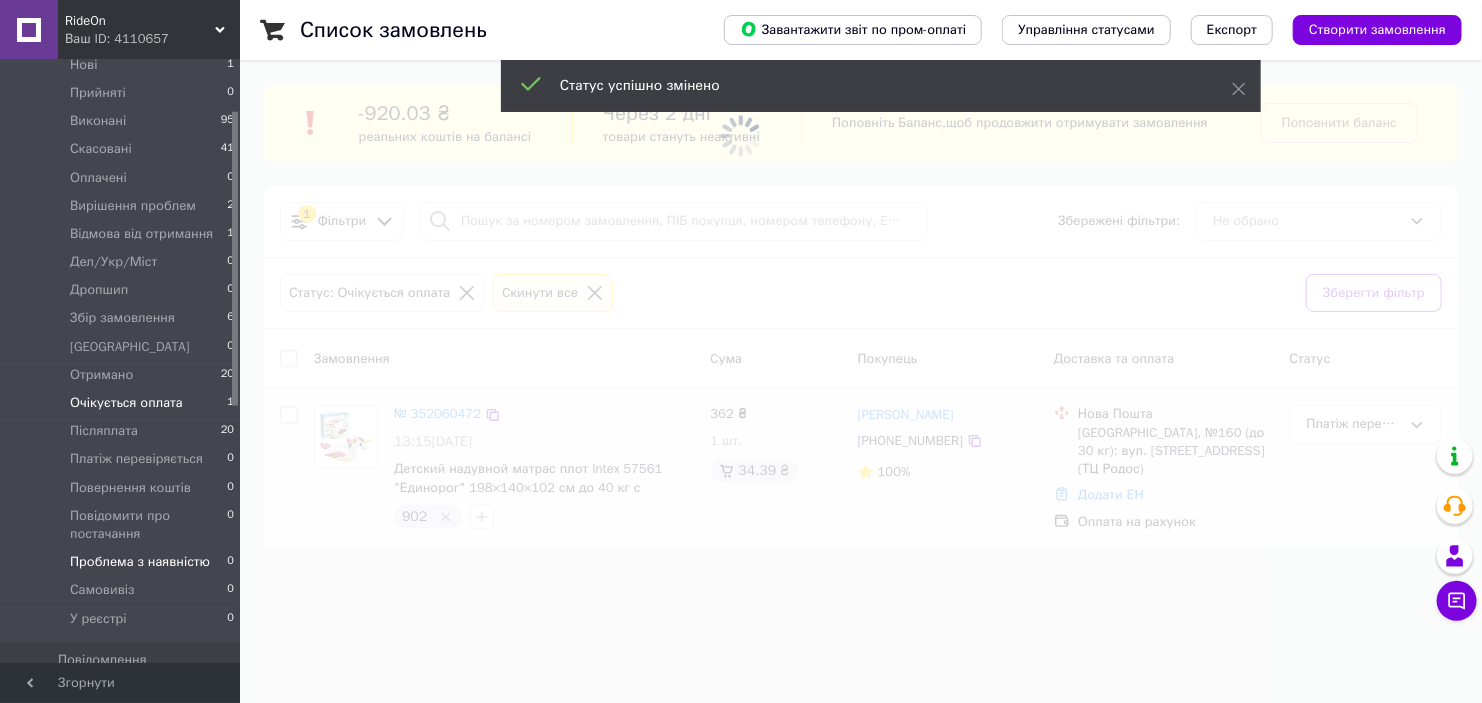 scroll, scrollTop: 100, scrollLeft: 0, axis: vertical 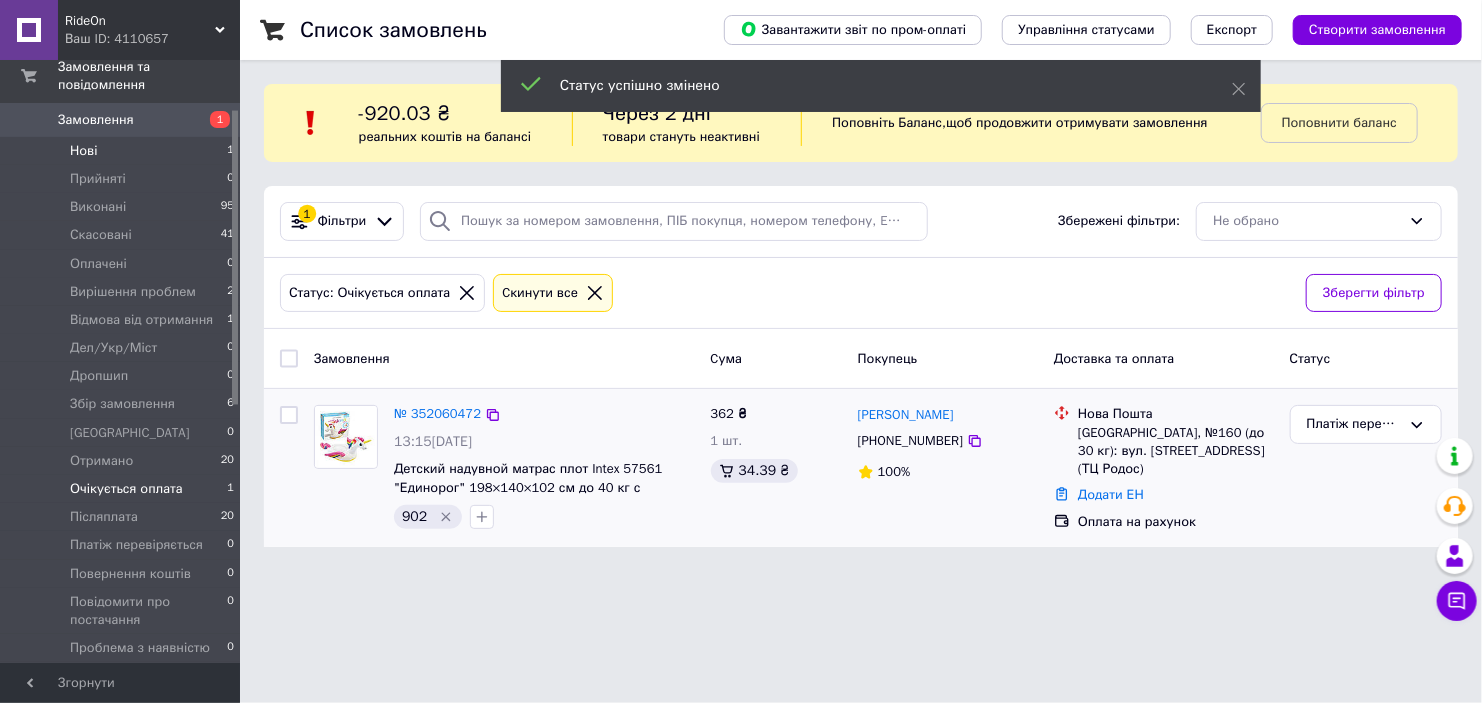 click on "Нові 1" at bounding box center [123, 151] 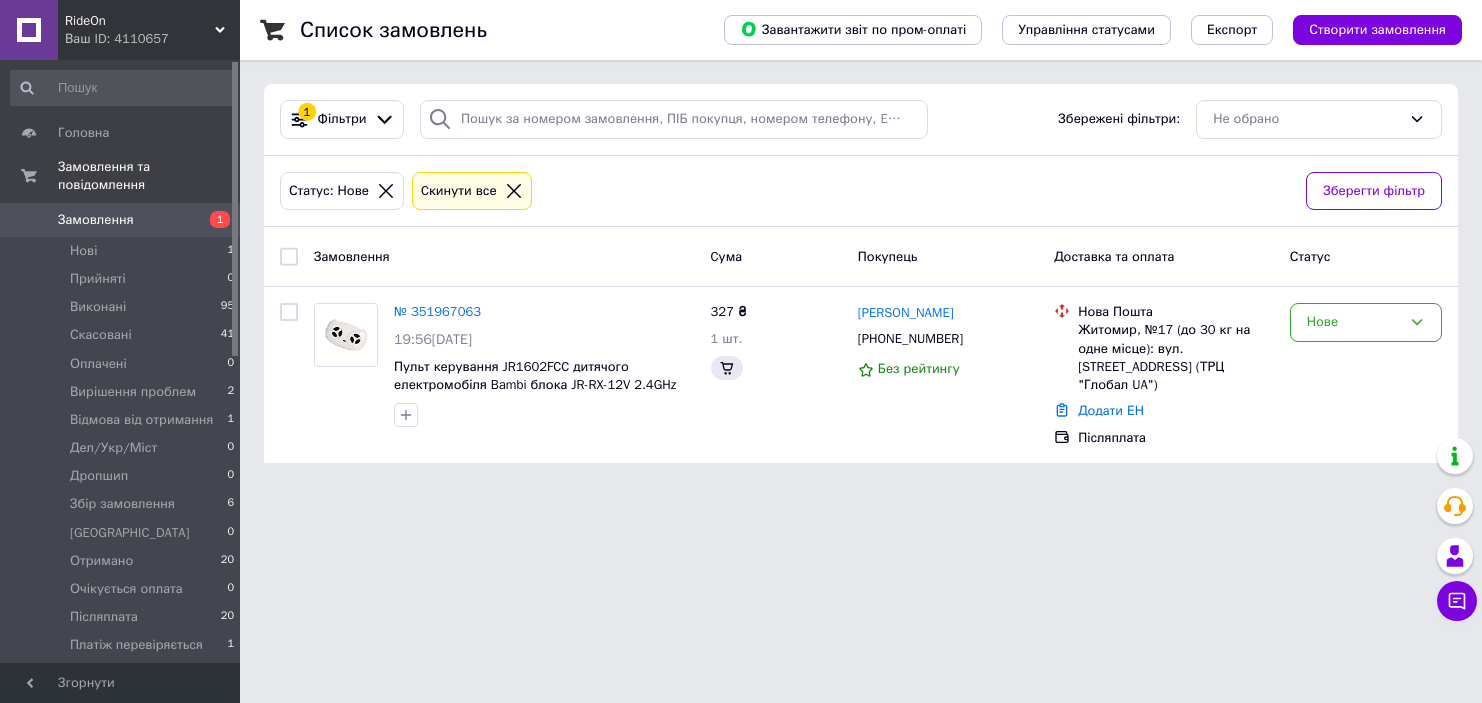 scroll, scrollTop: 0, scrollLeft: 0, axis: both 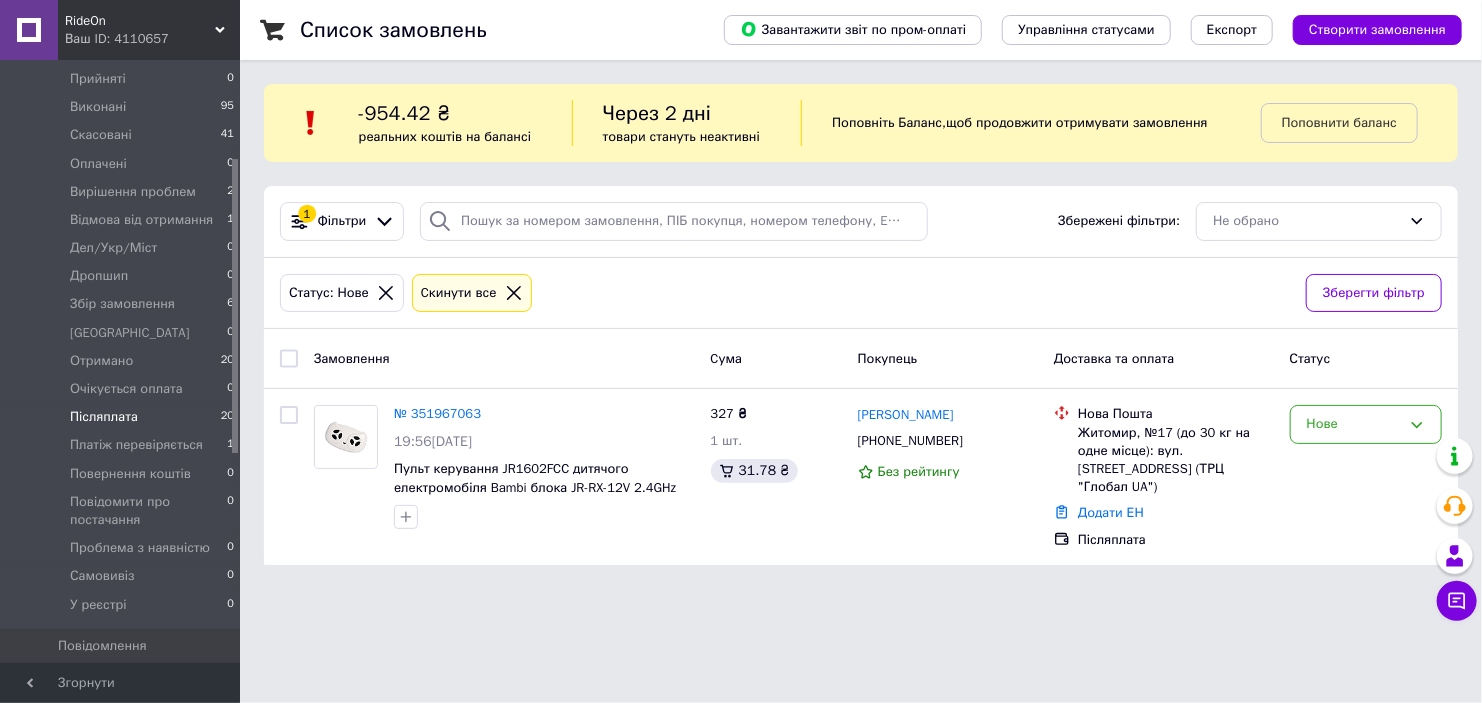 click on "Післяплата 20" at bounding box center (123, 417) 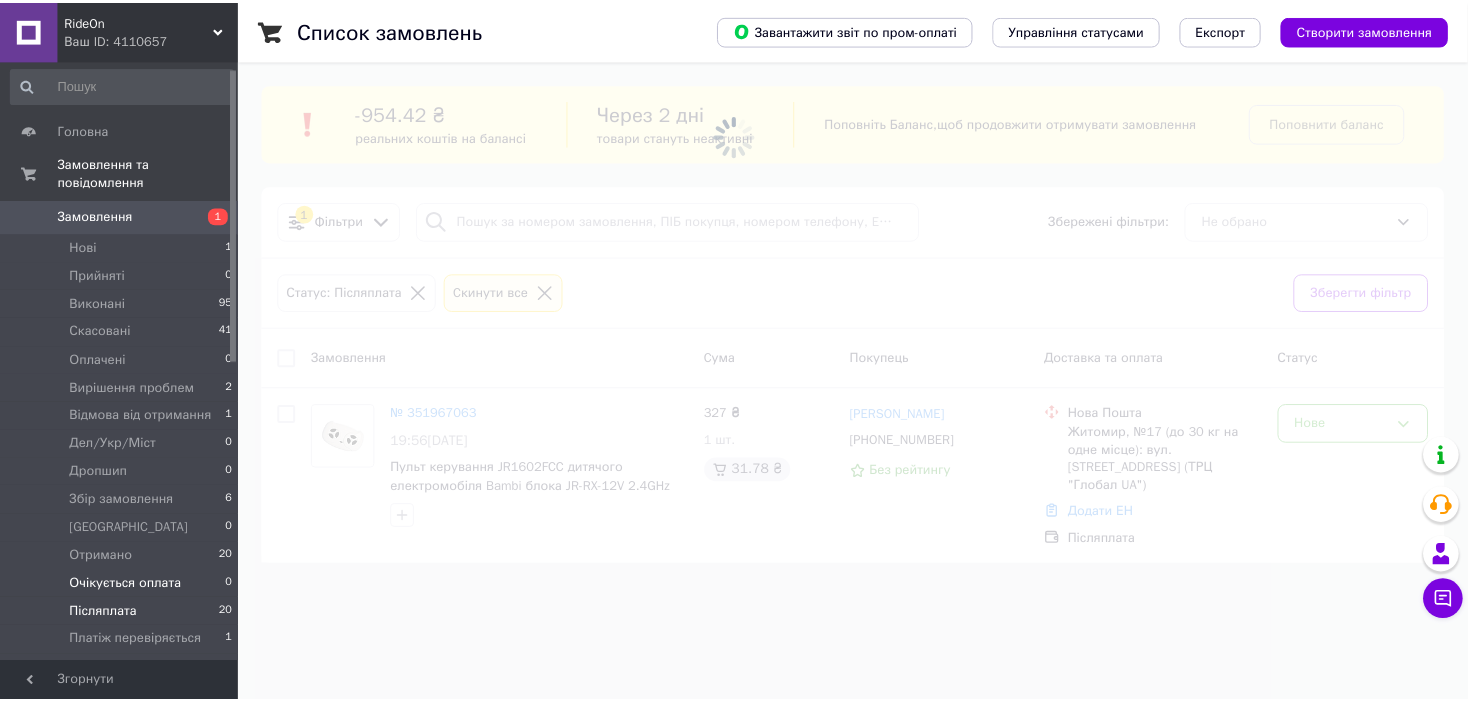 scroll, scrollTop: 0, scrollLeft: 0, axis: both 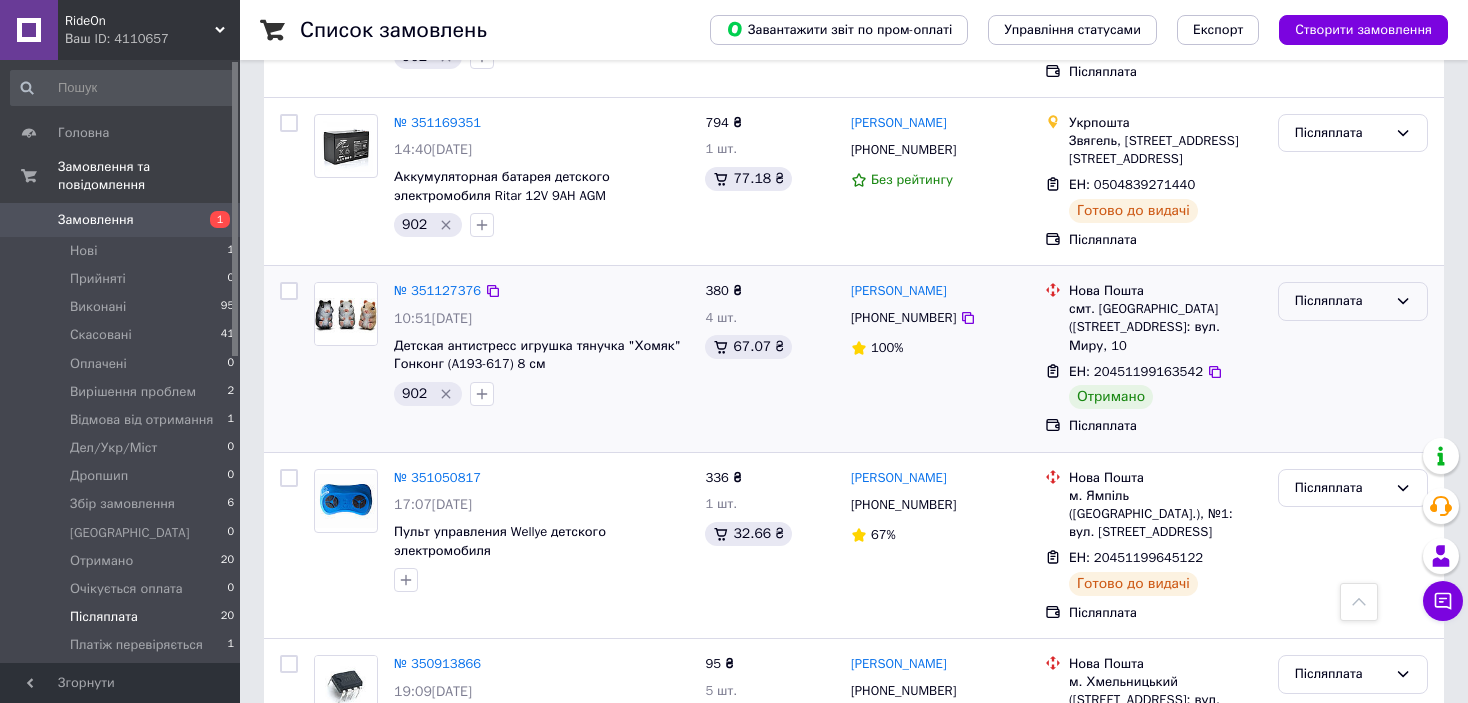 click on "Післяплата" at bounding box center [1341, 301] 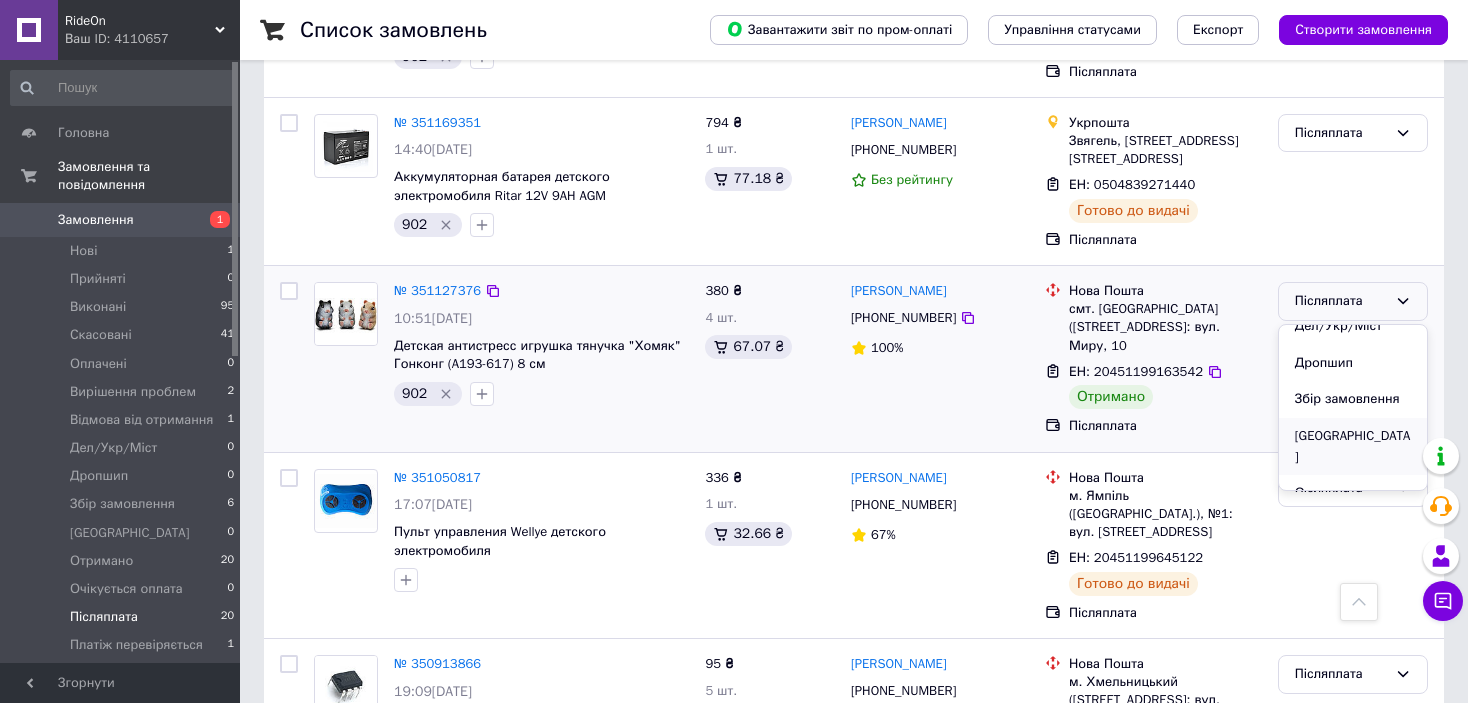 scroll, scrollTop: 300, scrollLeft: 0, axis: vertical 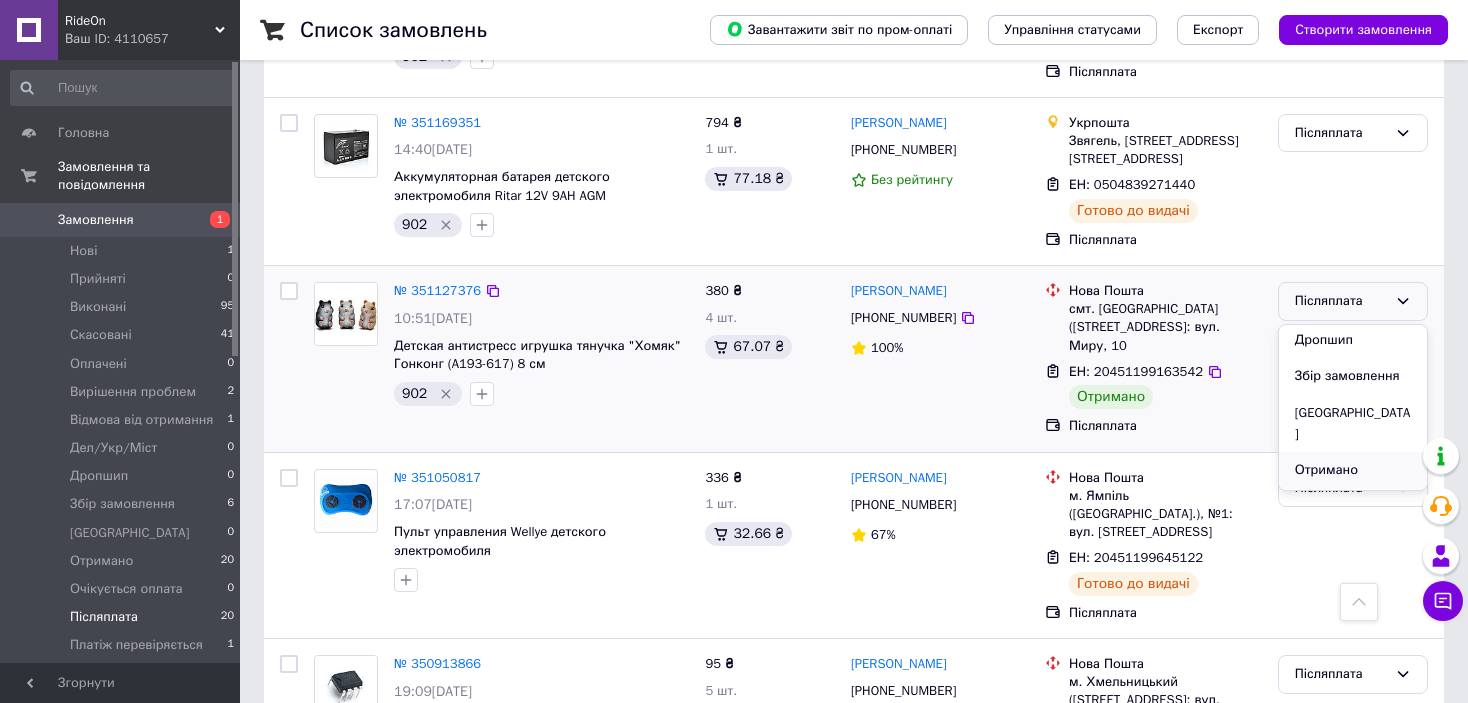 click on "Отримано" at bounding box center [1353, 470] 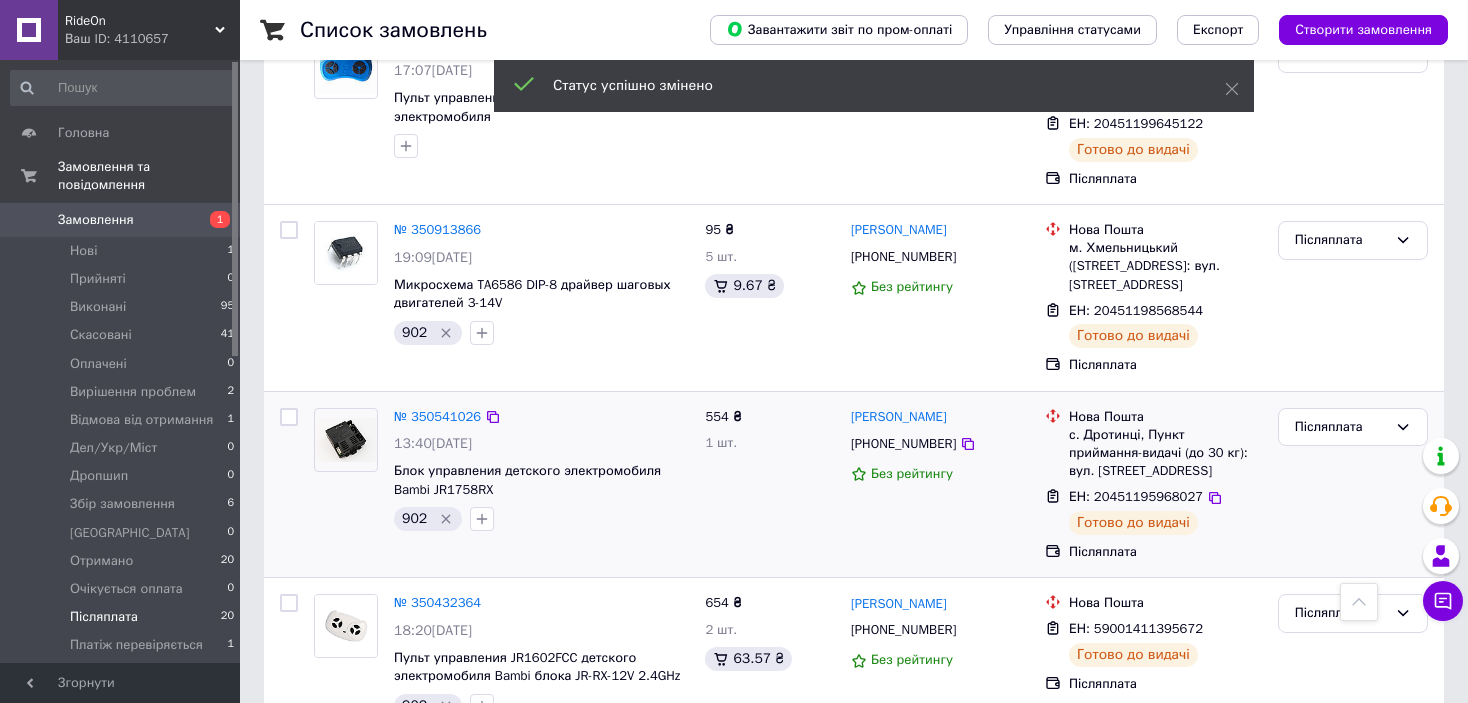 scroll, scrollTop: 3000, scrollLeft: 0, axis: vertical 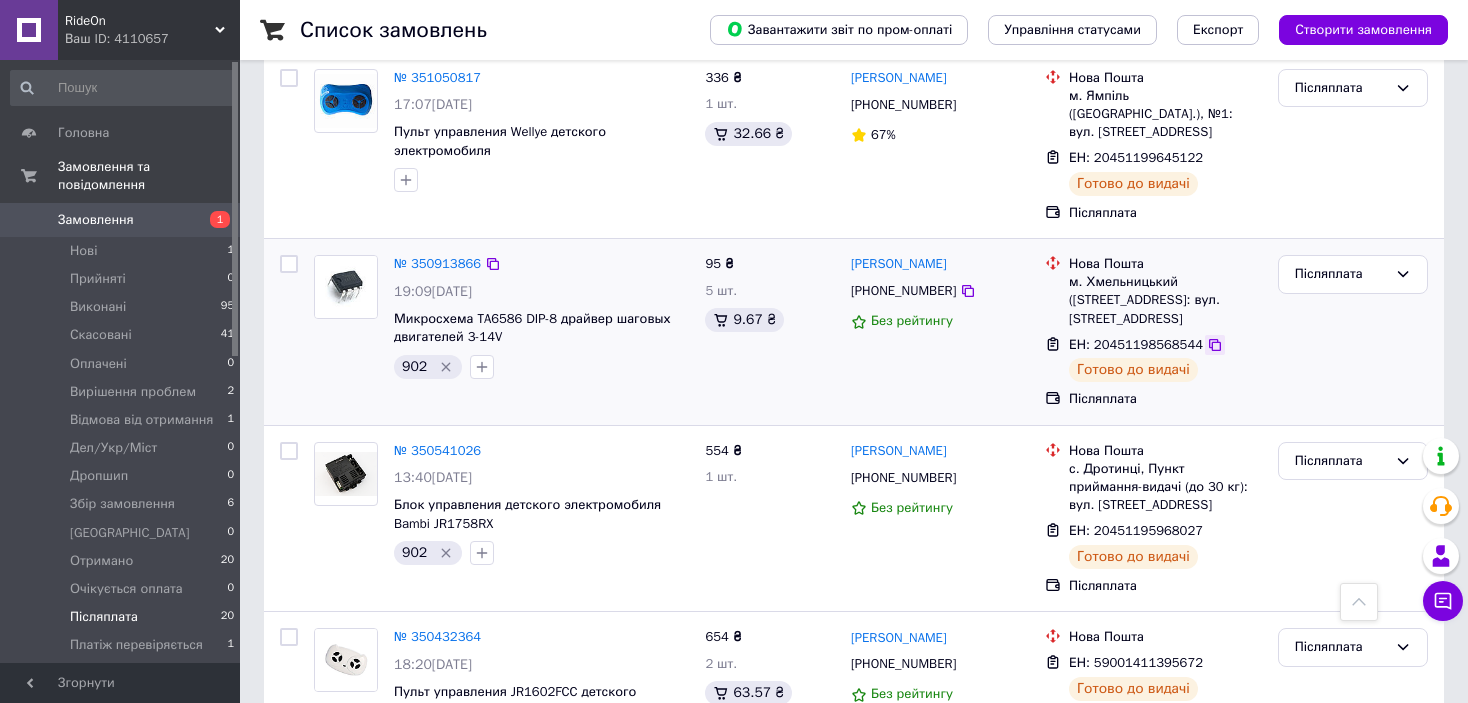 click 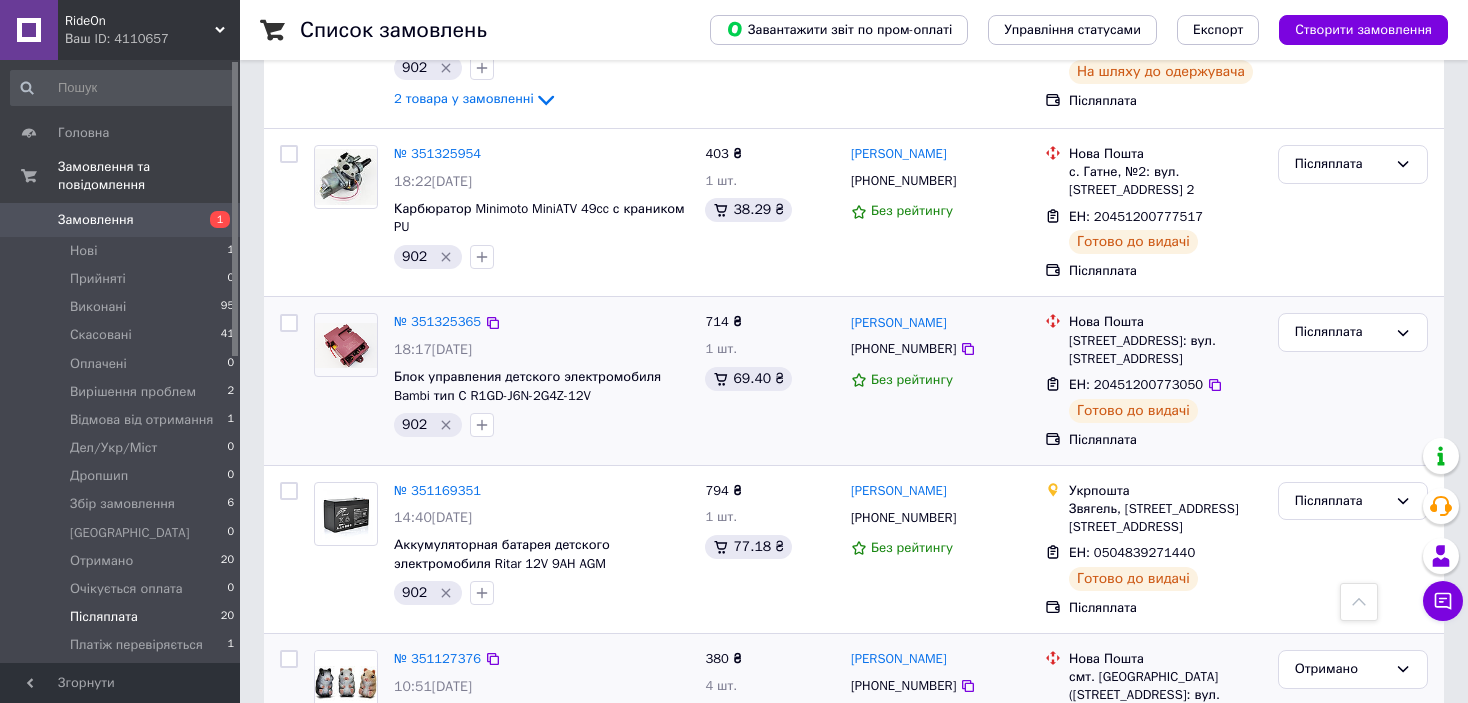 scroll, scrollTop: 2118, scrollLeft: 0, axis: vertical 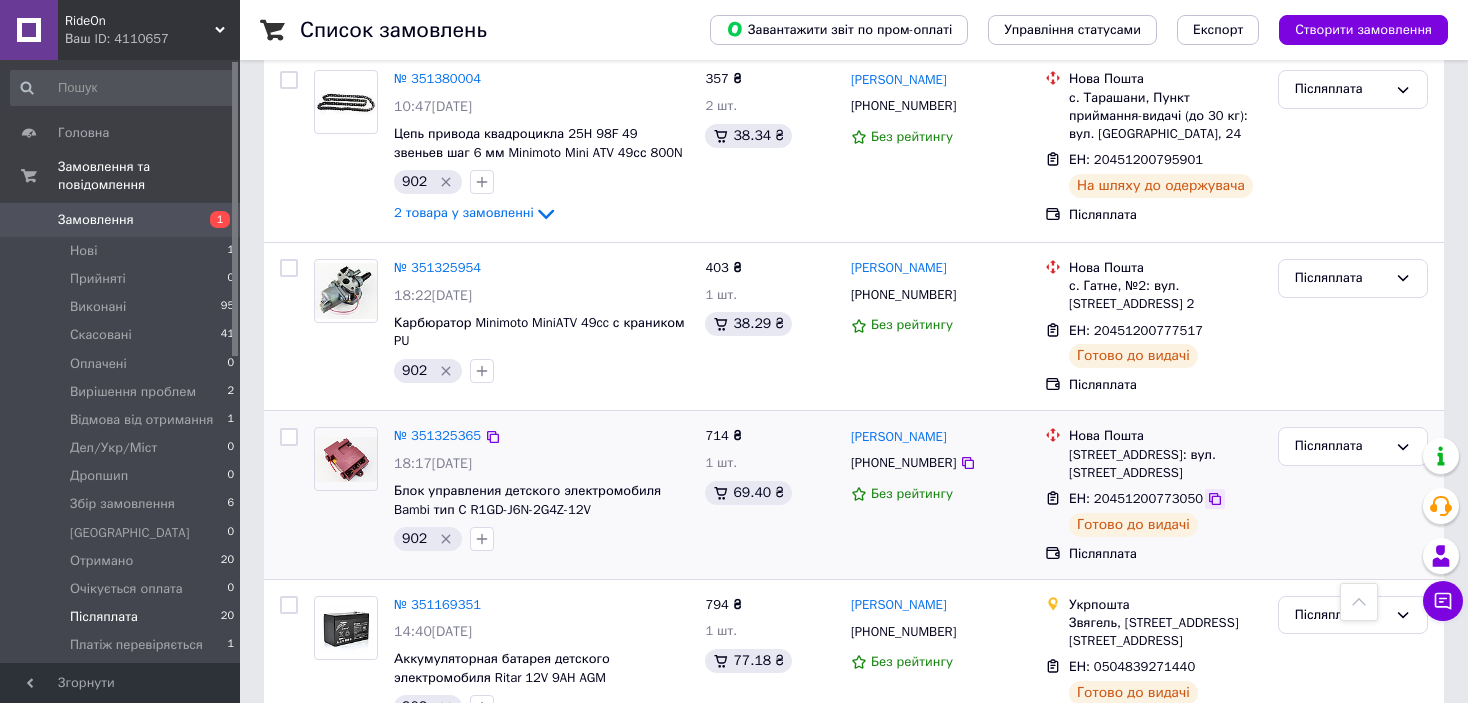 click 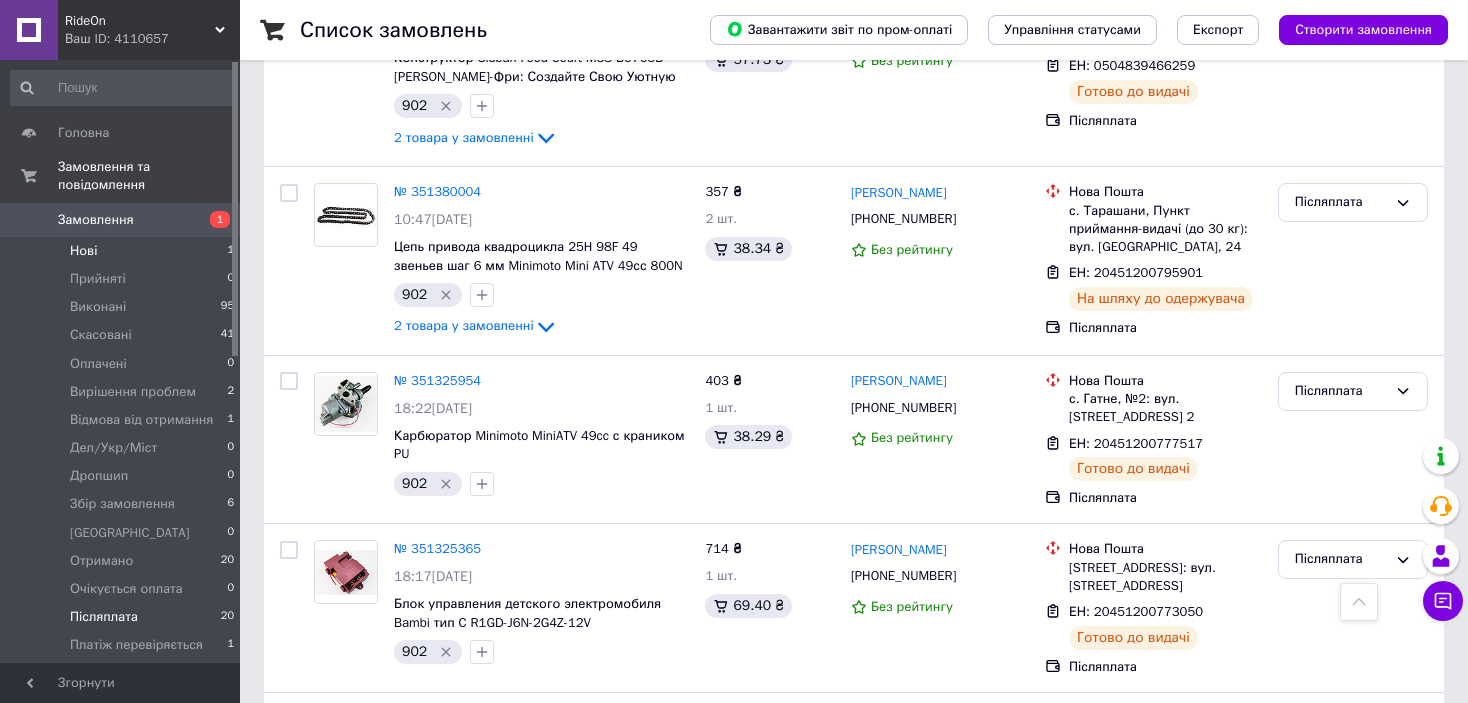 scroll, scrollTop: 1818, scrollLeft: 0, axis: vertical 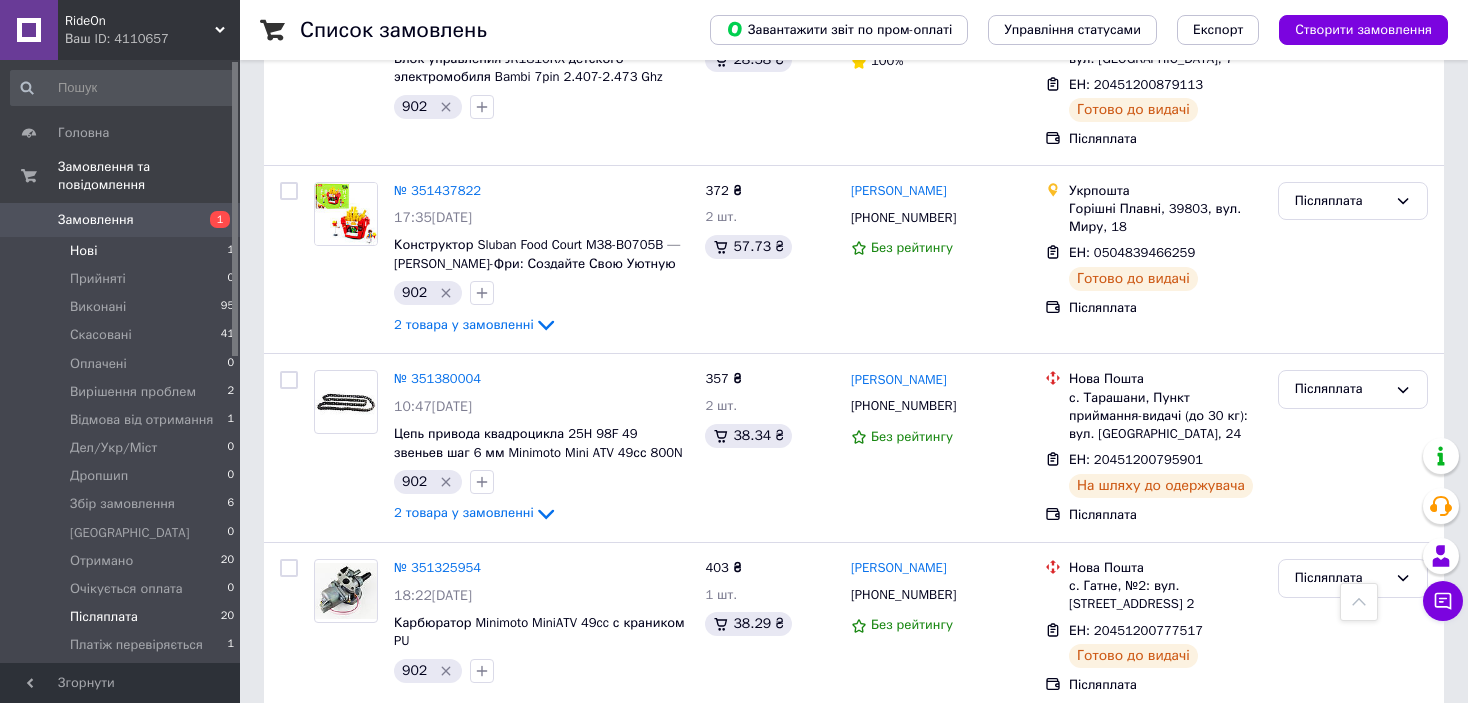 click on "Нові 1" at bounding box center [123, 251] 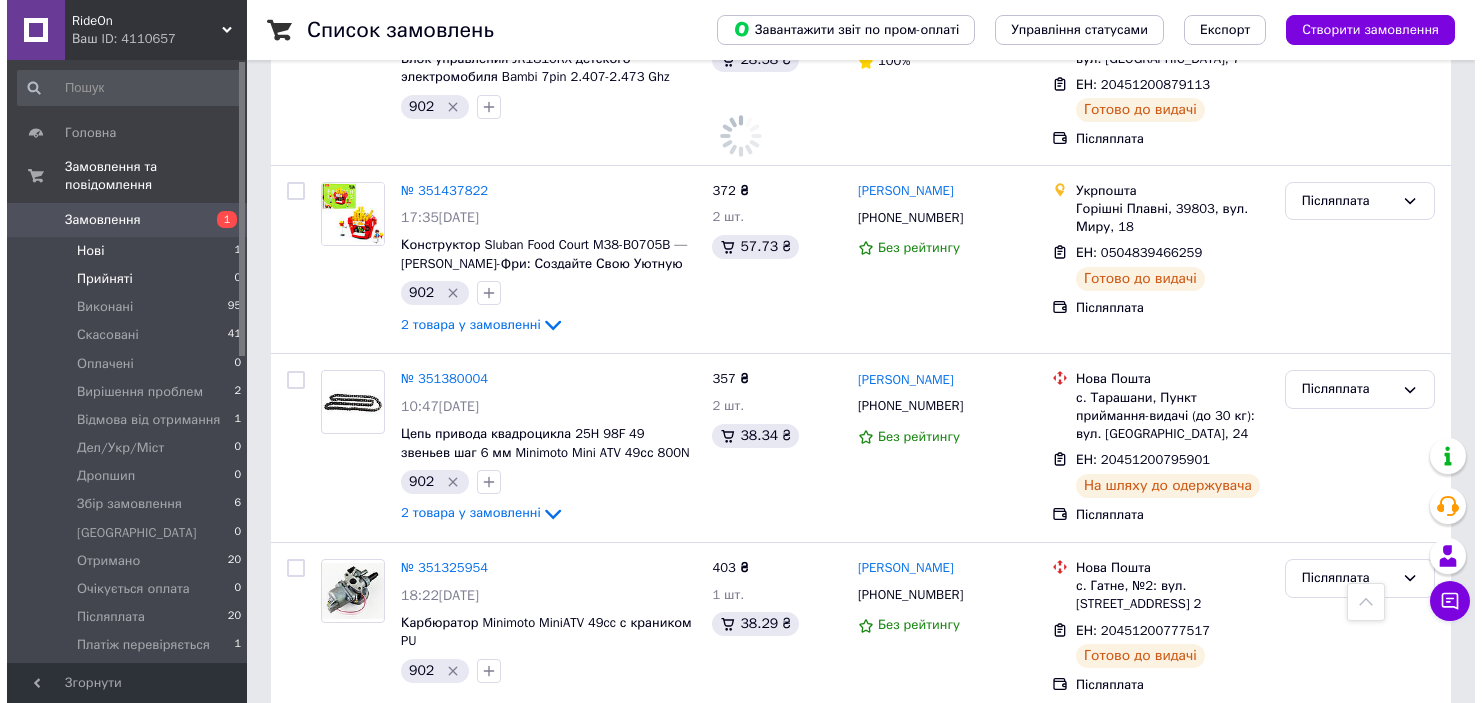 scroll, scrollTop: 0, scrollLeft: 0, axis: both 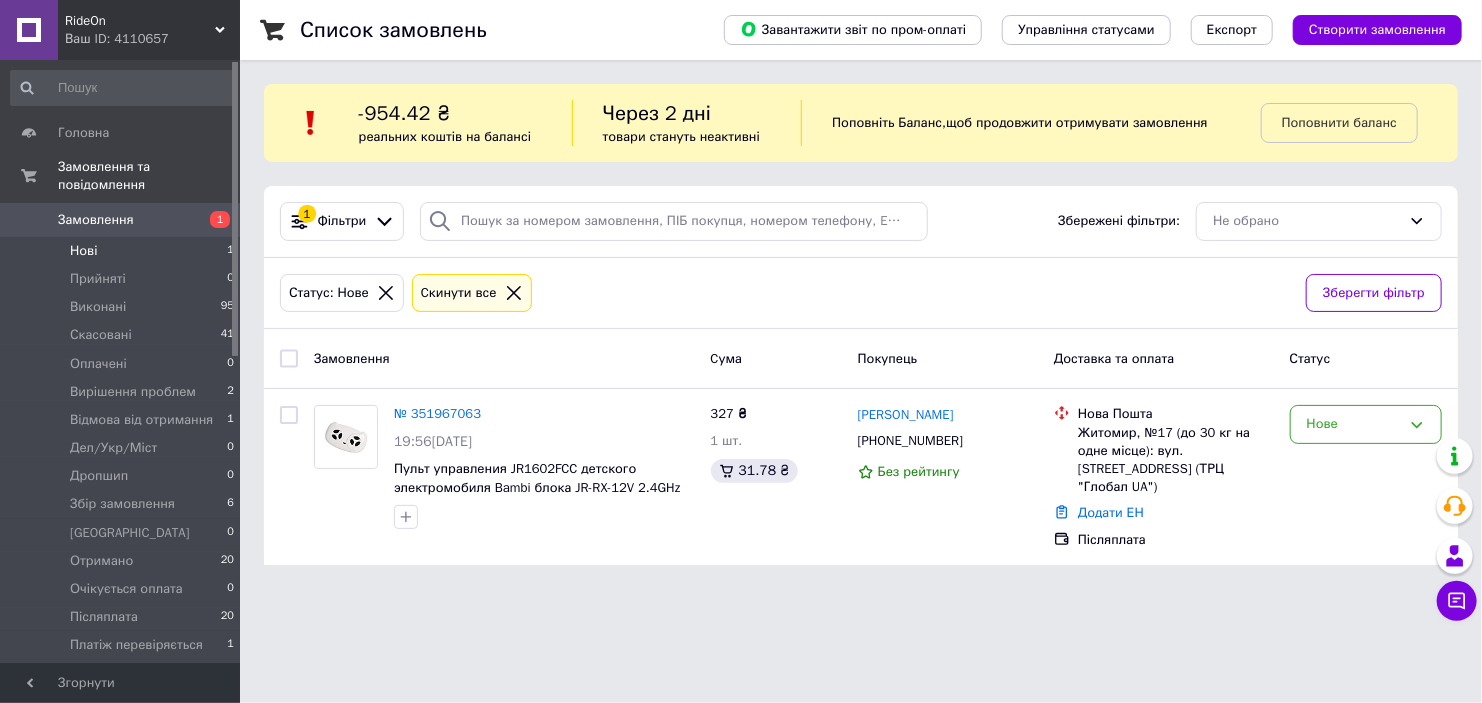 drag, startPoint x: 212, startPoint y: 223, endPoint x: 202, endPoint y: 204, distance: 21.470911 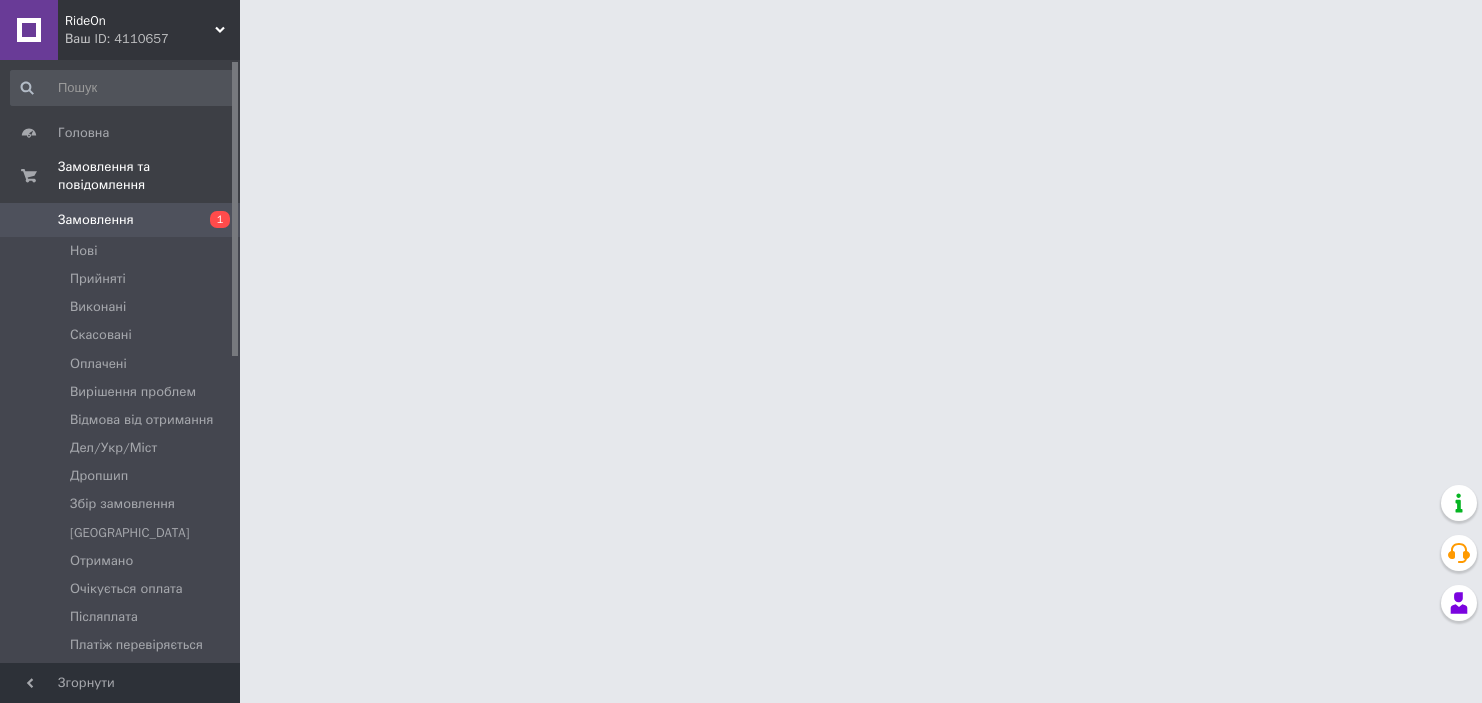 scroll, scrollTop: 0, scrollLeft: 0, axis: both 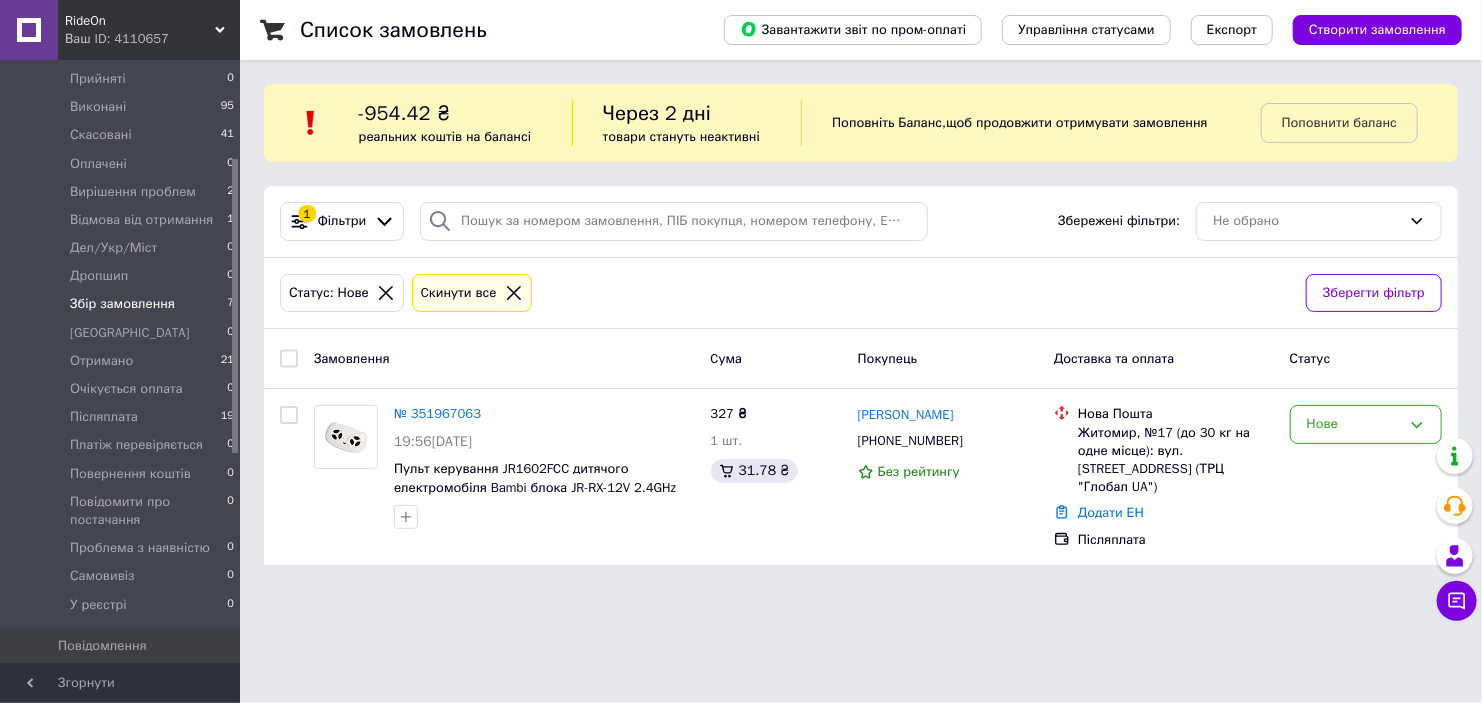 click on "Збір замовлення 7" at bounding box center [123, 304] 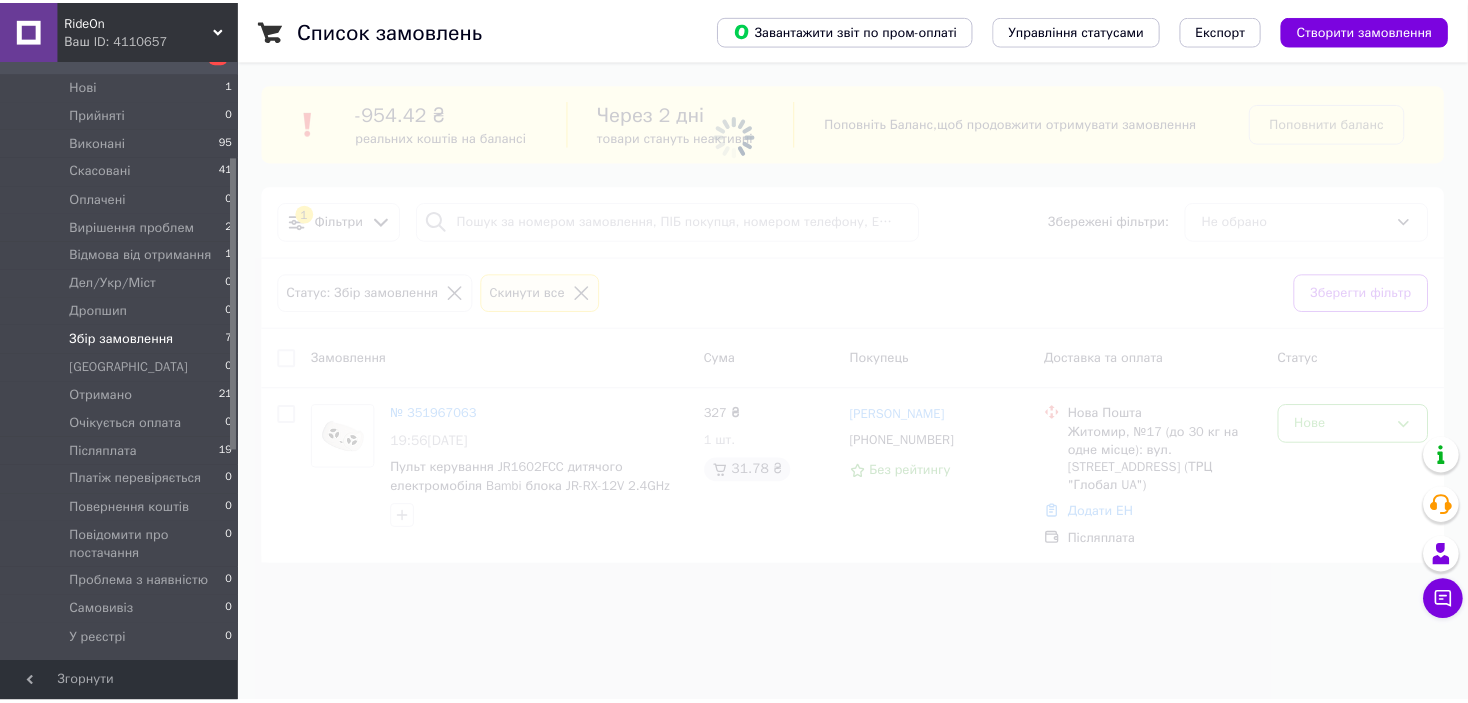scroll, scrollTop: 200, scrollLeft: 0, axis: vertical 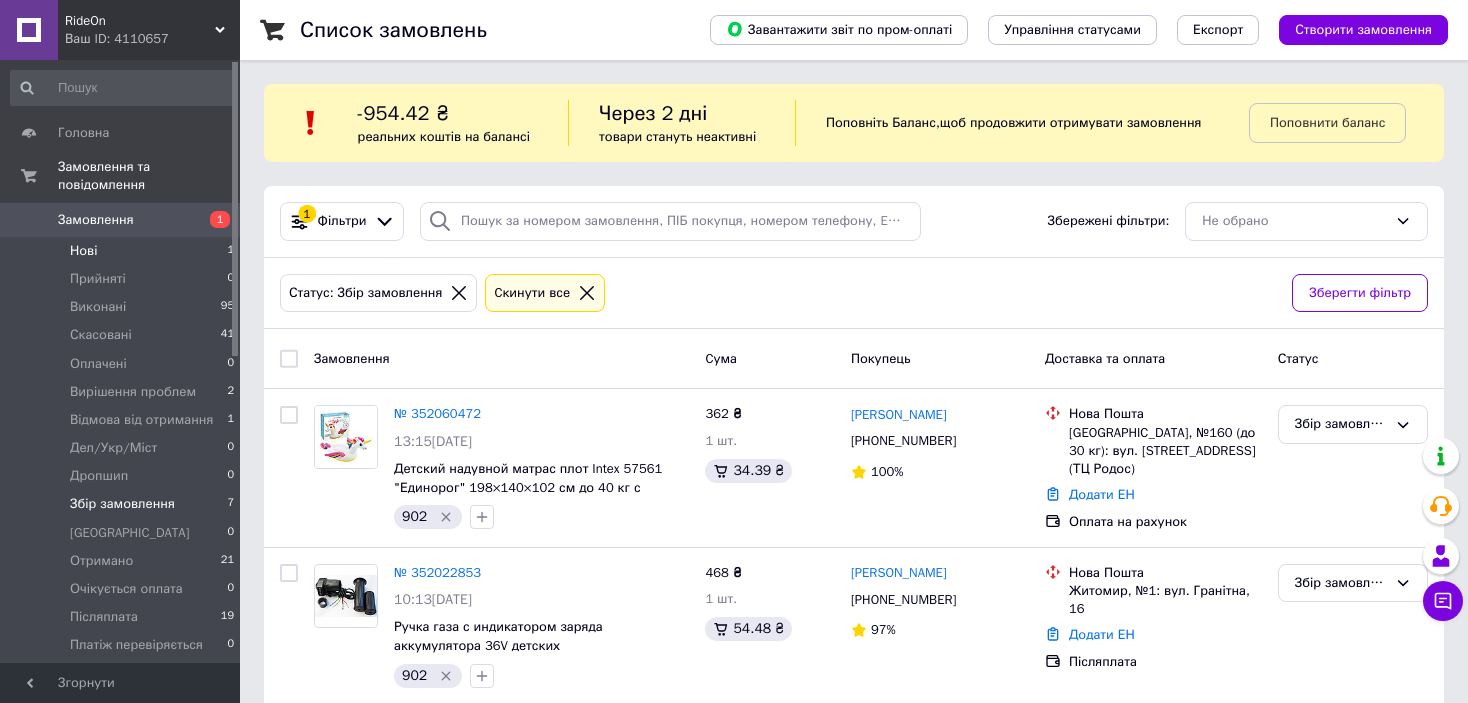 click on "Нові 1" at bounding box center (123, 251) 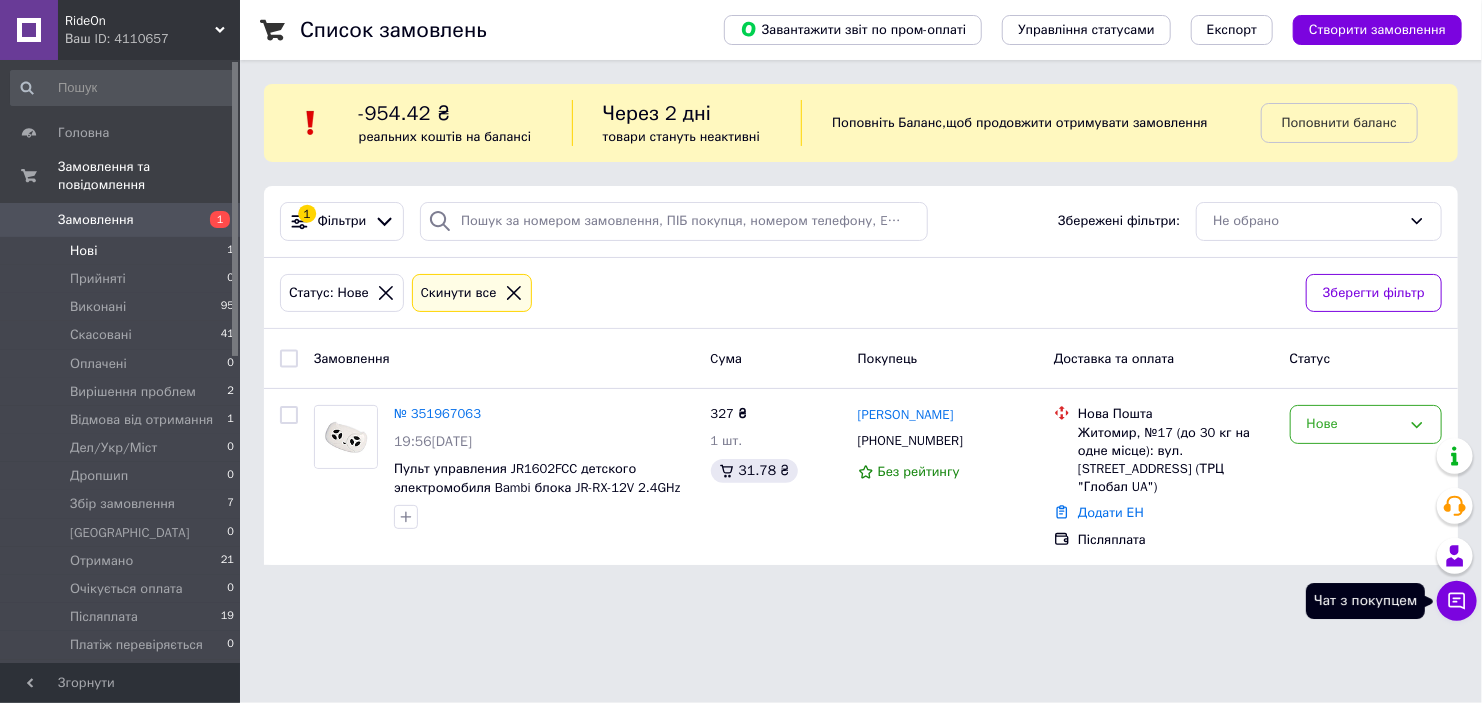 click on "Чат з покупцем" at bounding box center (1457, 601) 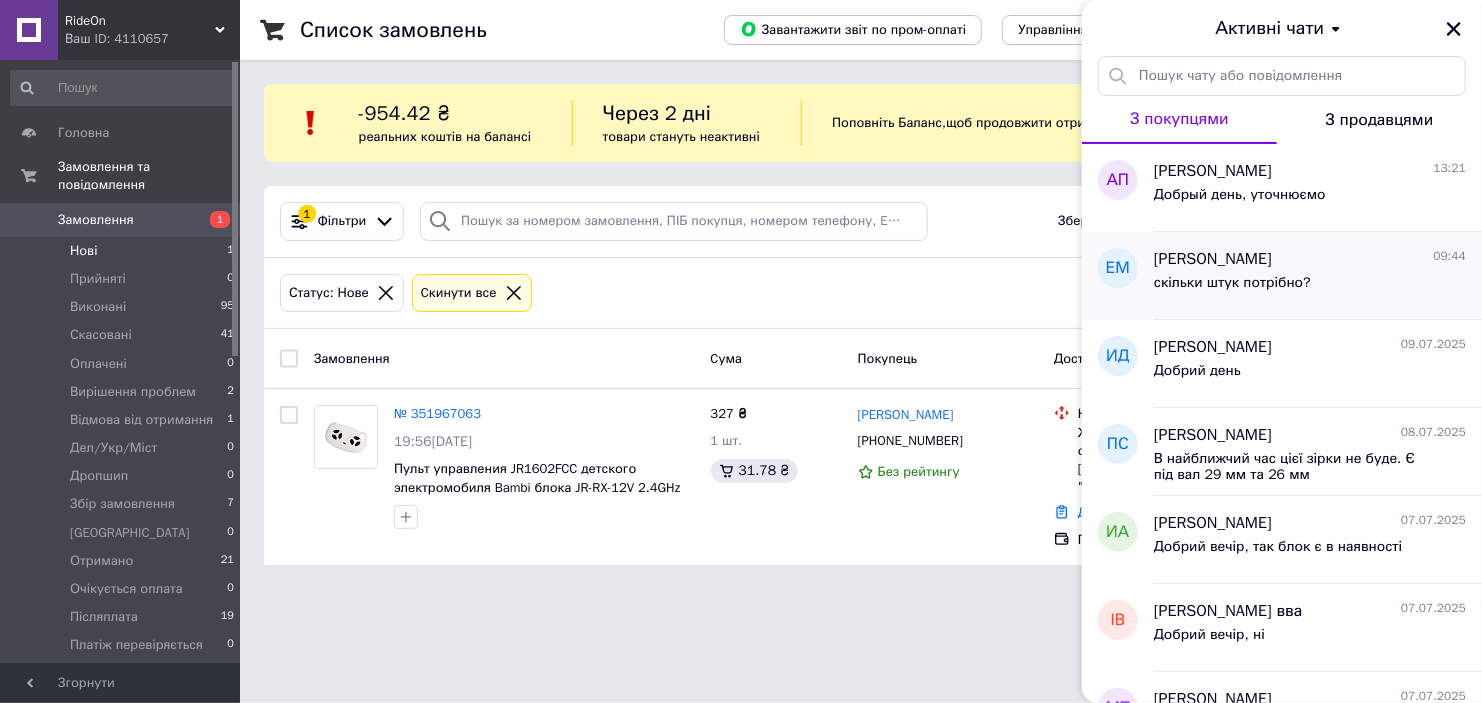 click on "скільки штук потрібно?" at bounding box center (1232, 289) 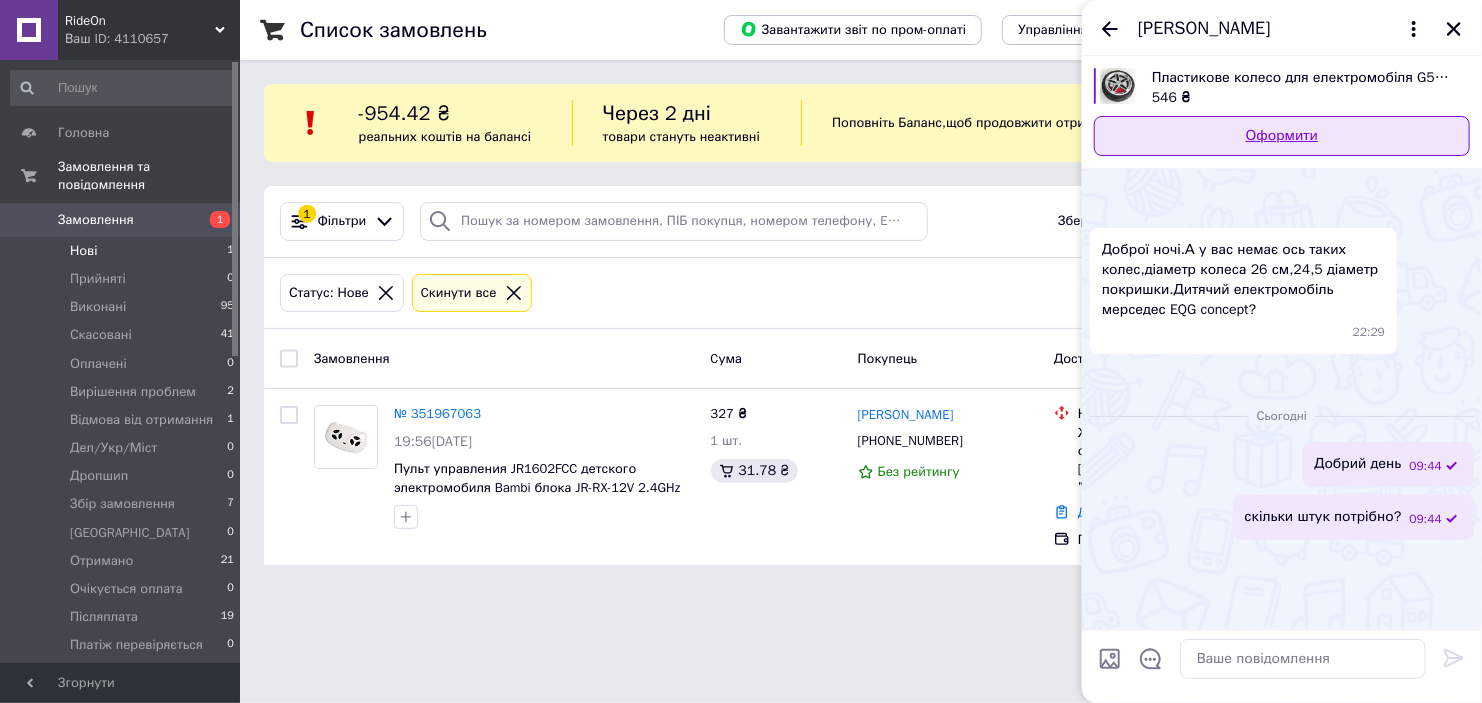 scroll, scrollTop: 198, scrollLeft: 0, axis: vertical 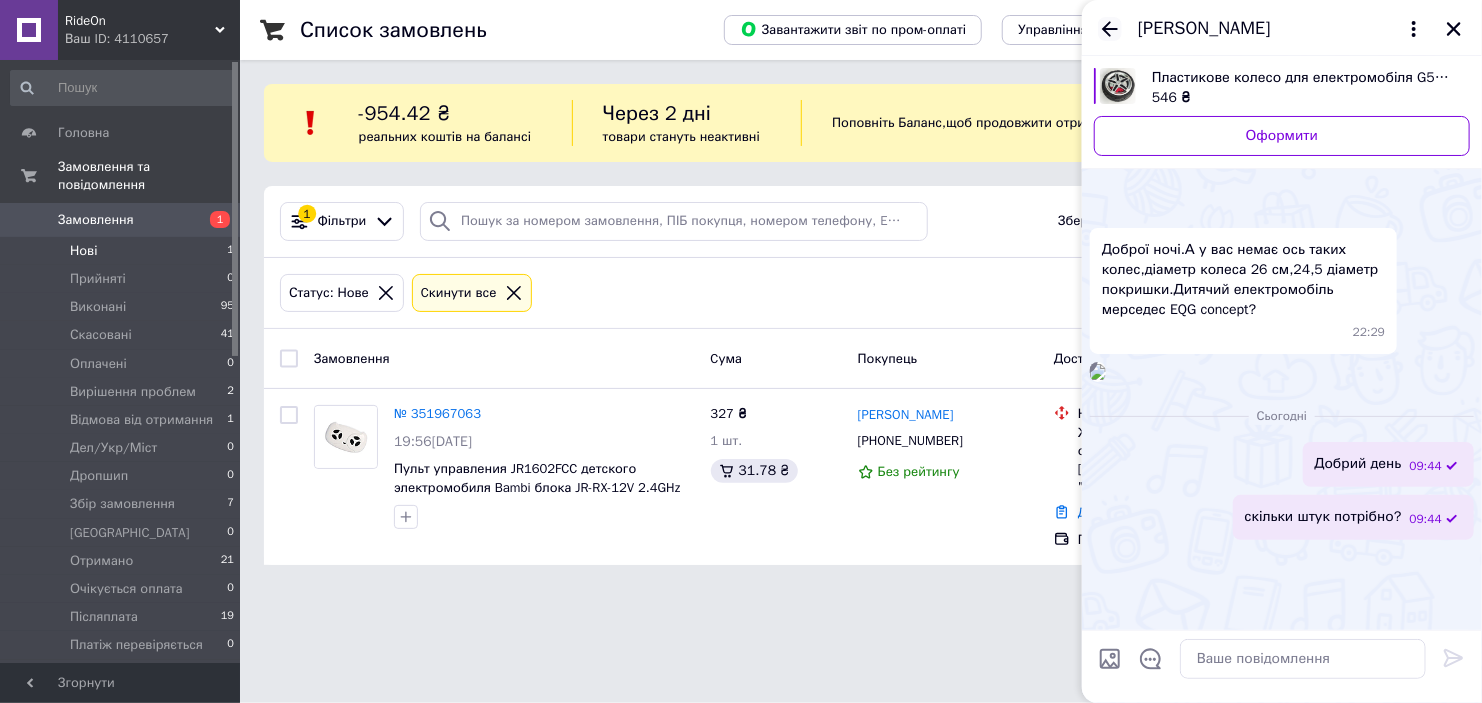 click 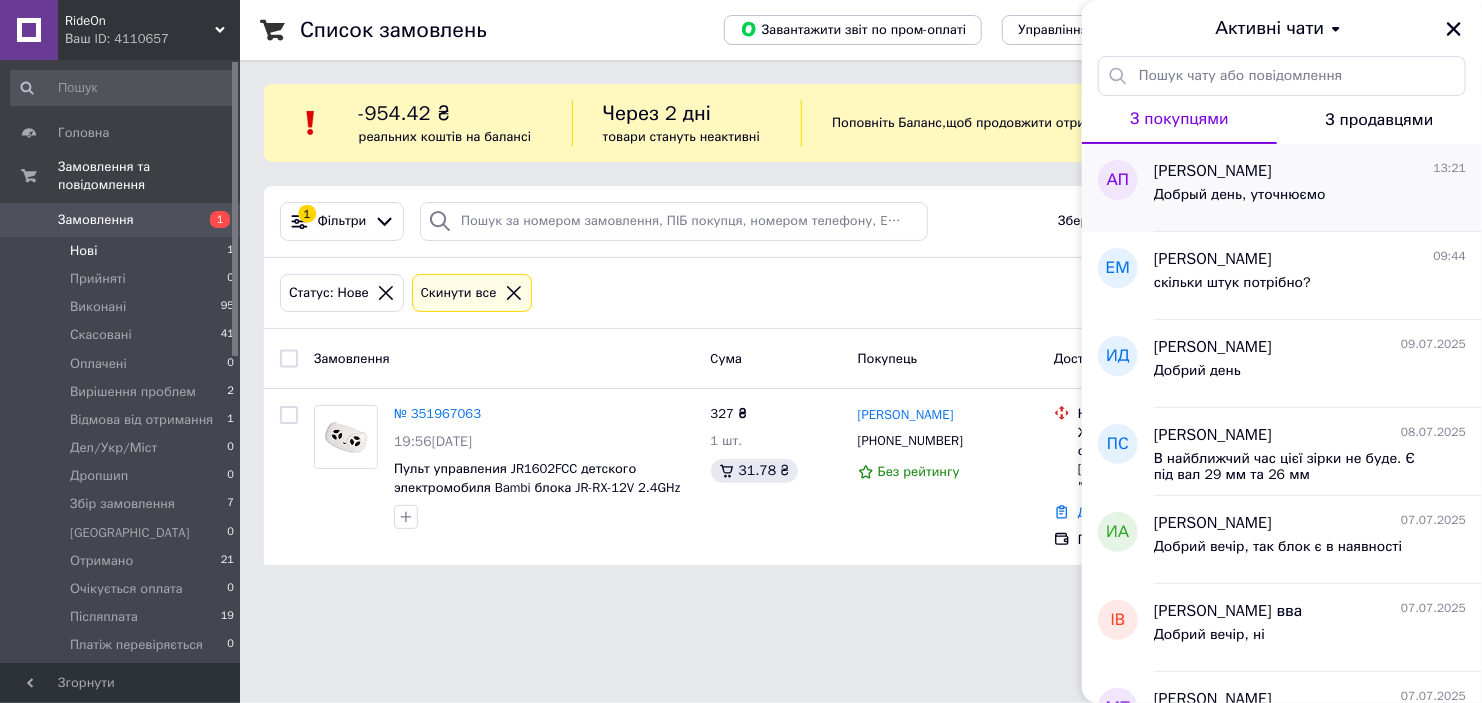 click on "[PERSON_NAME]" at bounding box center [1213, 171] 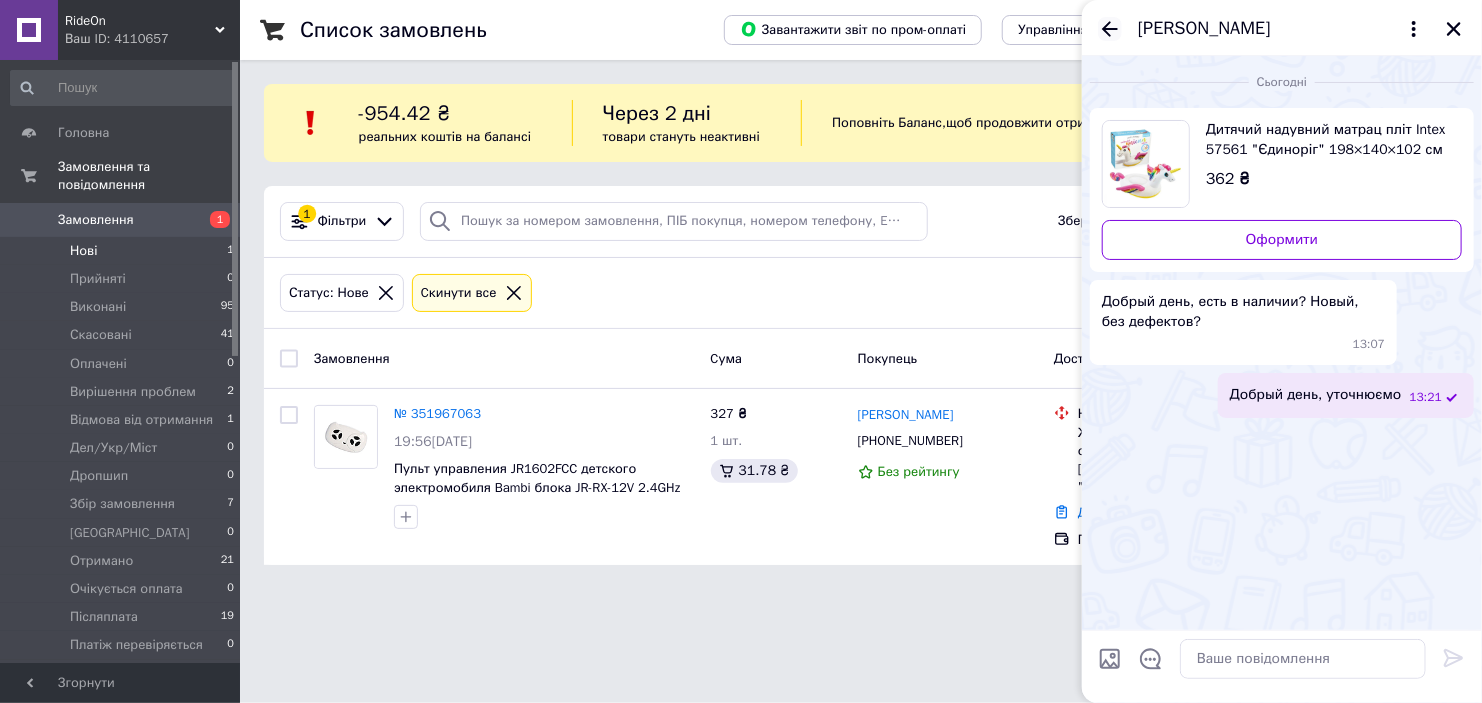 click 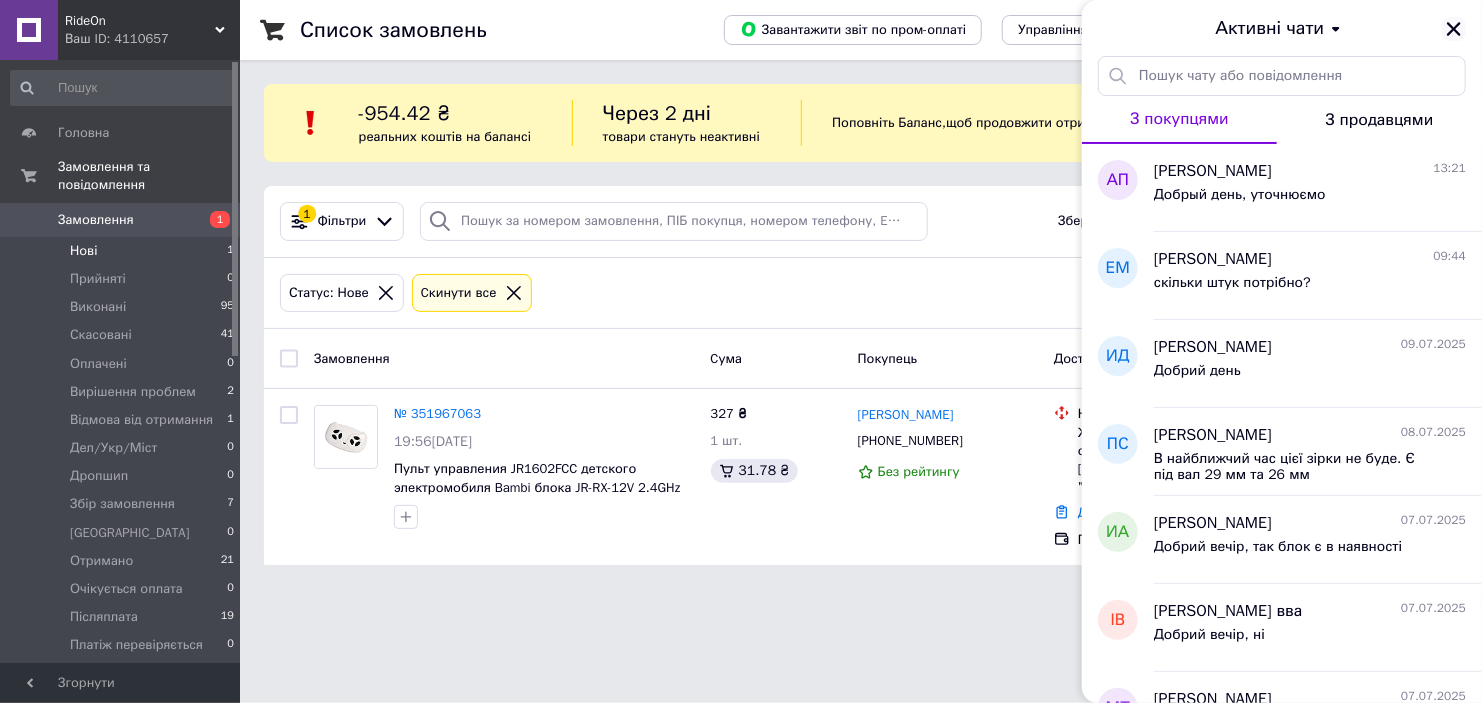 click 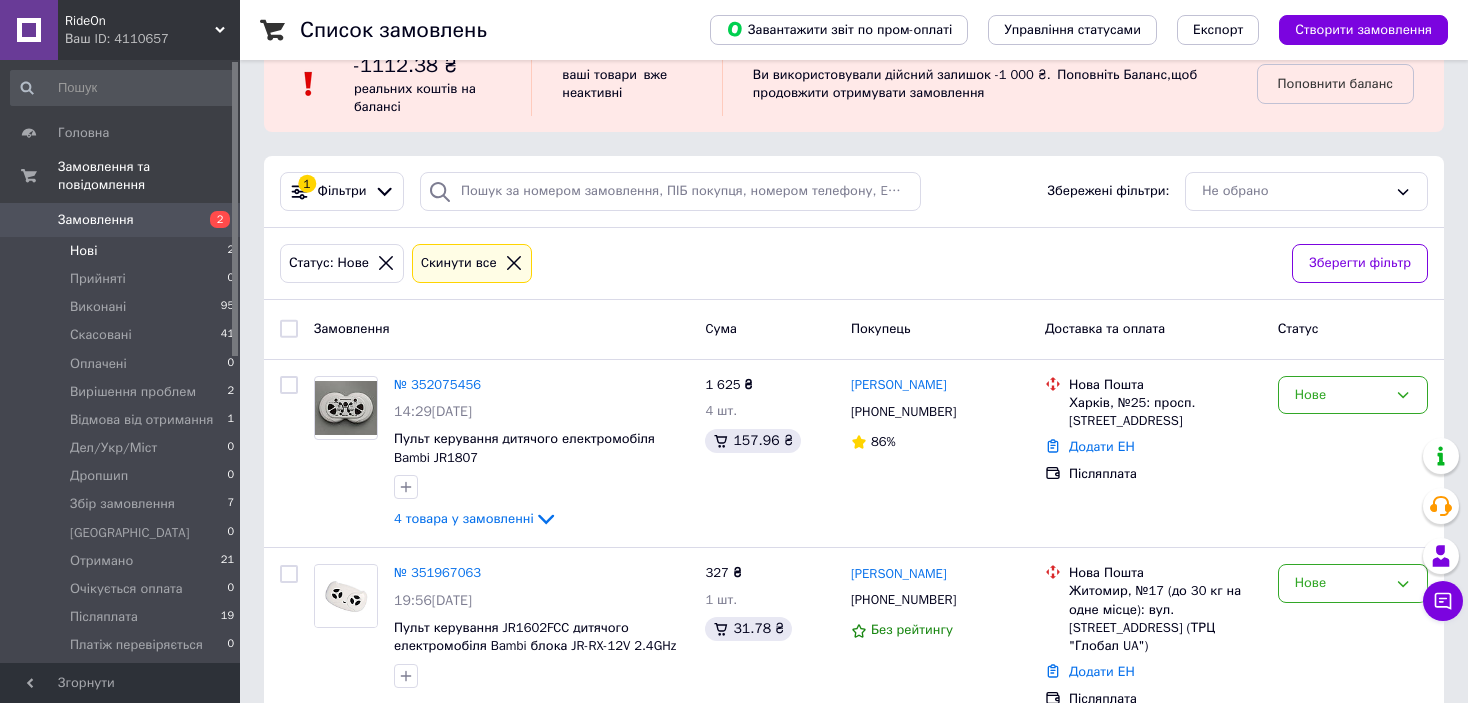 scroll, scrollTop: 73, scrollLeft: 0, axis: vertical 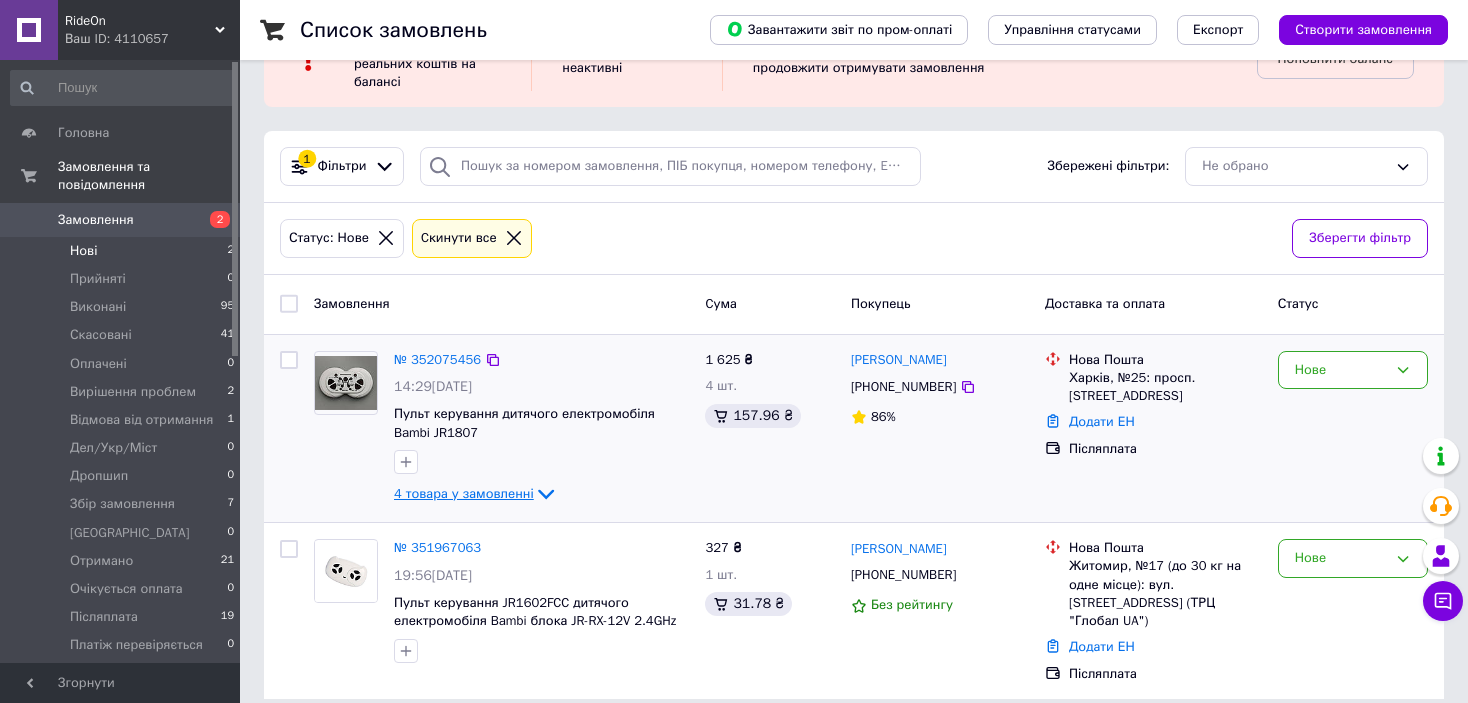 click 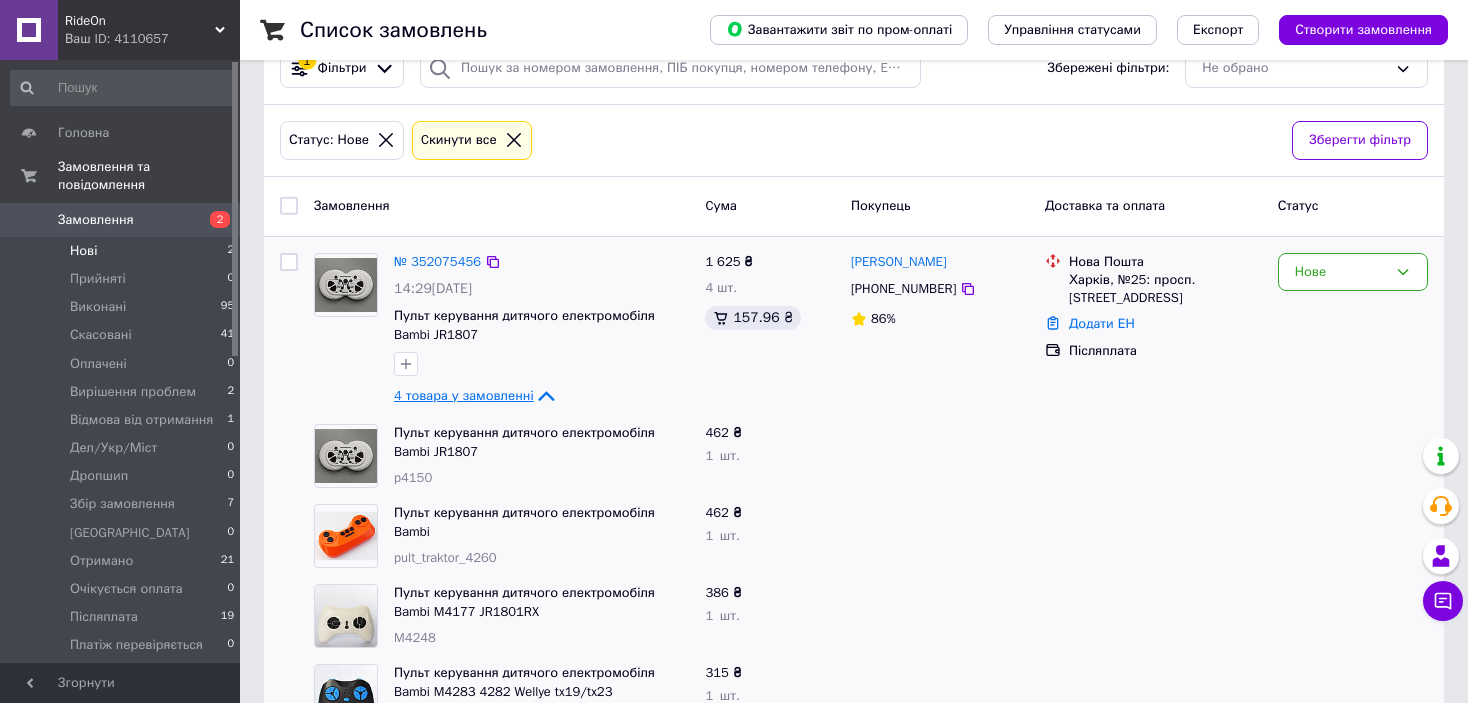 scroll, scrollTop: 273, scrollLeft: 0, axis: vertical 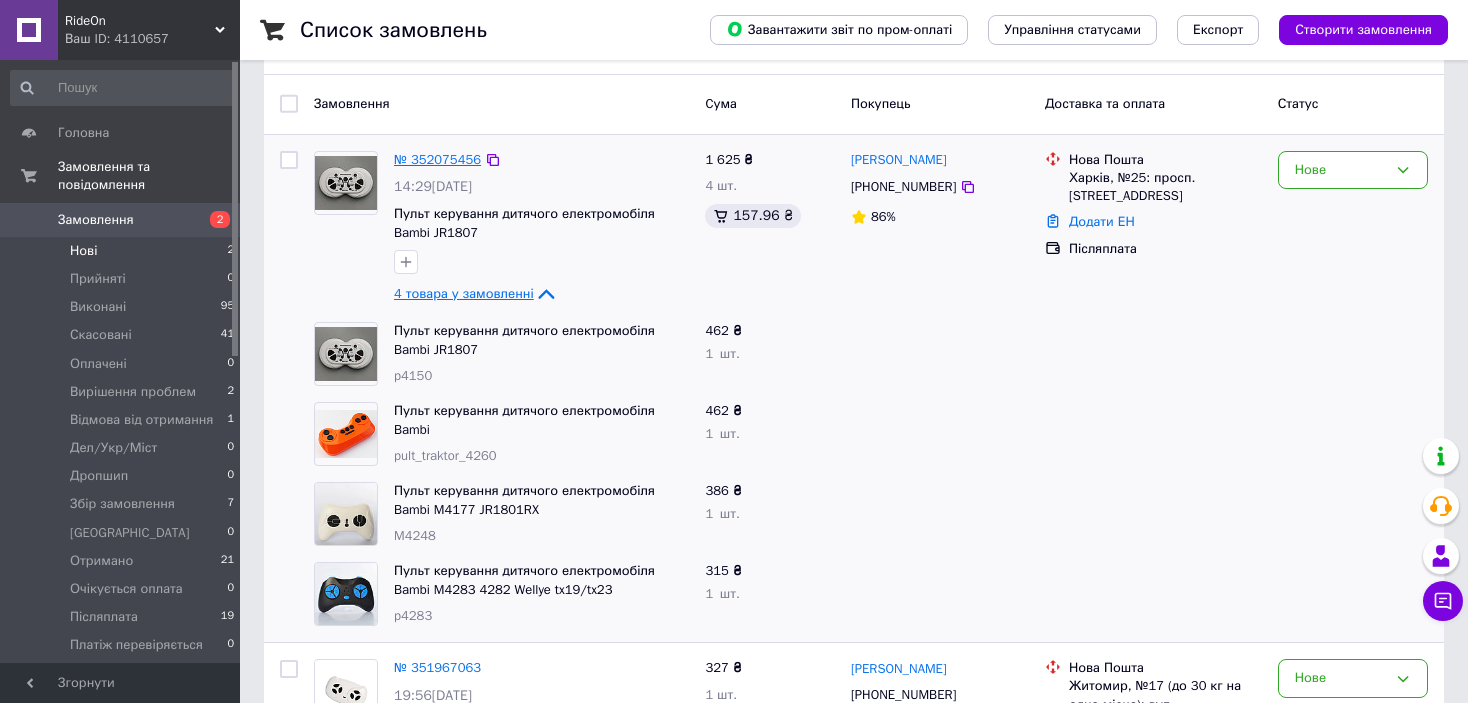 click on "№ 352075456" at bounding box center (437, 159) 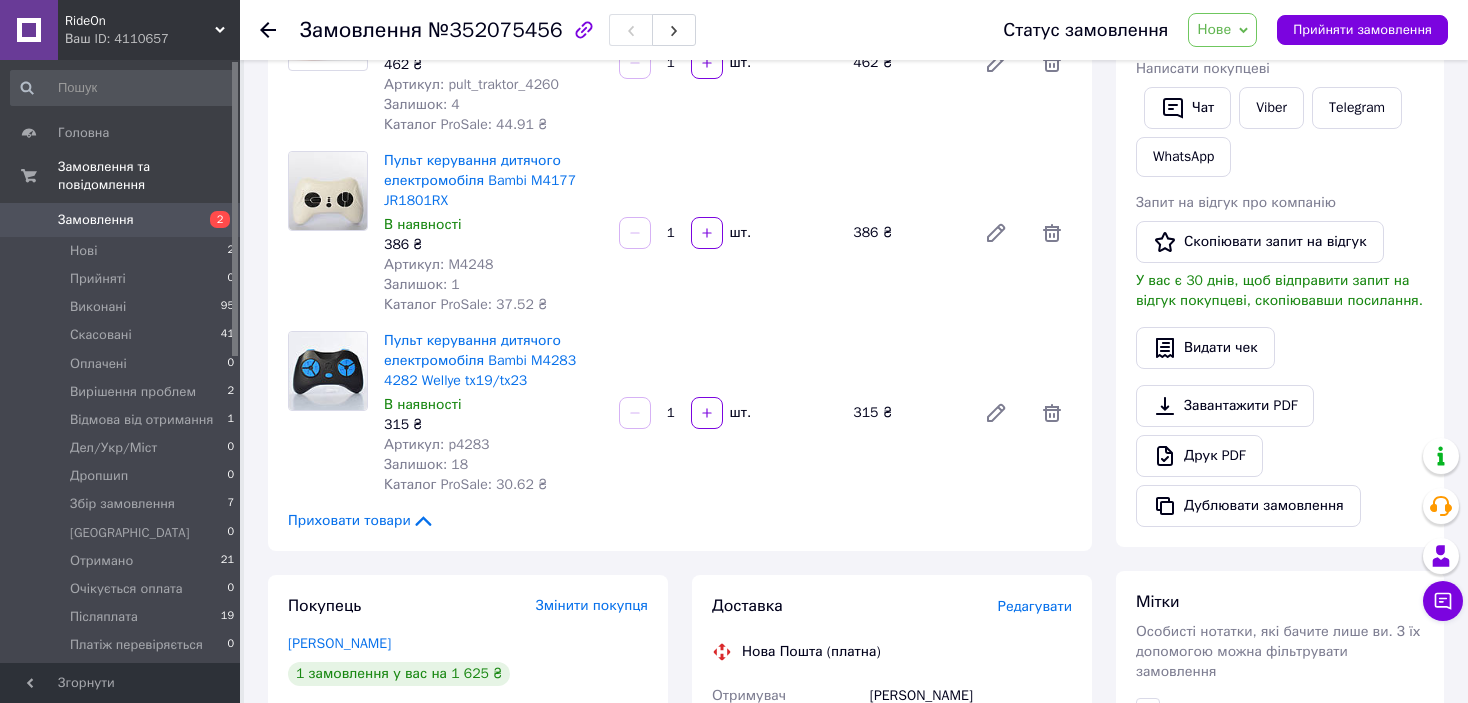 scroll, scrollTop: 700, scrollLeft: 0, axis: vertical 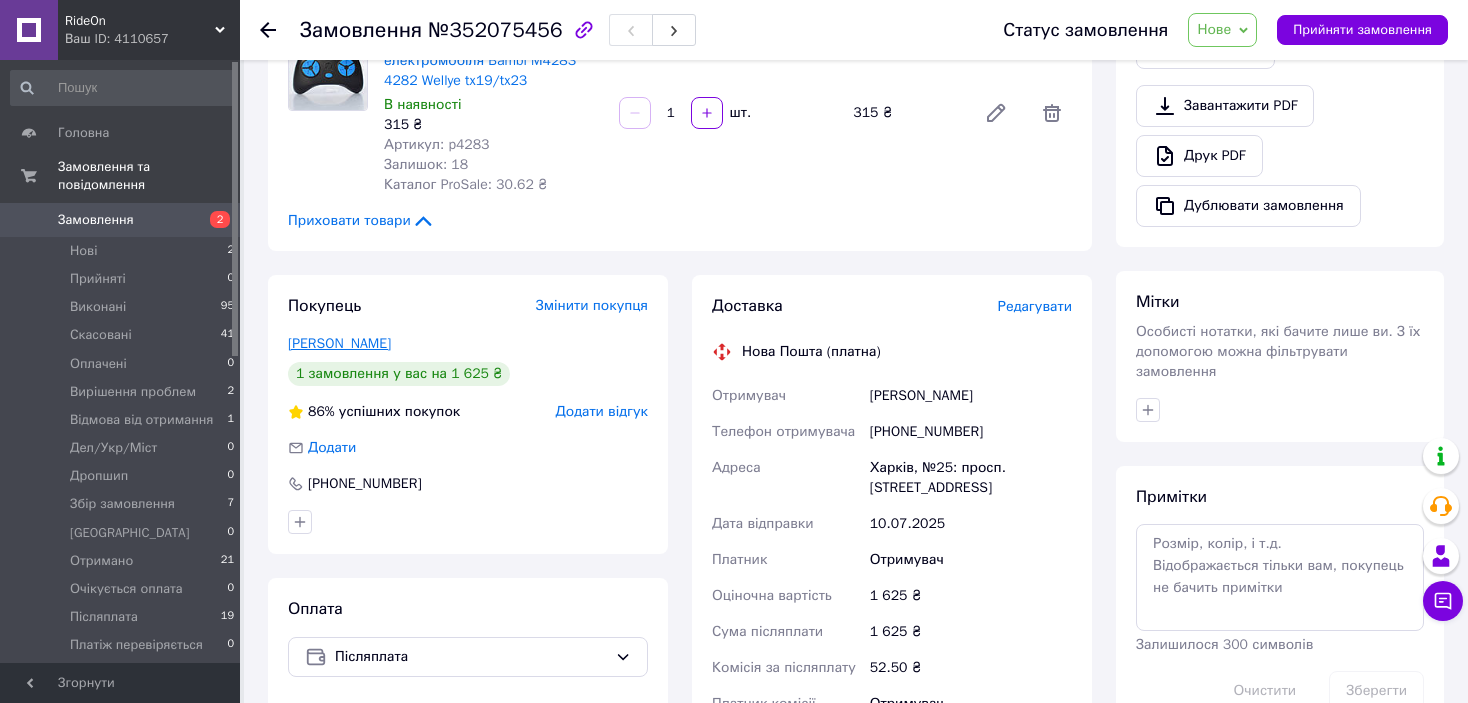 click on "[PERSON_NAME]" at bounding box center [339, 343] 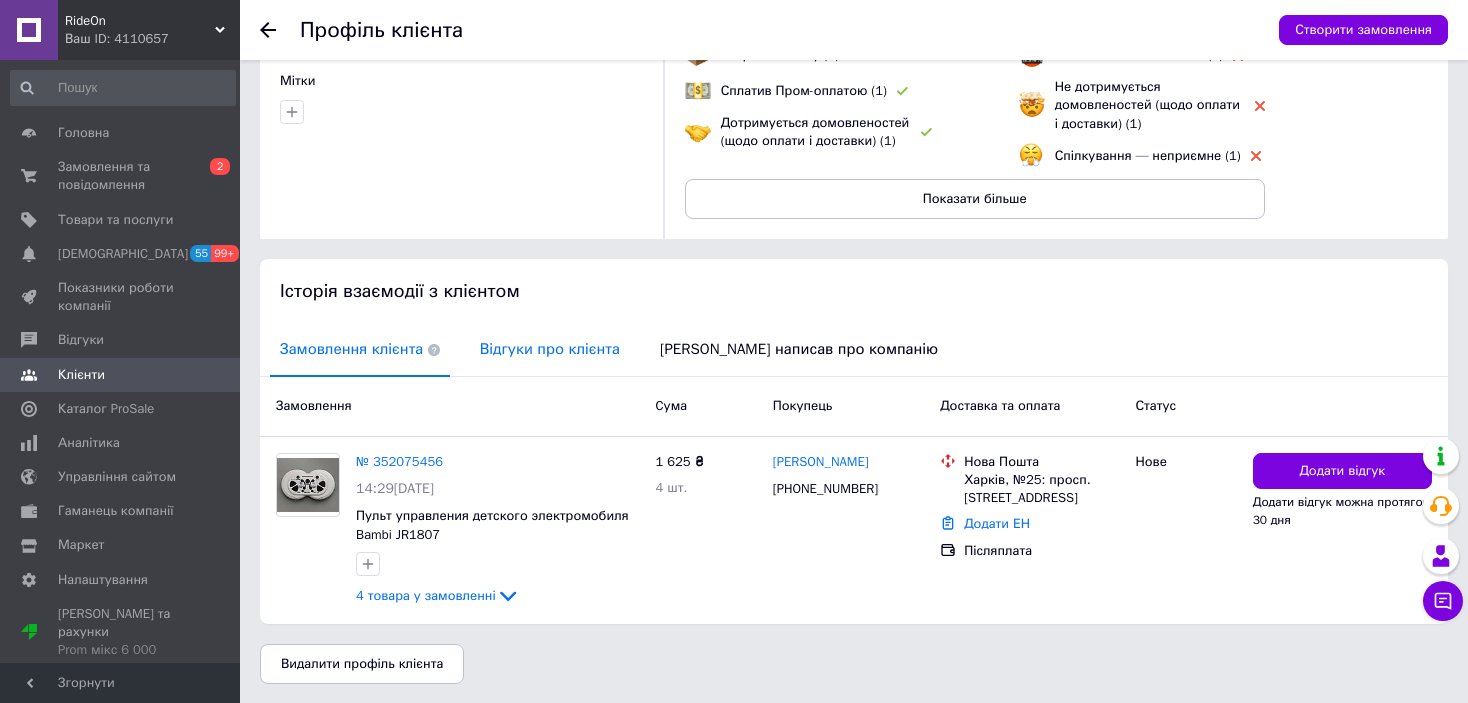 click on "Відгуки про клієнта" at bounding box center (550, 349) 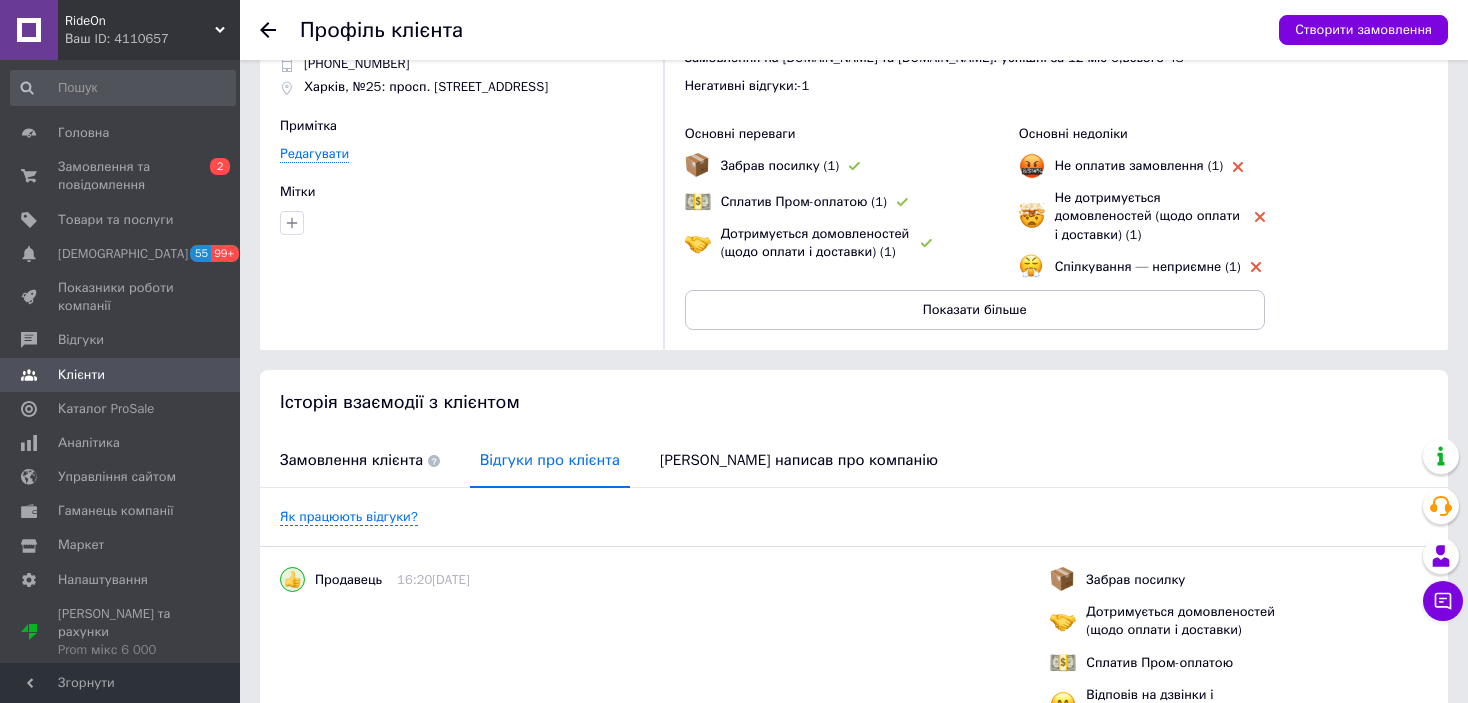 scroll, scrollTop: 0, scrollLeft: 0, axis: both 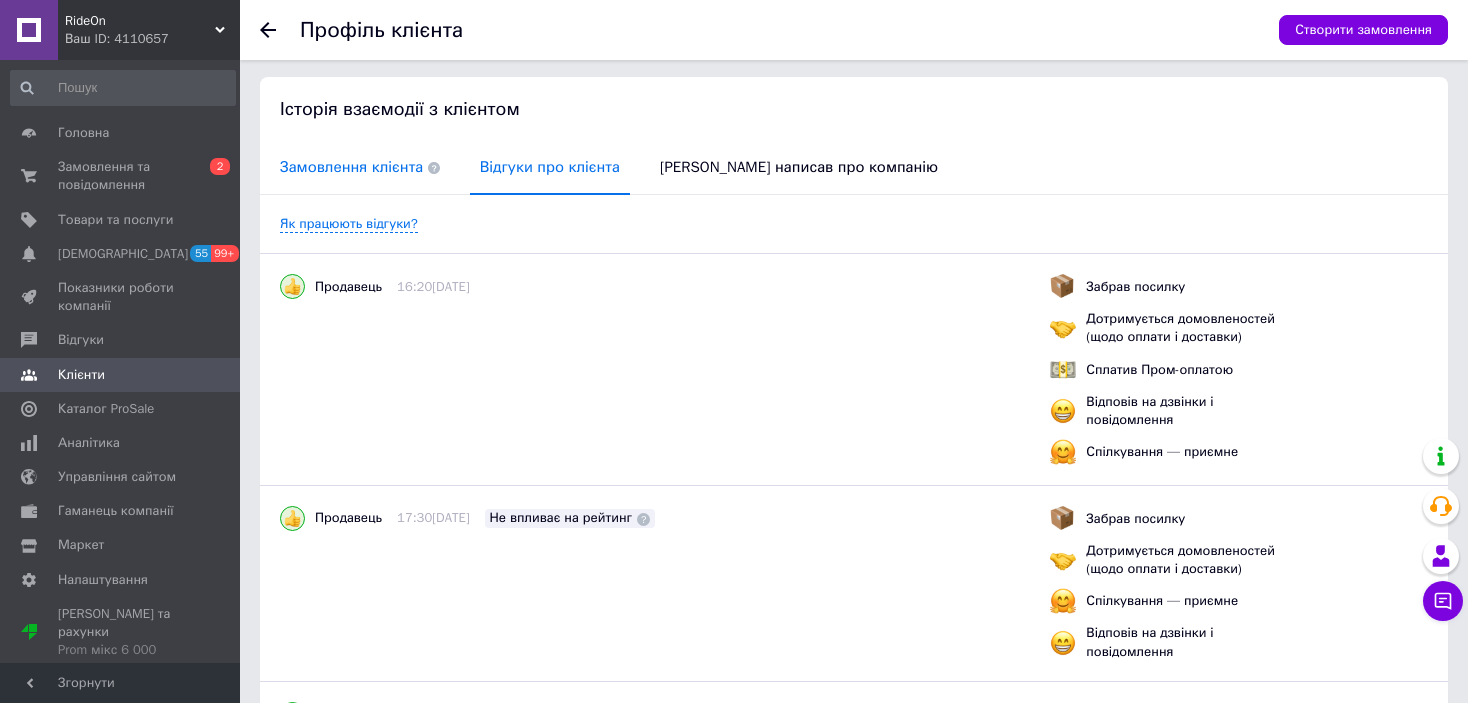 click on "Замовлення клієнта" at bounding box center [360, 167] 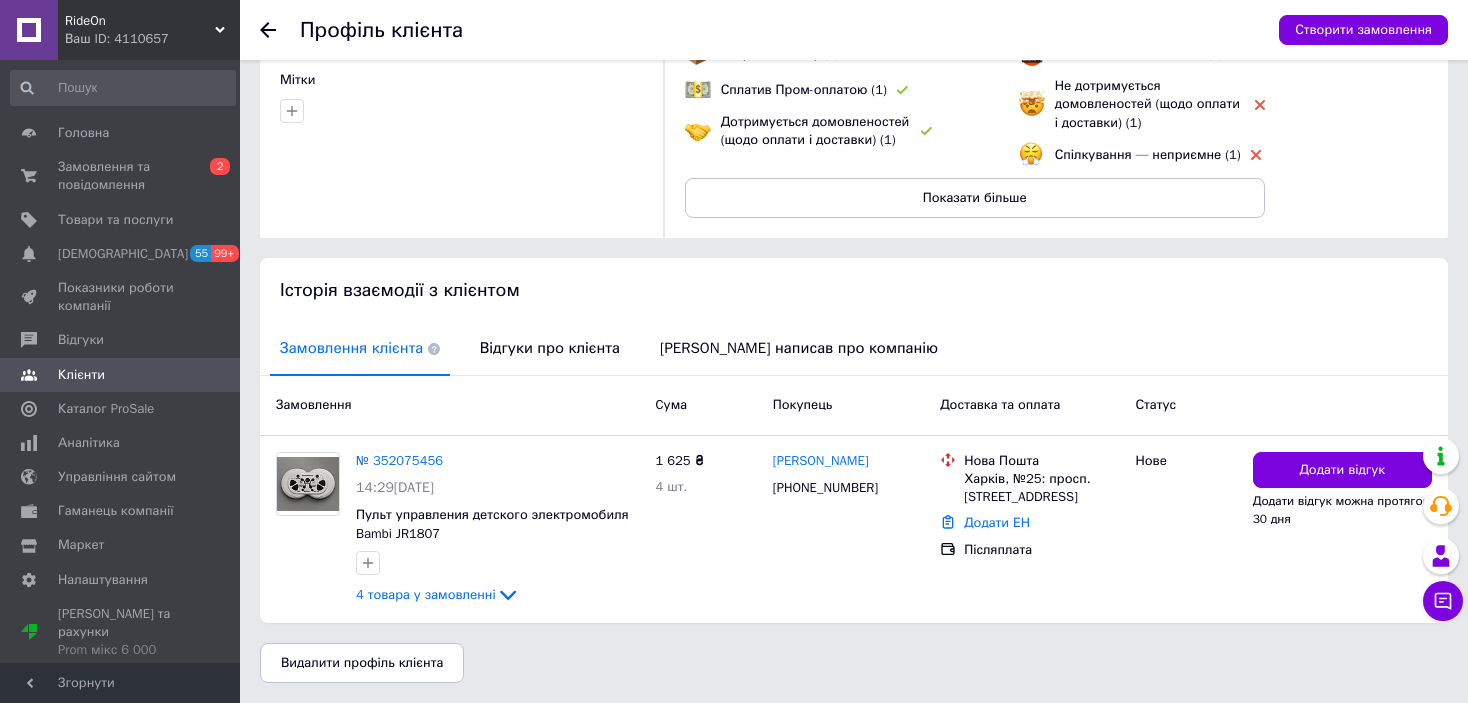 scroll, scrollTop: 196, scrollLeft: 0, axis: vertical 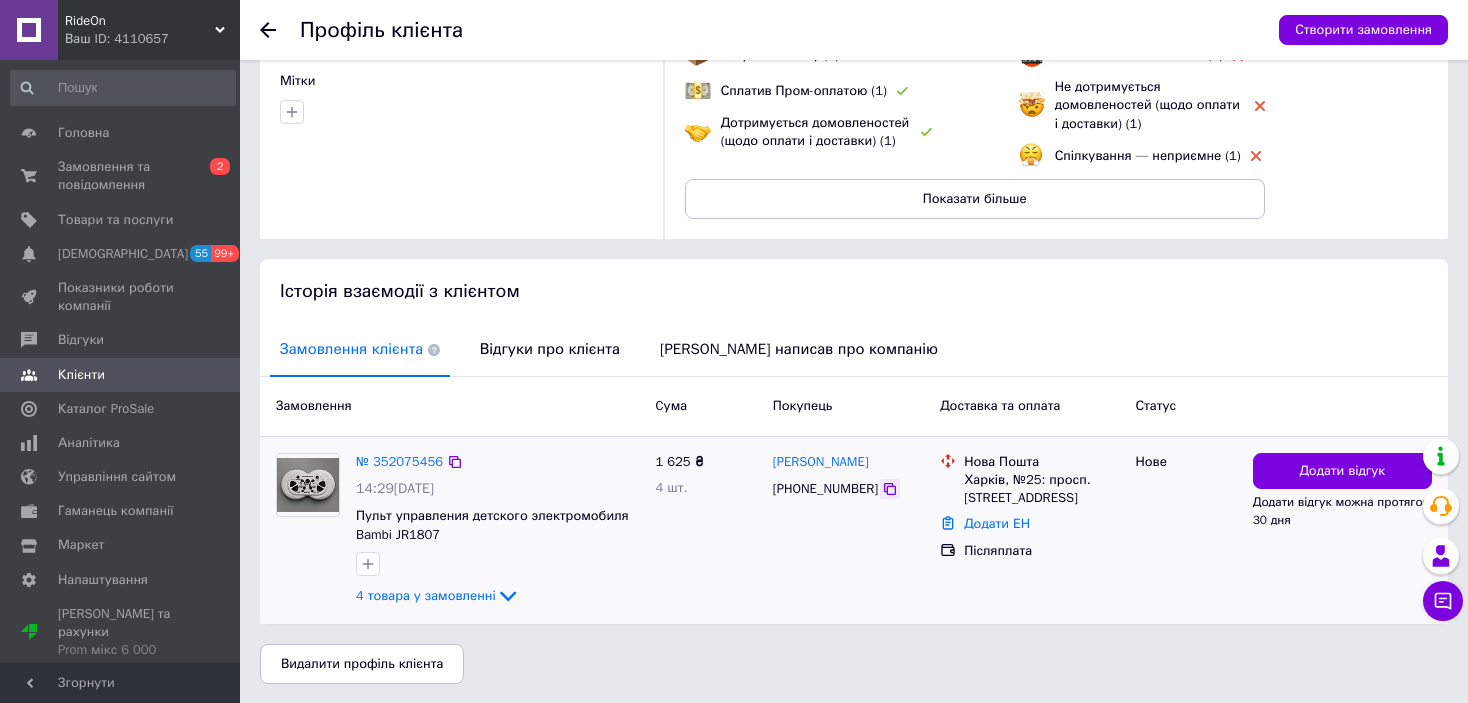 click 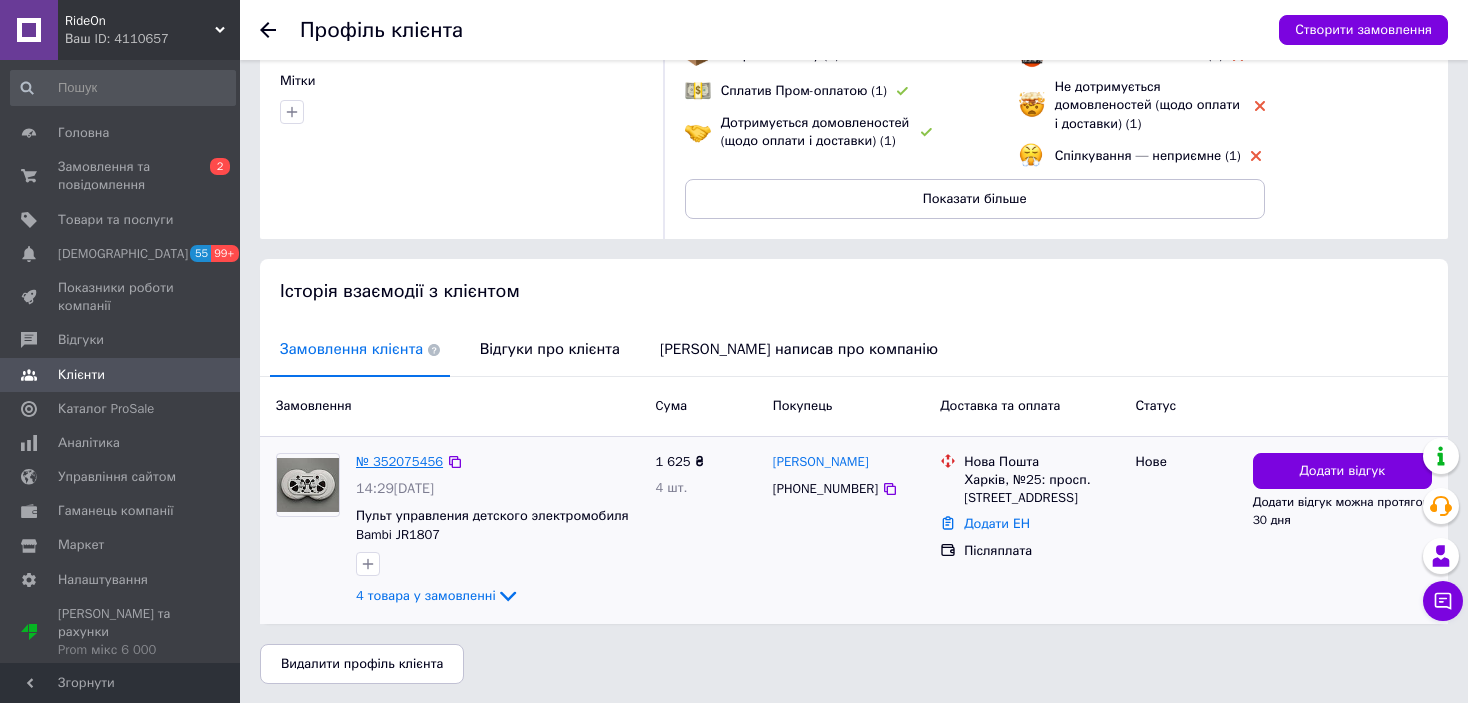 click on "№ 352075456" at bounding box center (399, 461) 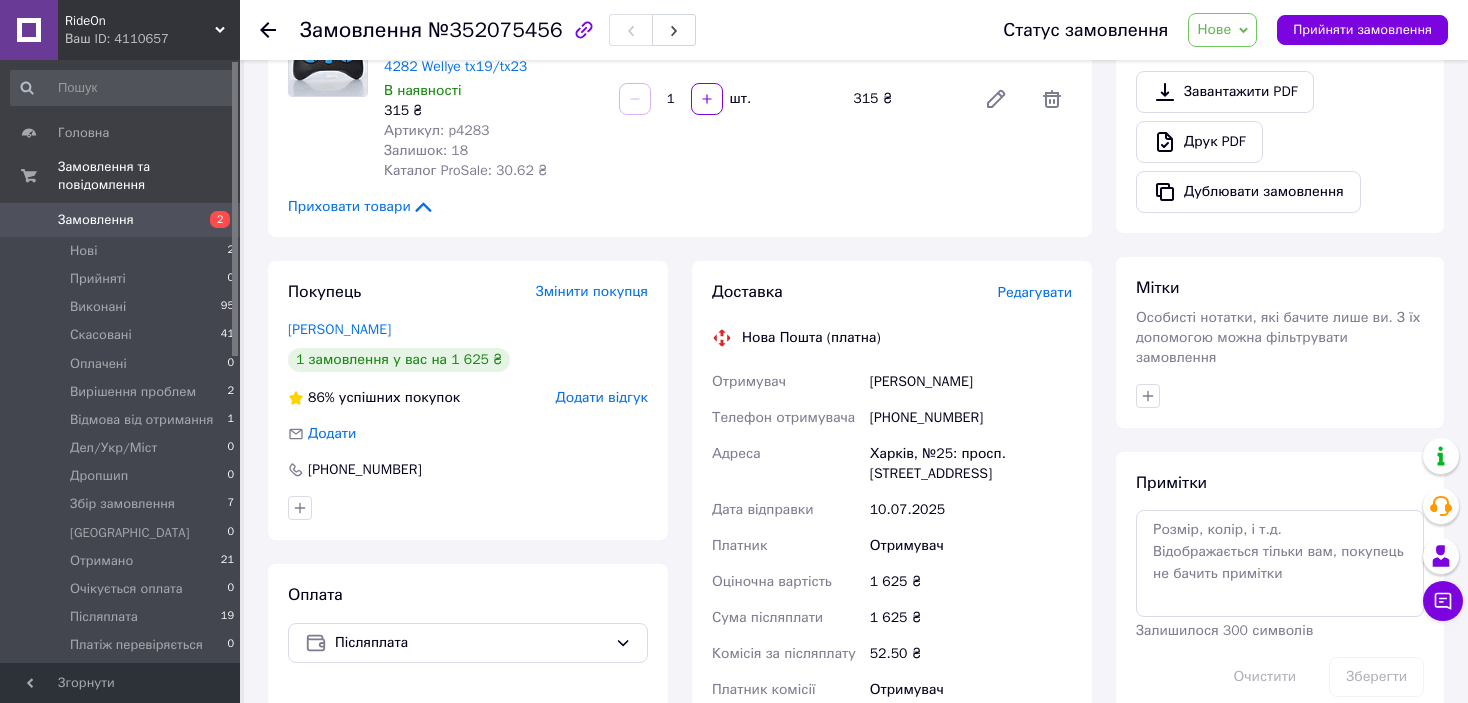 scroll, scrollTop: 661, scrollLeft: 0, axis: vertical 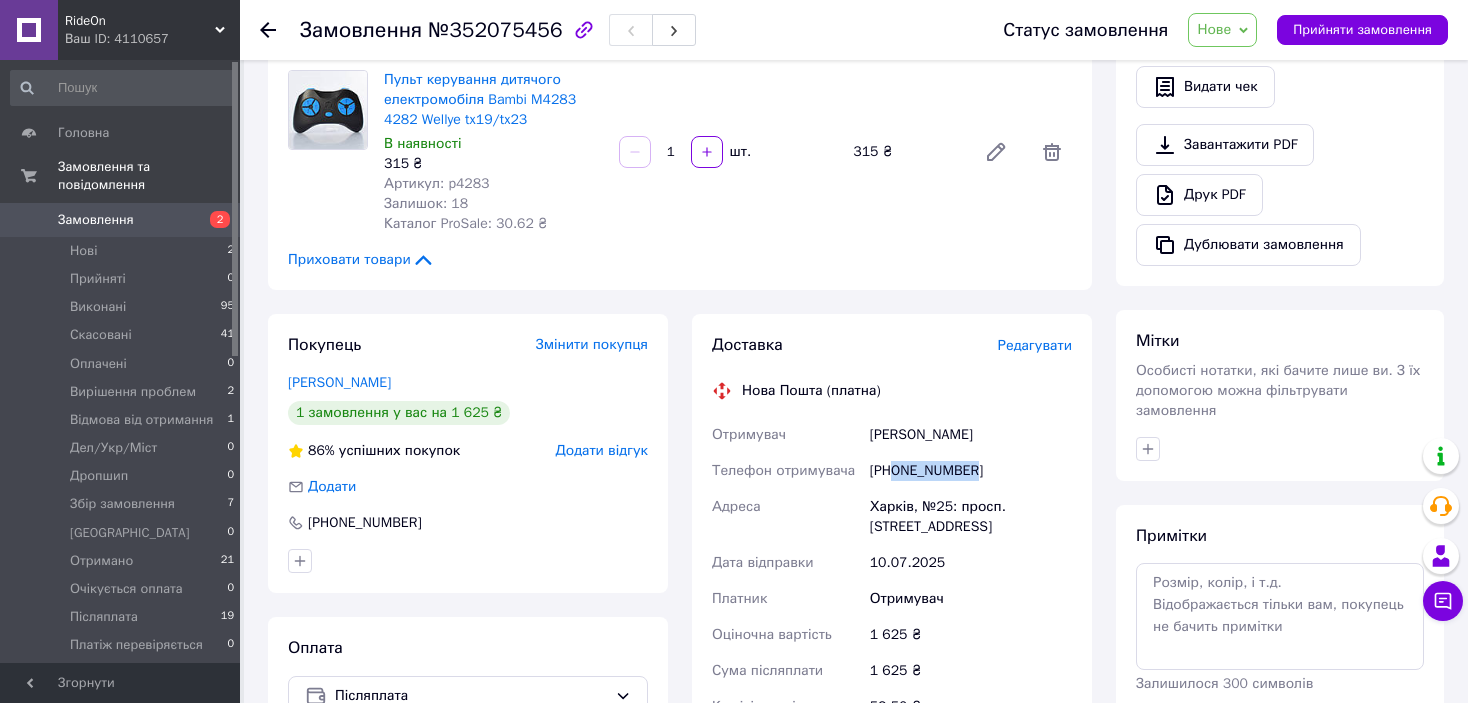 copy on "0501877420" 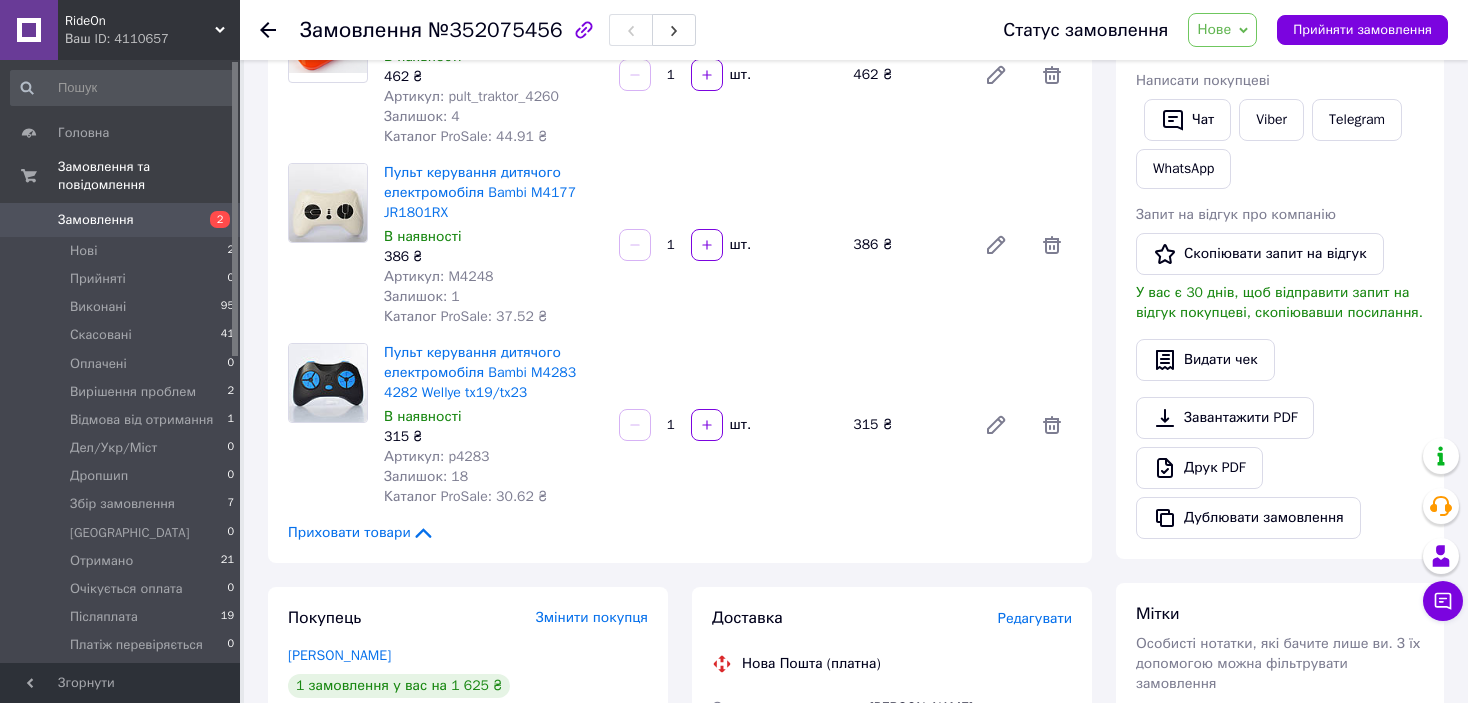 scroll, scrollTop: 700, scrollLeft: 0, axis: vertical 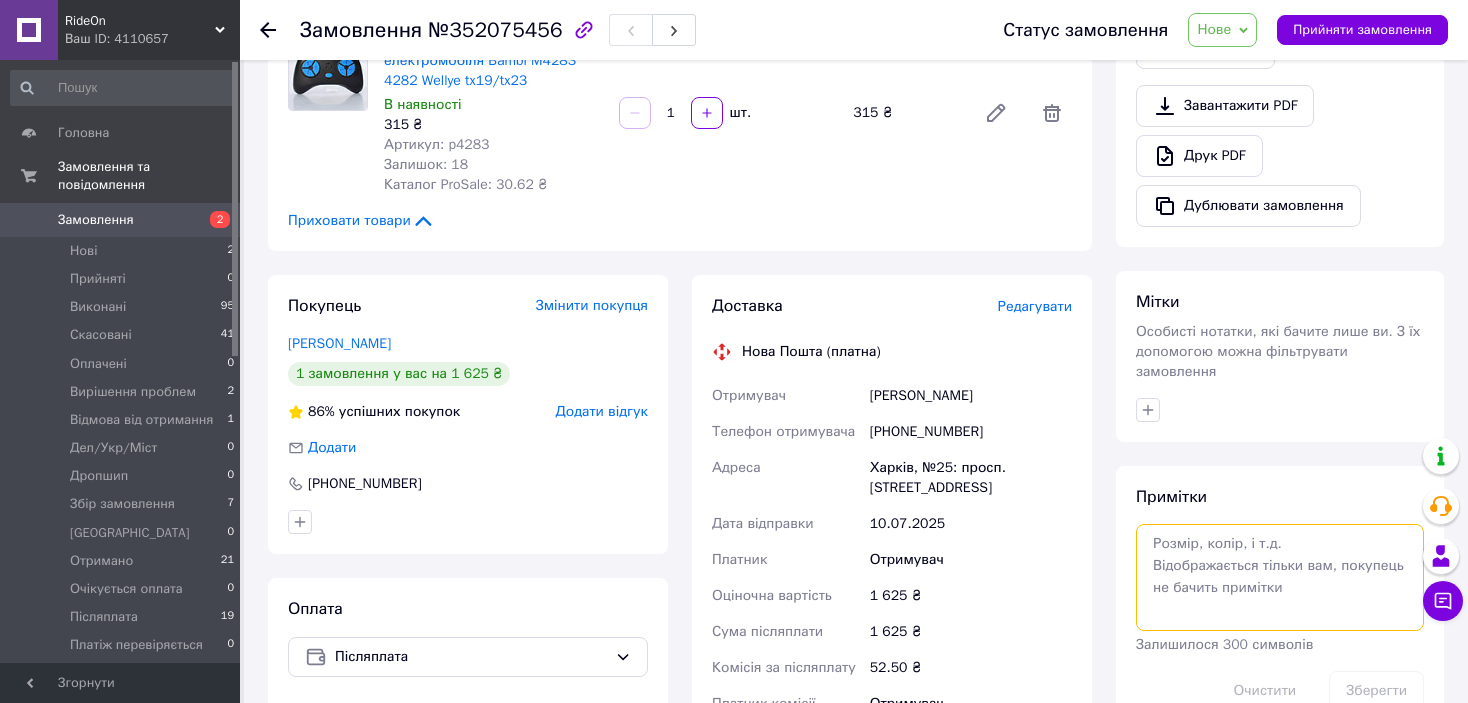 click at bounding box center (1280, 577) 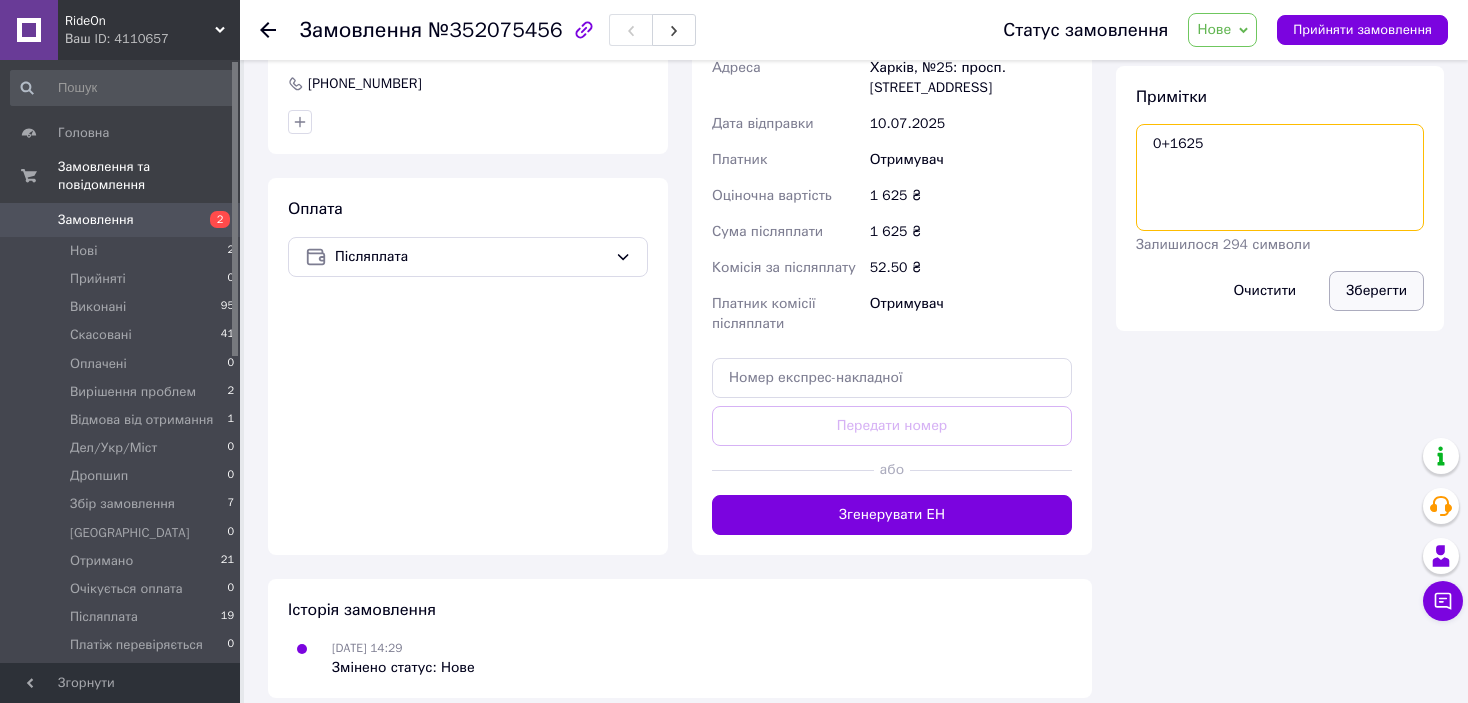 type on "0+1625" 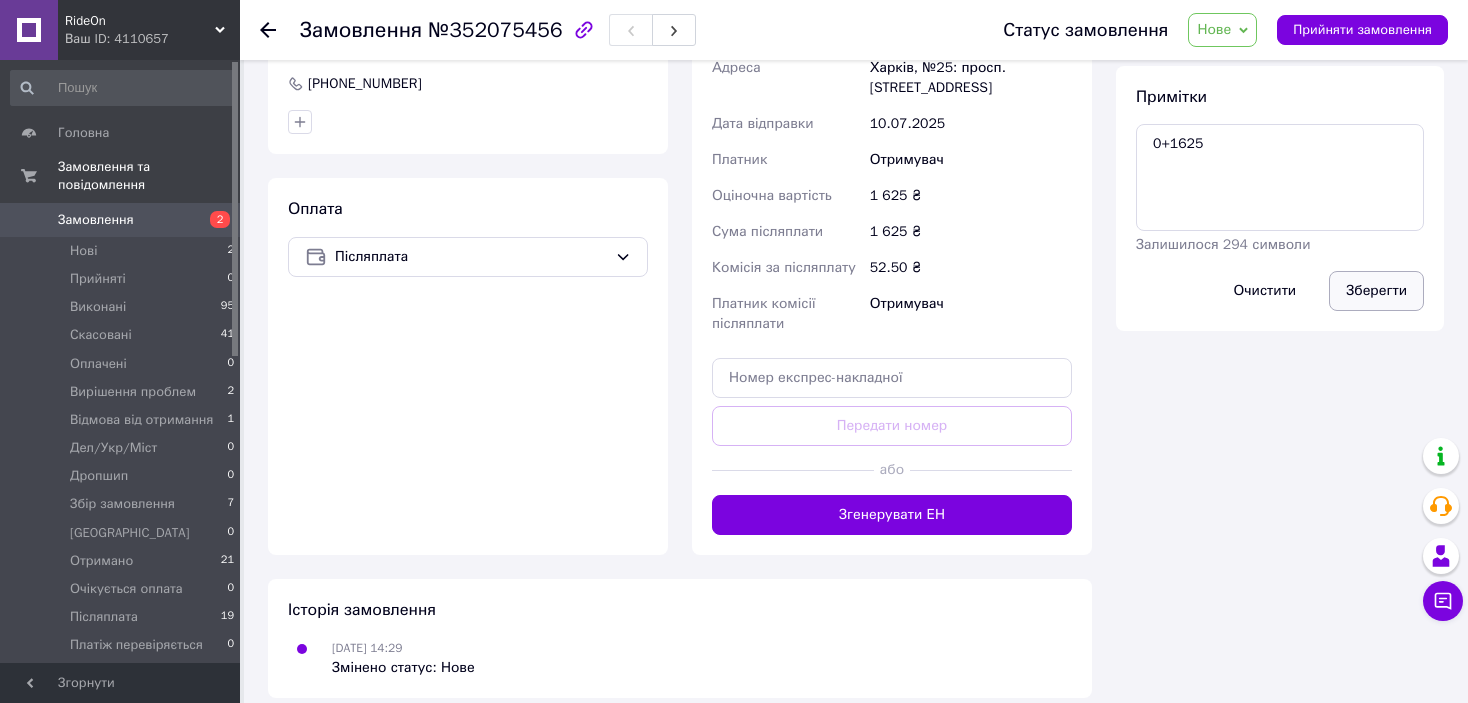 click on "Зберегти" at bounding box center (1376, 291) 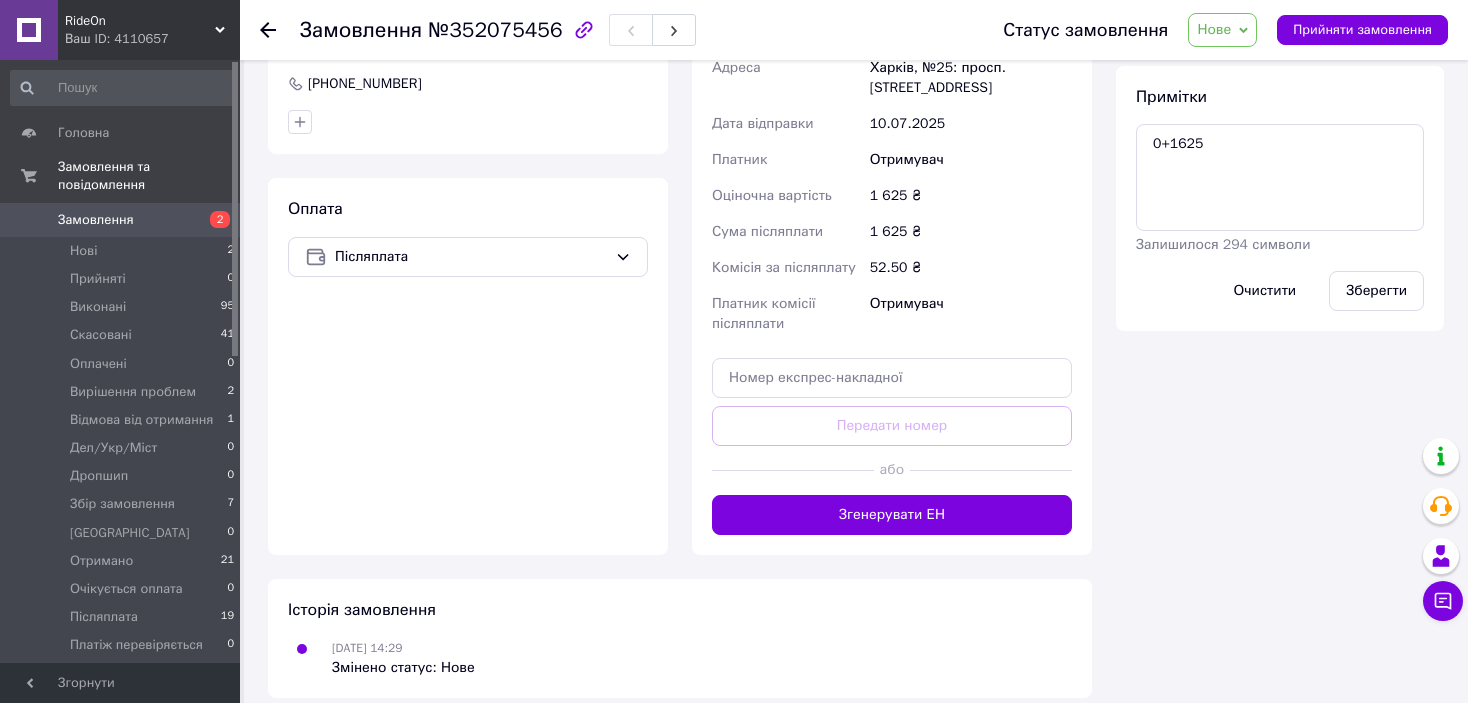 scroll, scrollTop: 800, scrollLeft: 0, axis: vertical 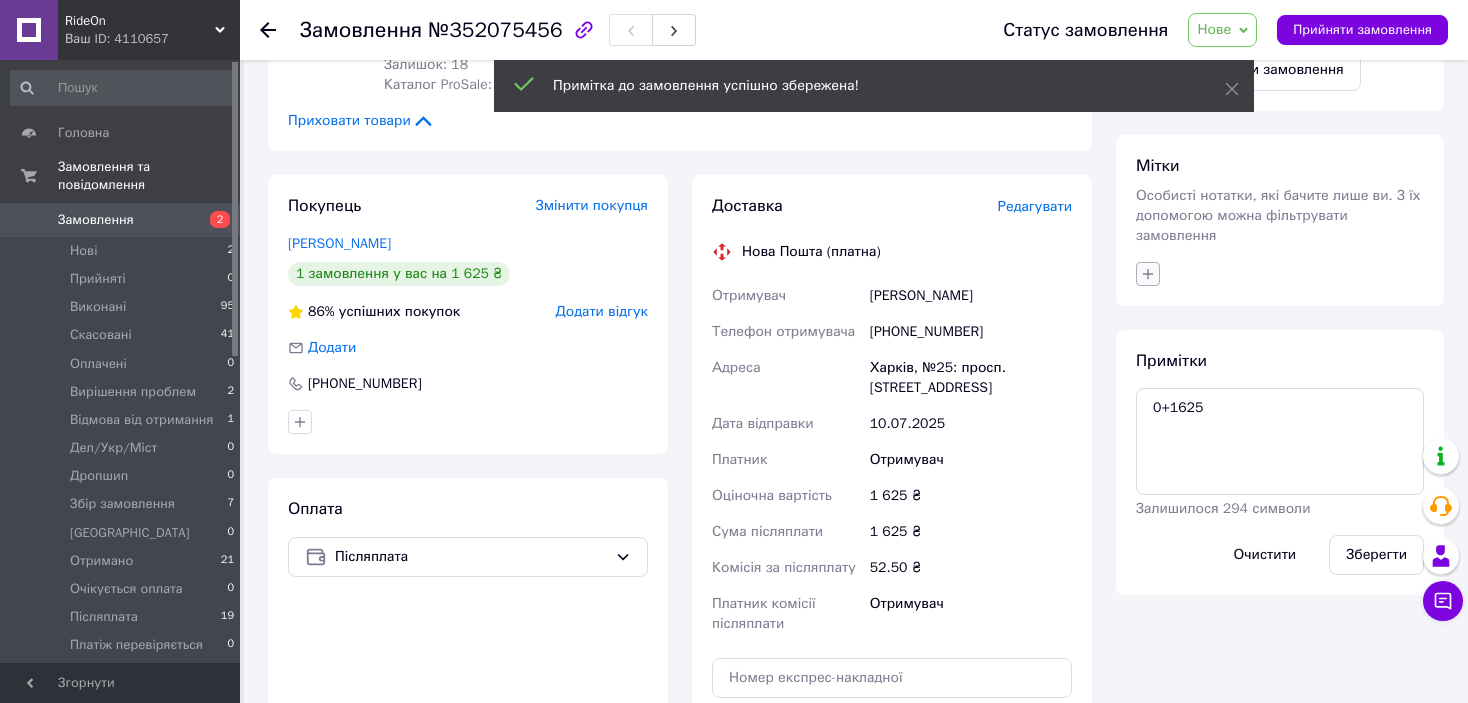 click 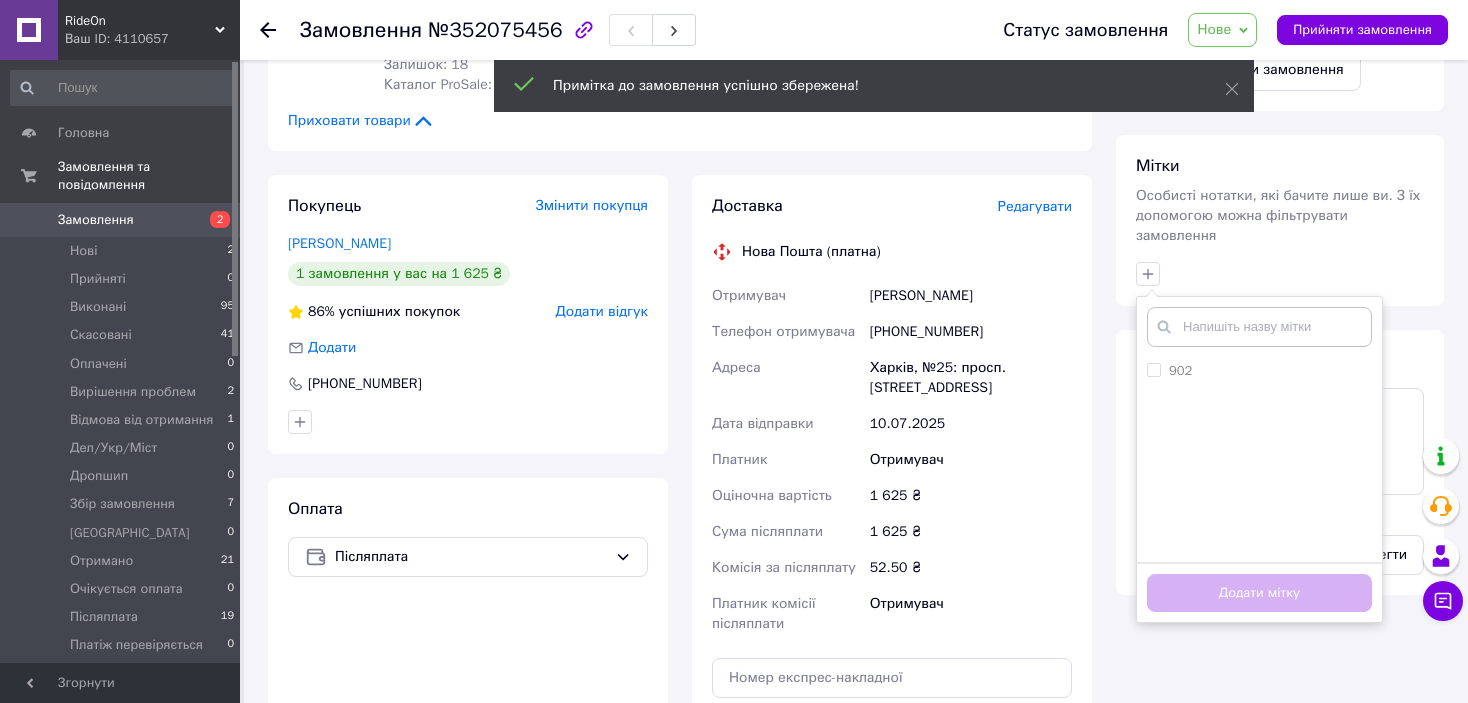 click at bounding box center [1259, 327] 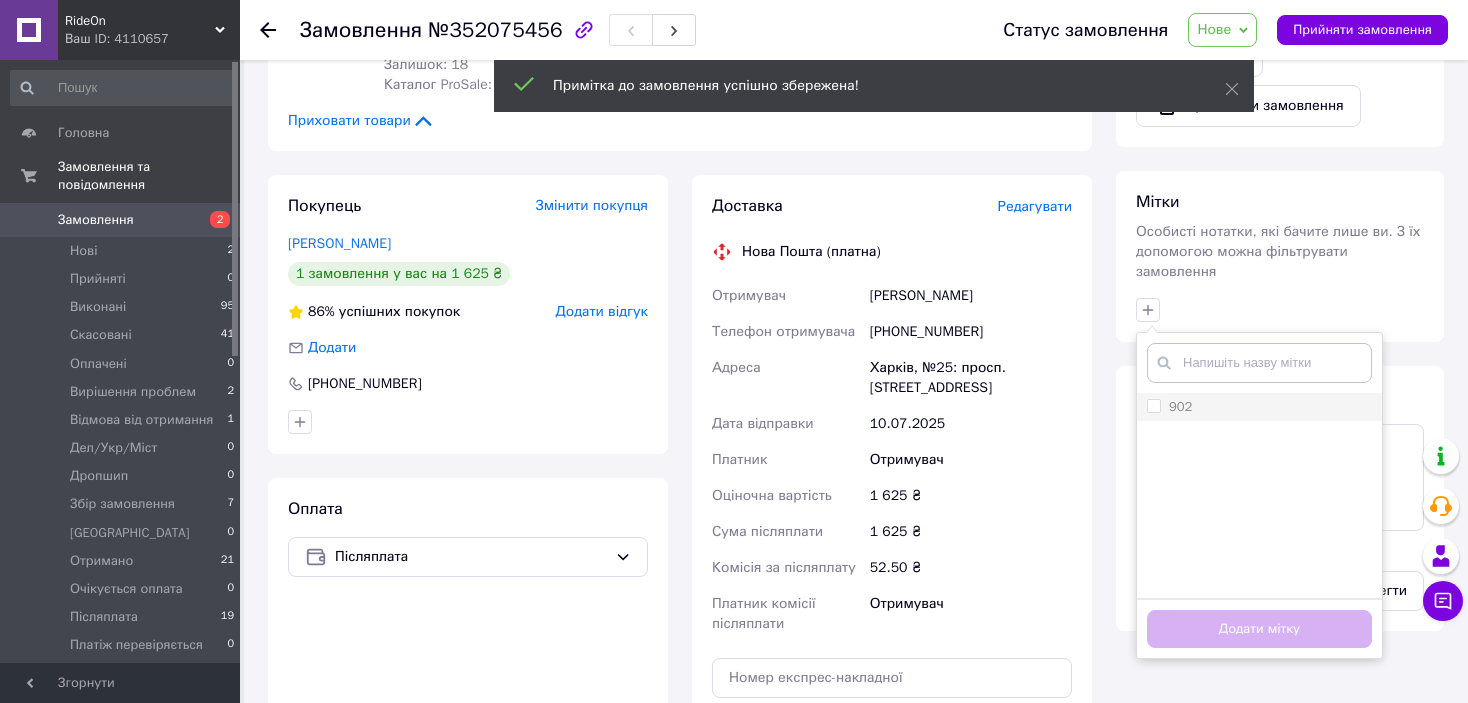 drag, startPoint x: 1191, startPoint y: 364, endPoint x: 1191, endPoint y: 376, distance: 12 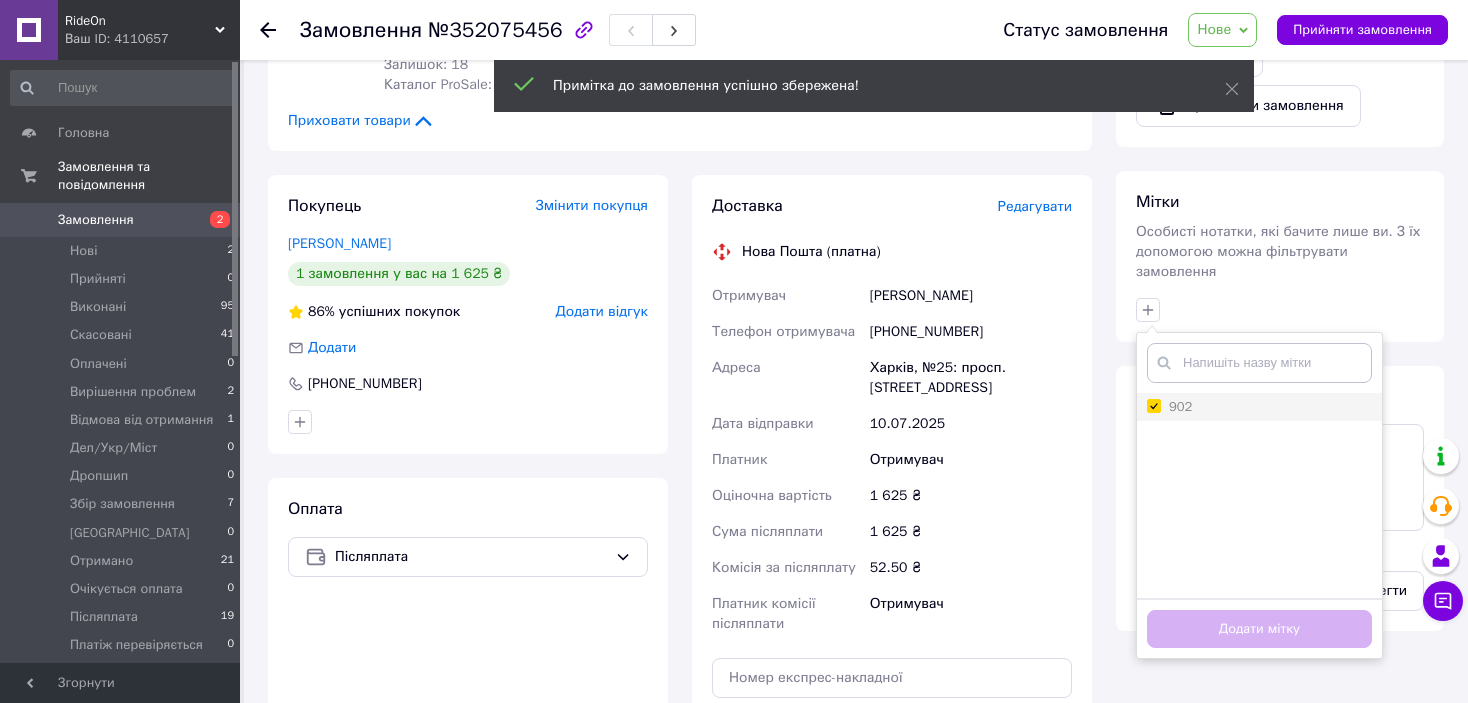 checkbox on "true" 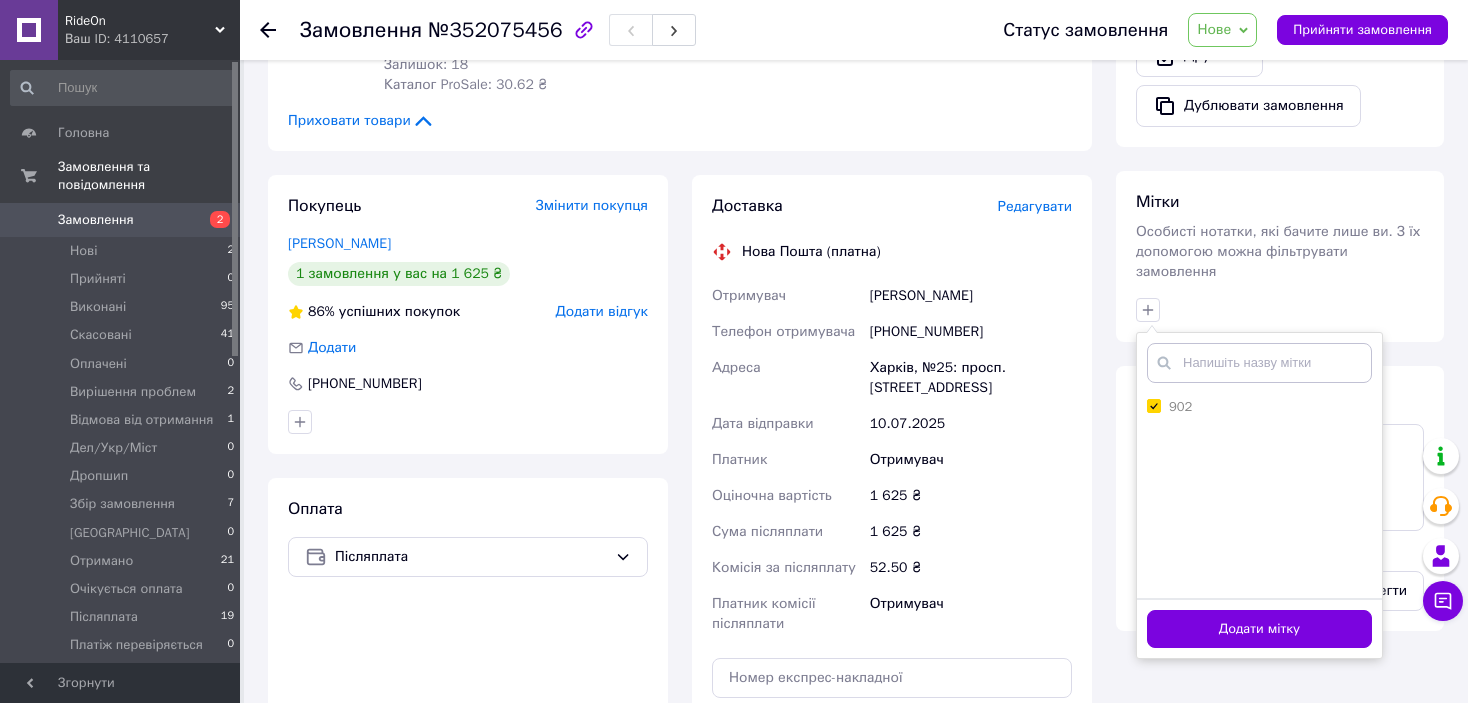 click on "Додати мітку" at bounding box center (1259, 629) 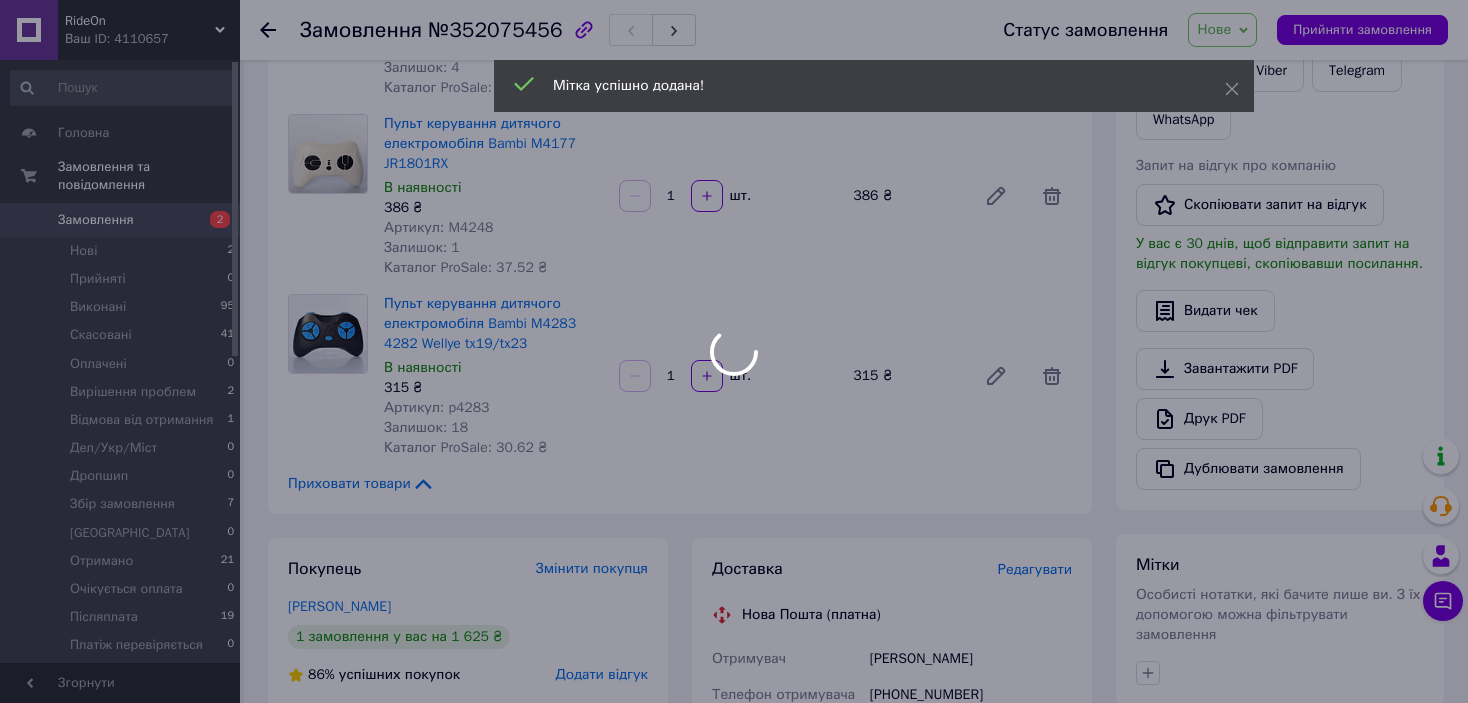 scroll, scrollTop: 200, scrollLeft: 0, axis: vertical 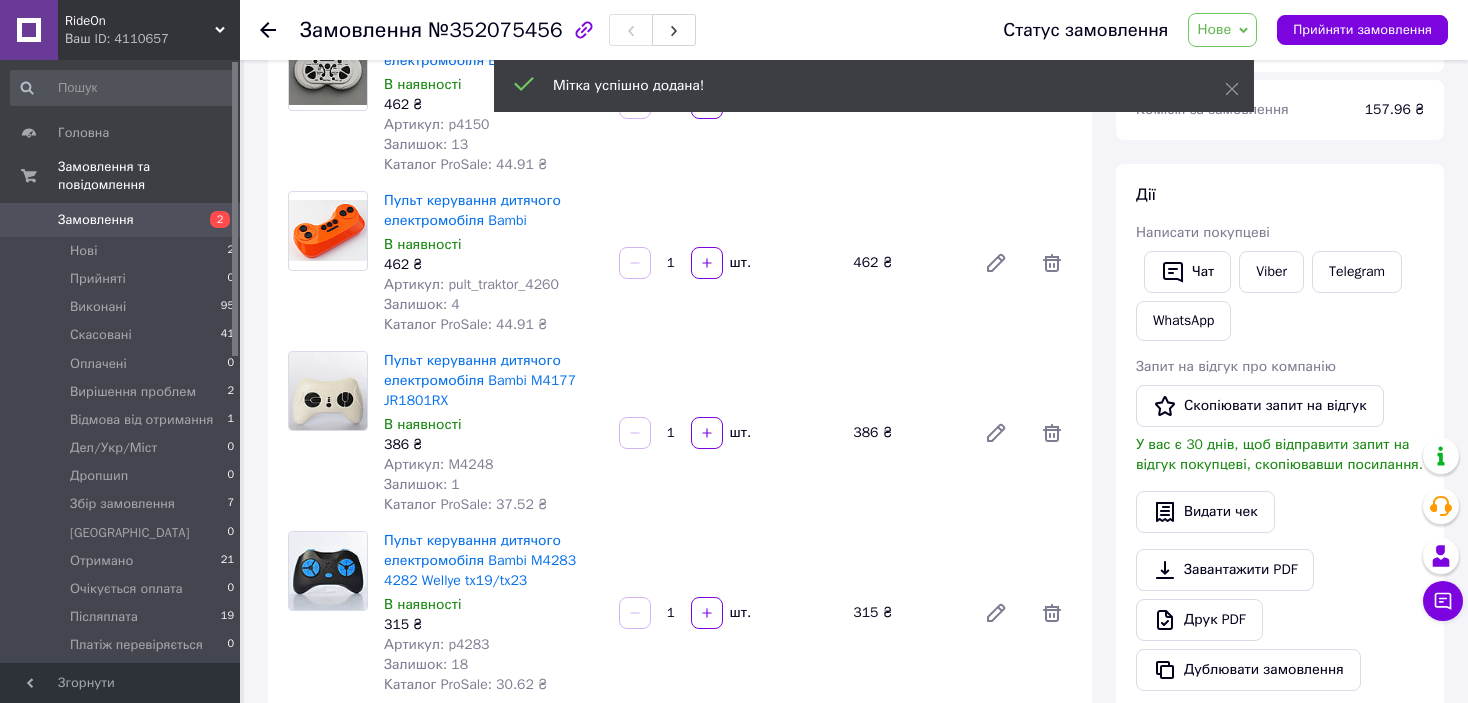 click 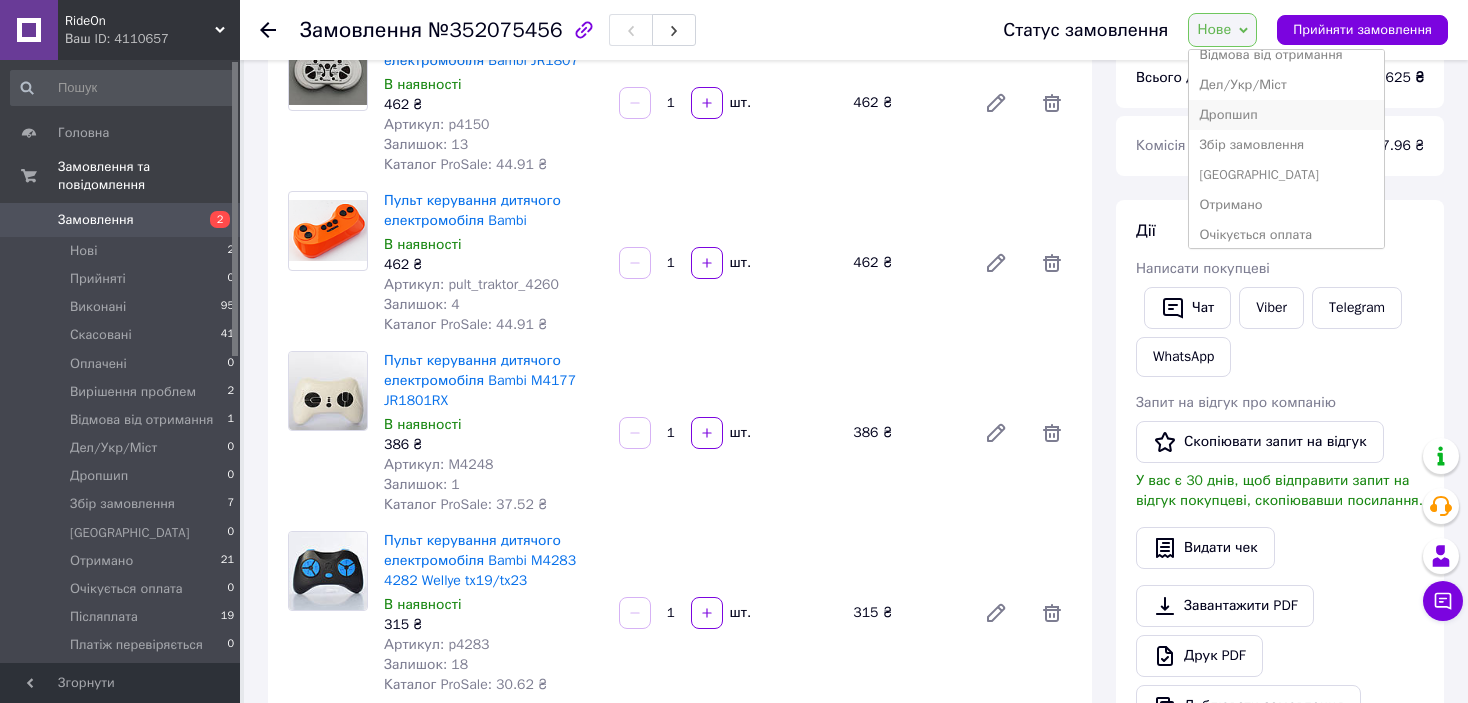 scroll, scrollTop: 200, scrollLeft: 0, axis: vertical 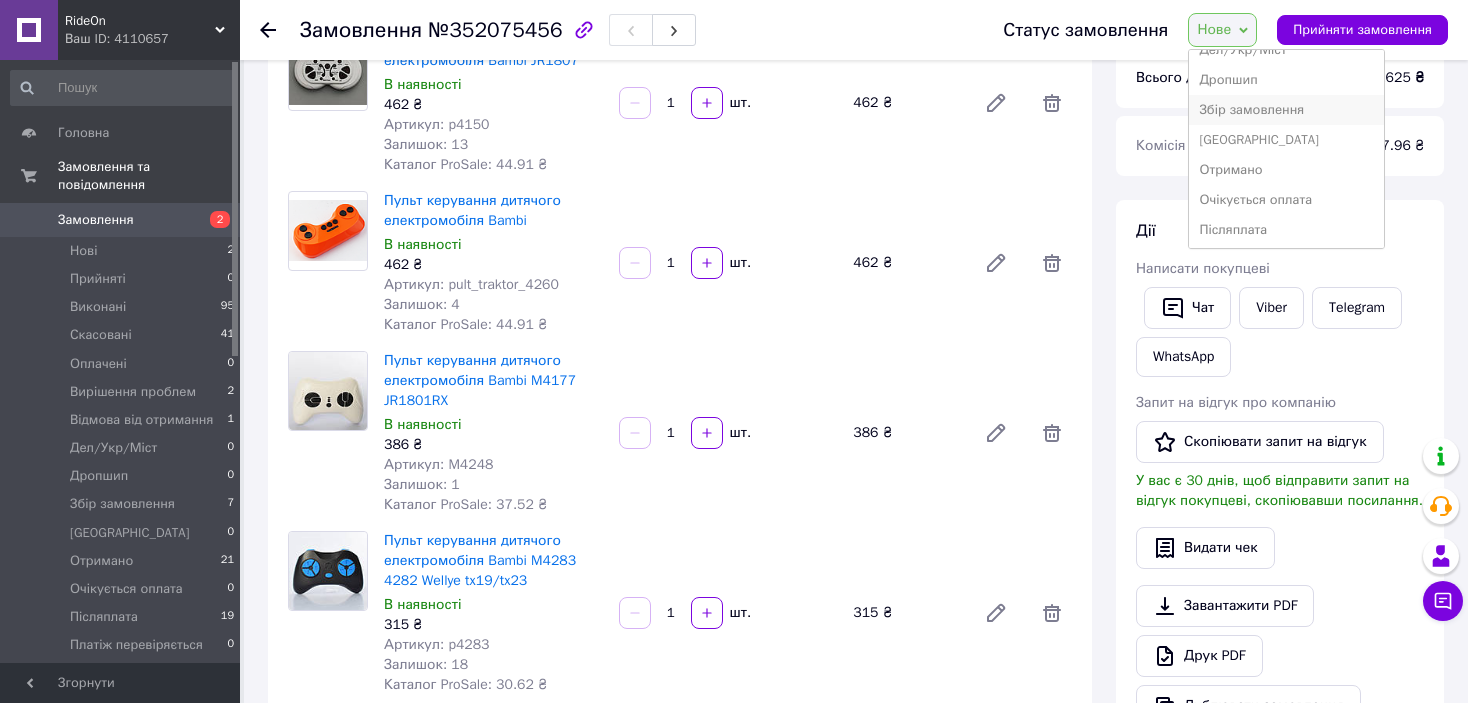 click on "Збір замовлення" at bounding box center [1286, 110] 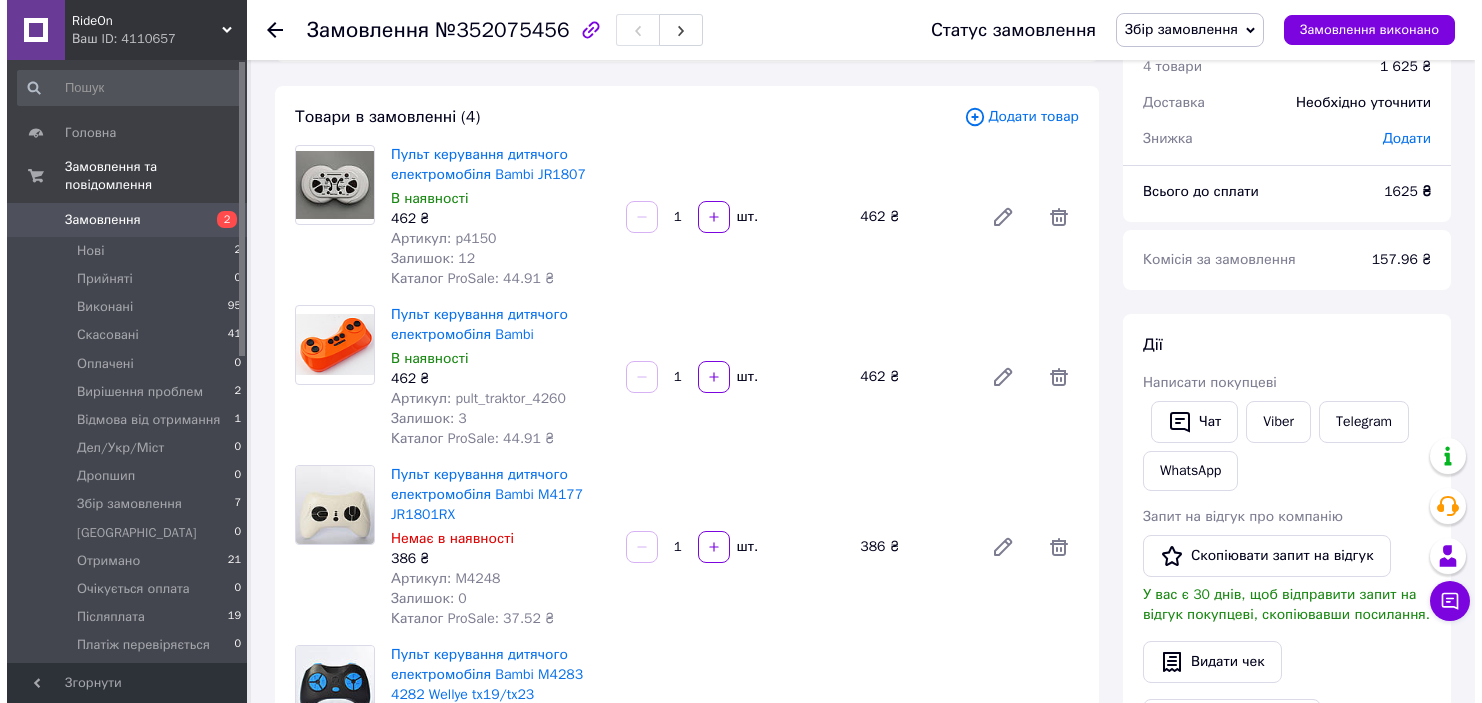 scroll, scrollTop: 0, scrollLeft: 0, axis: both 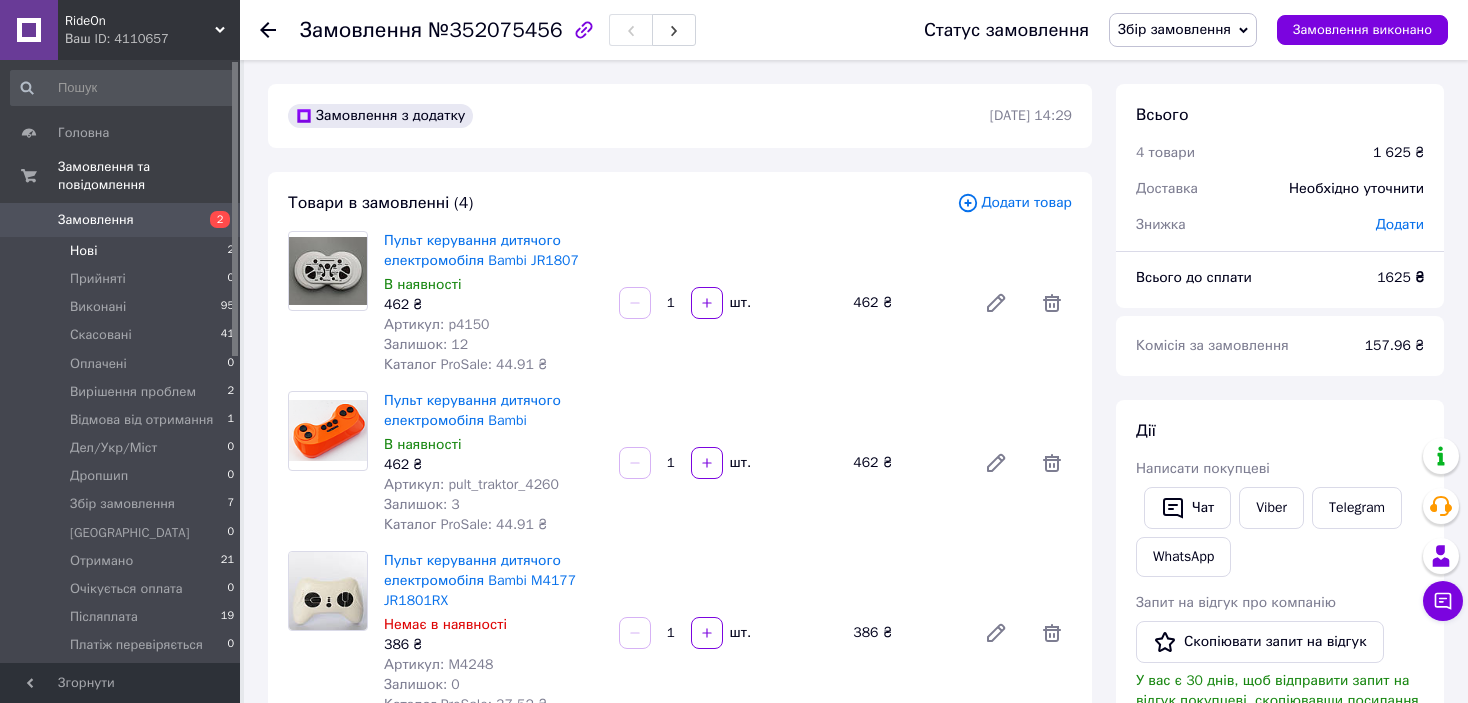 click on "Нові 2" at bounding box center (123, 251) 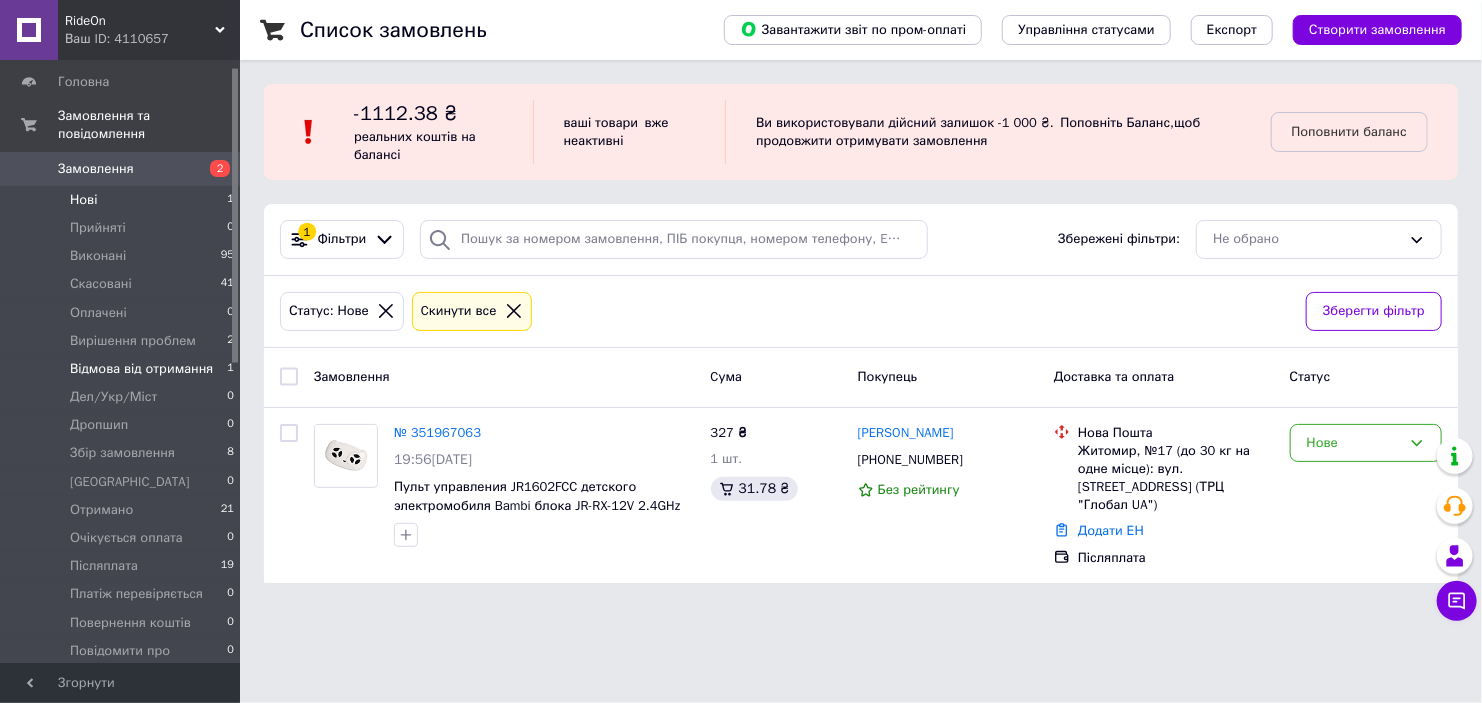 scroll, scrollTop: 100, scrollLeft: 0, axis: vertical 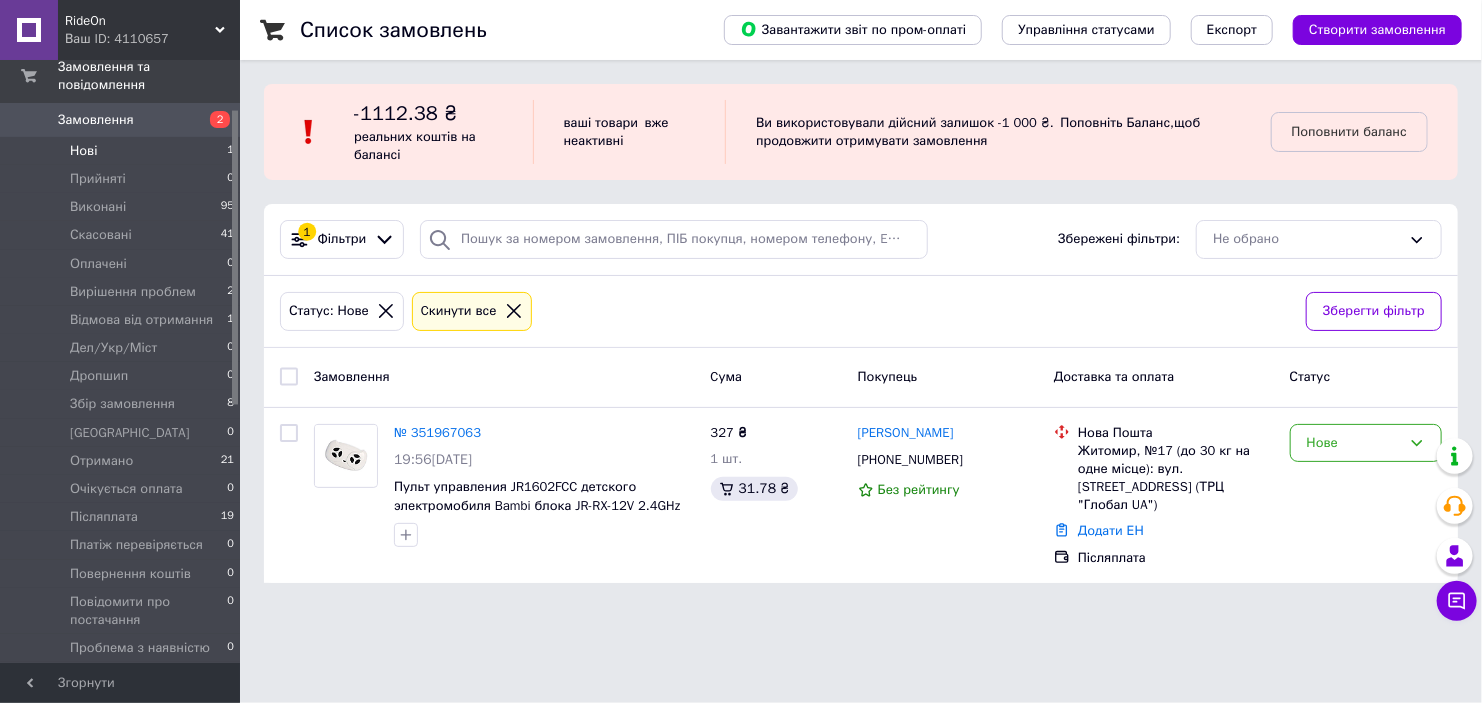 click on "Нові 1" at bounding box center [123, 151] 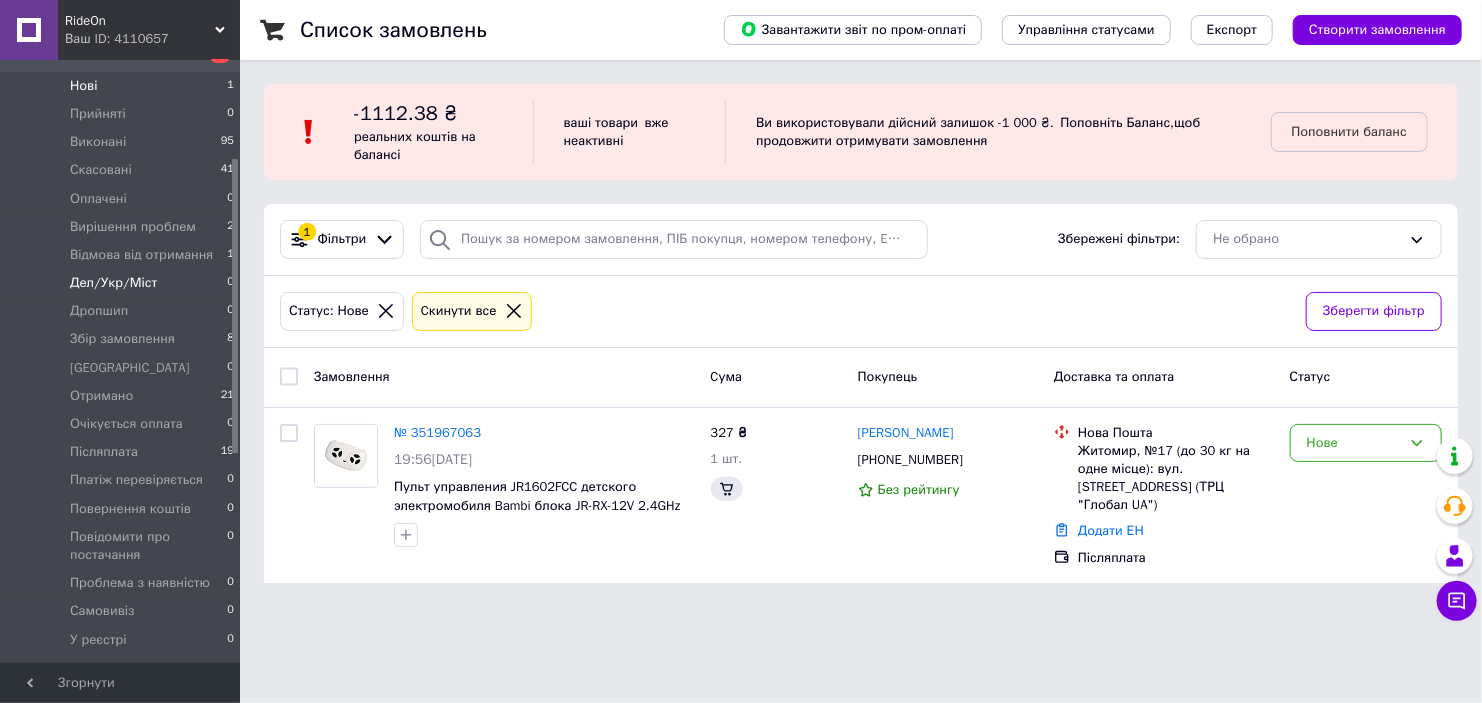 scroll, scrollTop: 200, scrollLeft: 0, axis: vertical 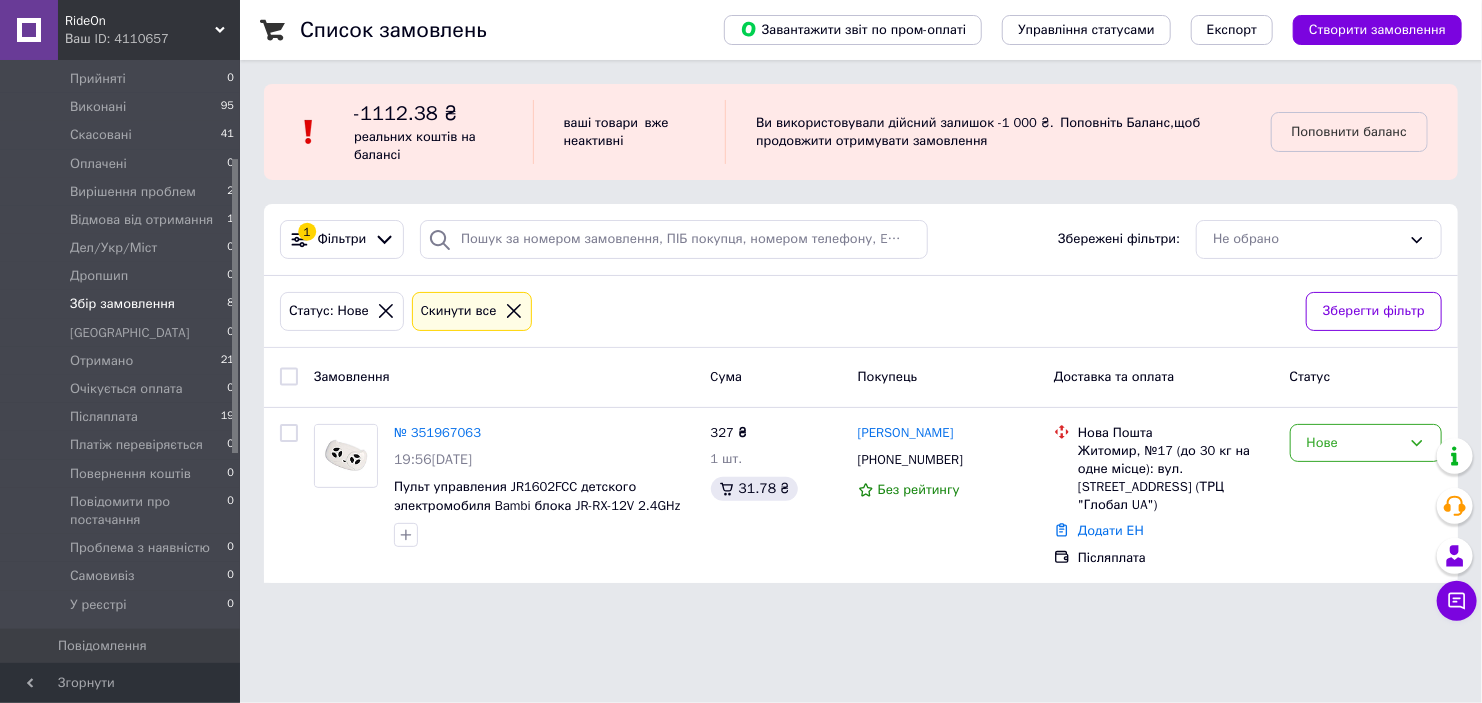 click on "Збір замовлення" at bounding box center [122, 304] 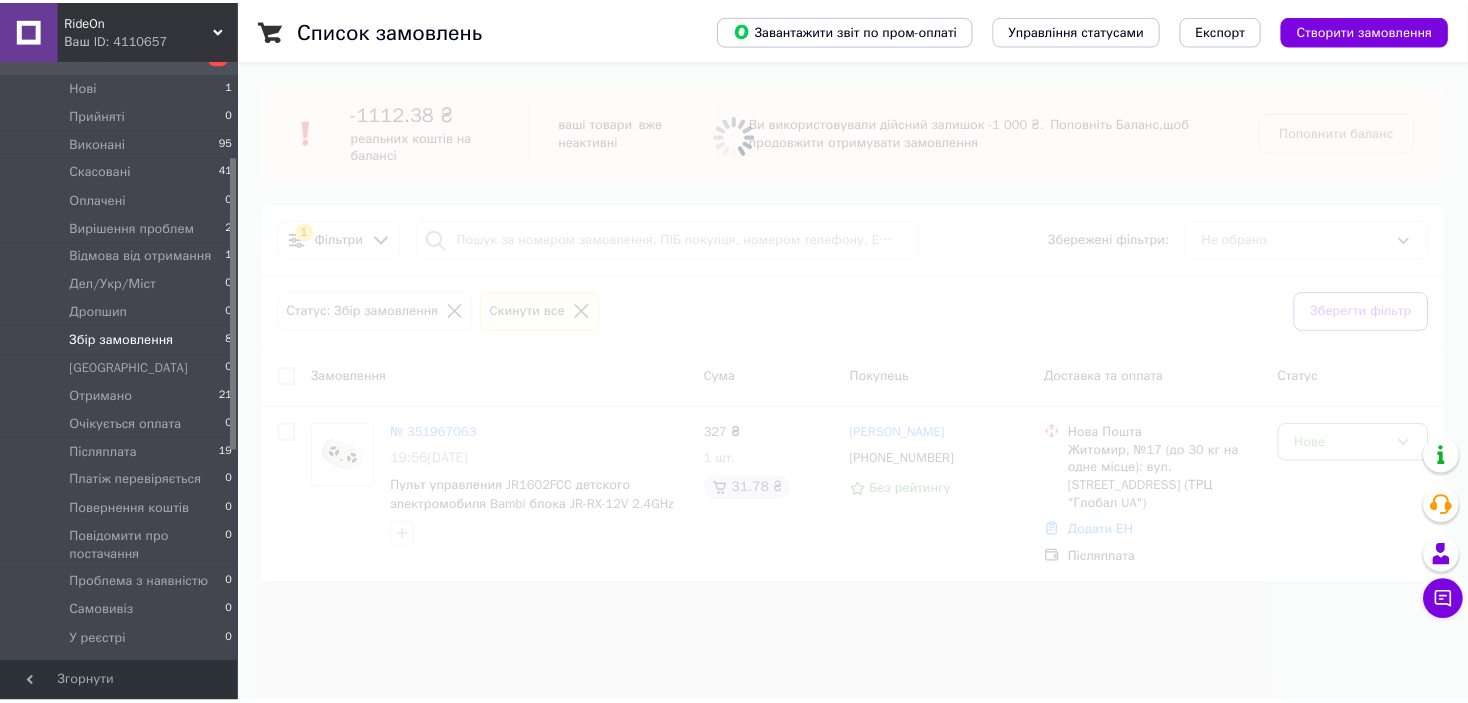 scroll, scrollTop: 200, scrollLeft: 0, axis: vertical 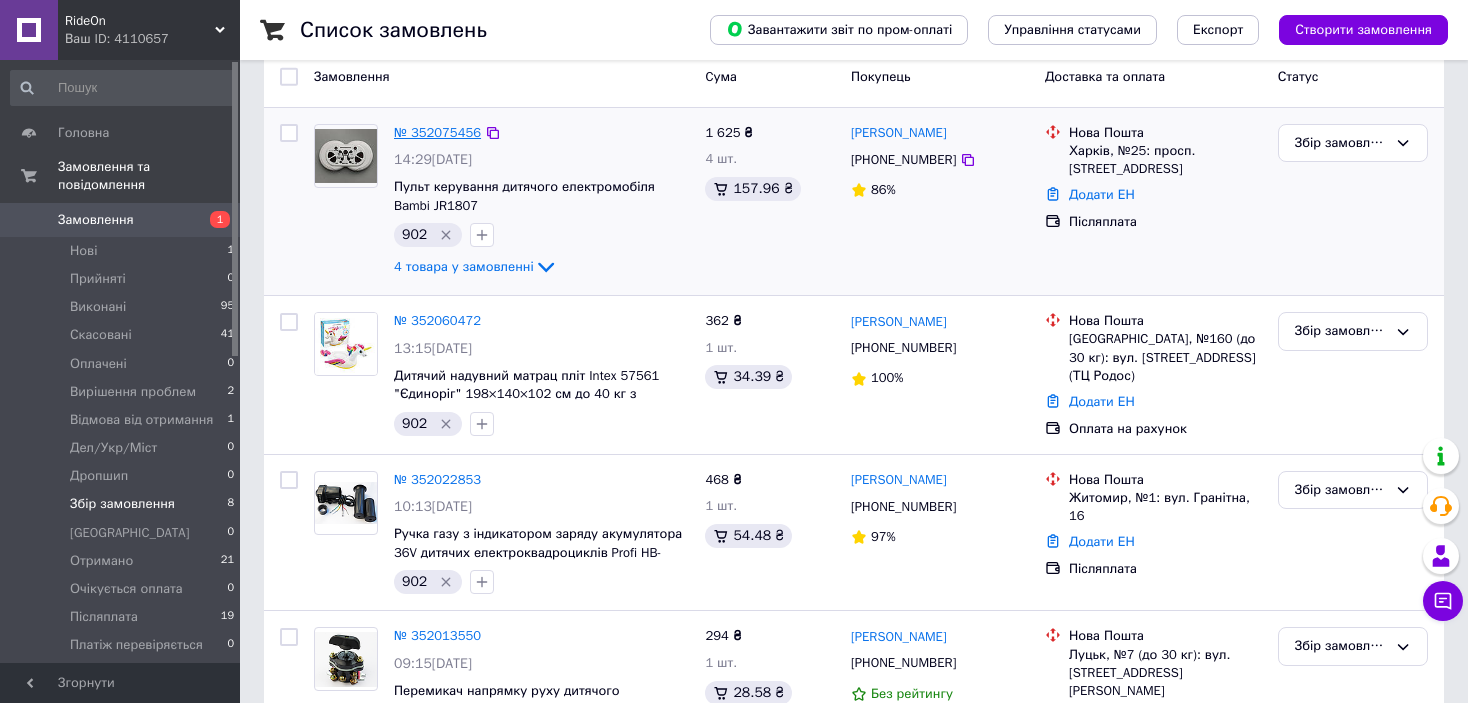 click on "№ 352075456" at bounding box center [437, 132] 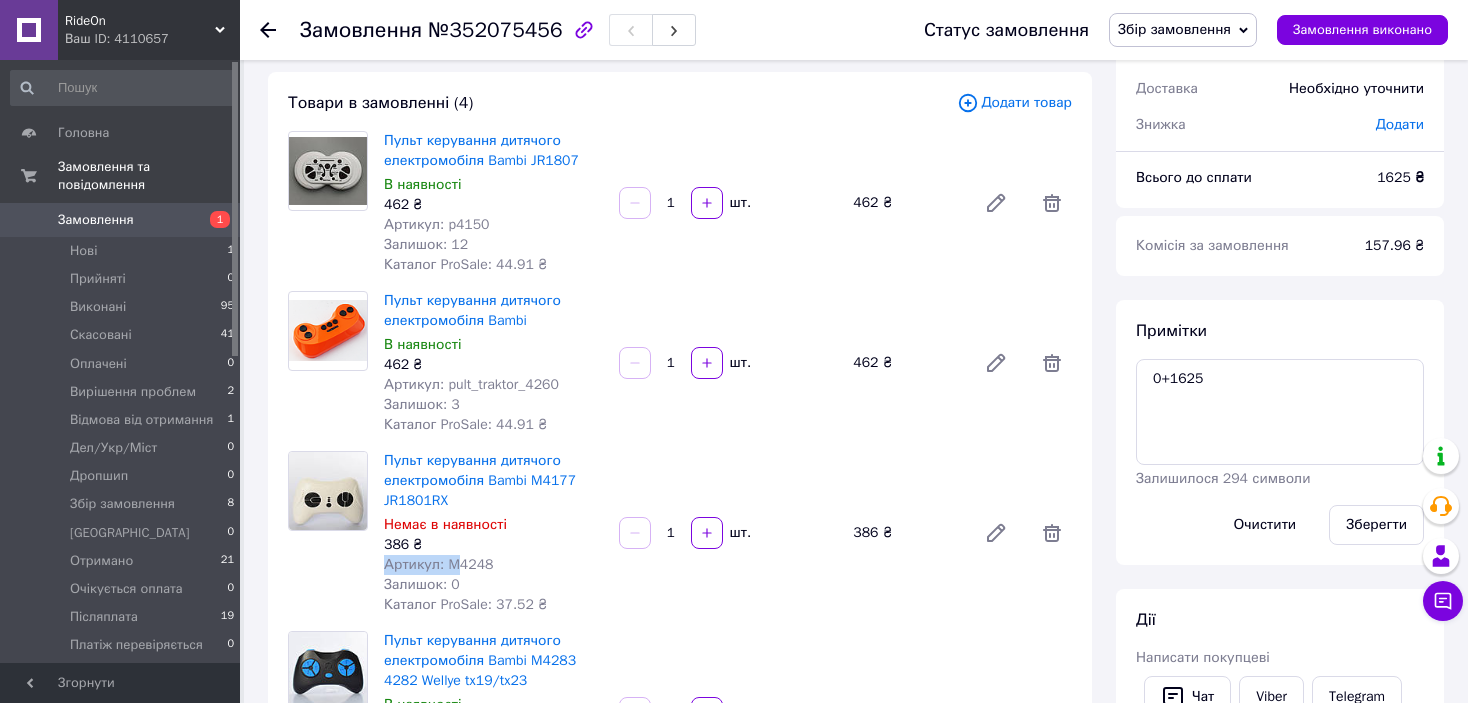 drag, startPoint x: 499, startPoint y: 553, endPoint x: 458, endPoint y: 566, distance: 43.011627 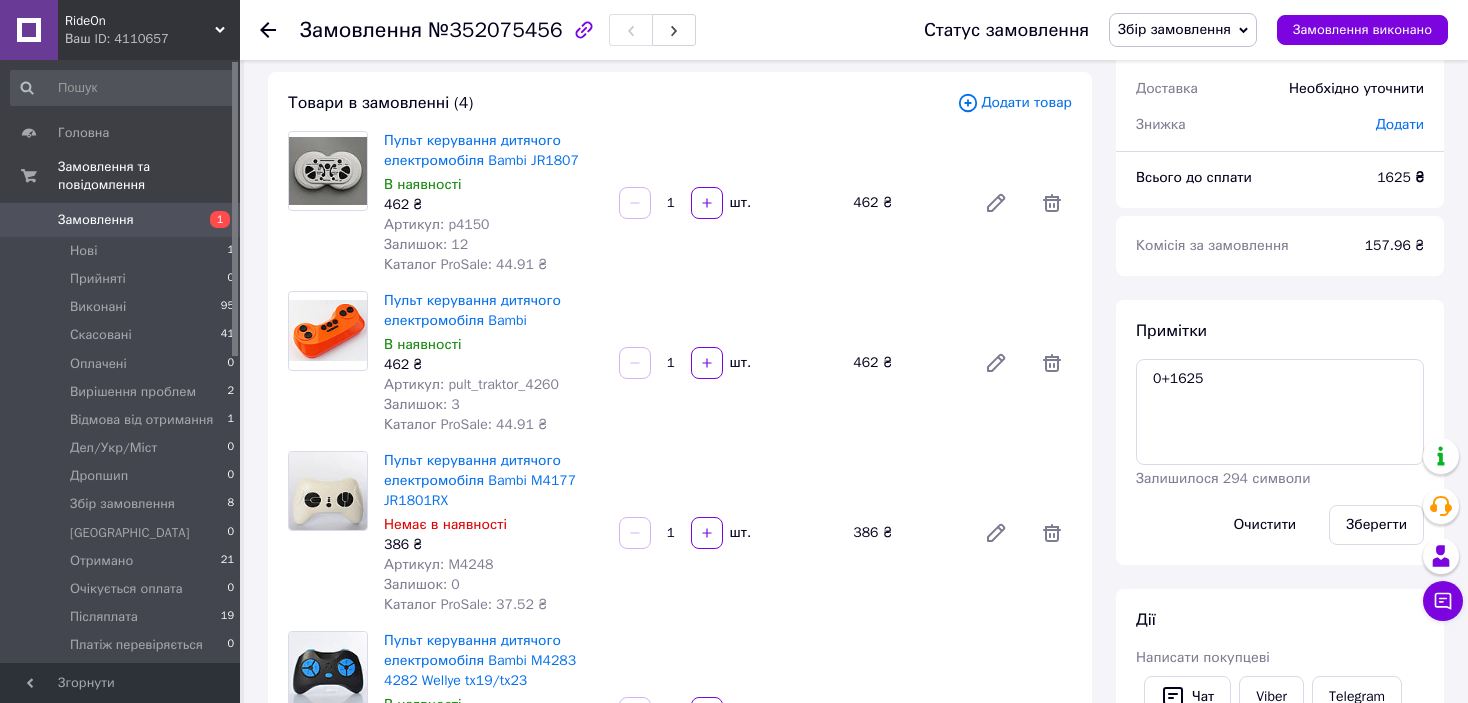 drag, startPoint x: 495, startPoint y: 584, endPoint x: 496, endPoint y: 574, distance: 10.049875 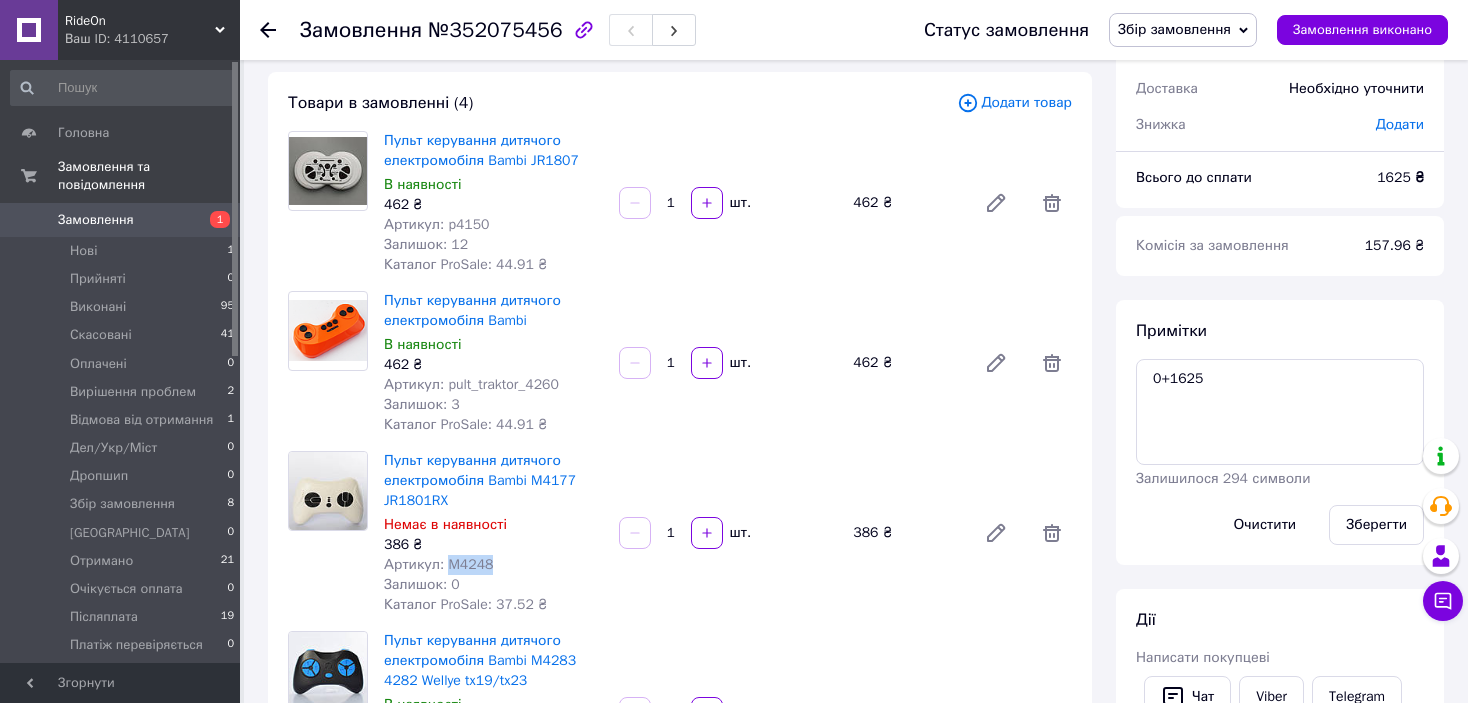 drag, startPoint x: 473, startPoint y: 561, endPoint x: 445, endPoint y: 564, distance: 28.160255 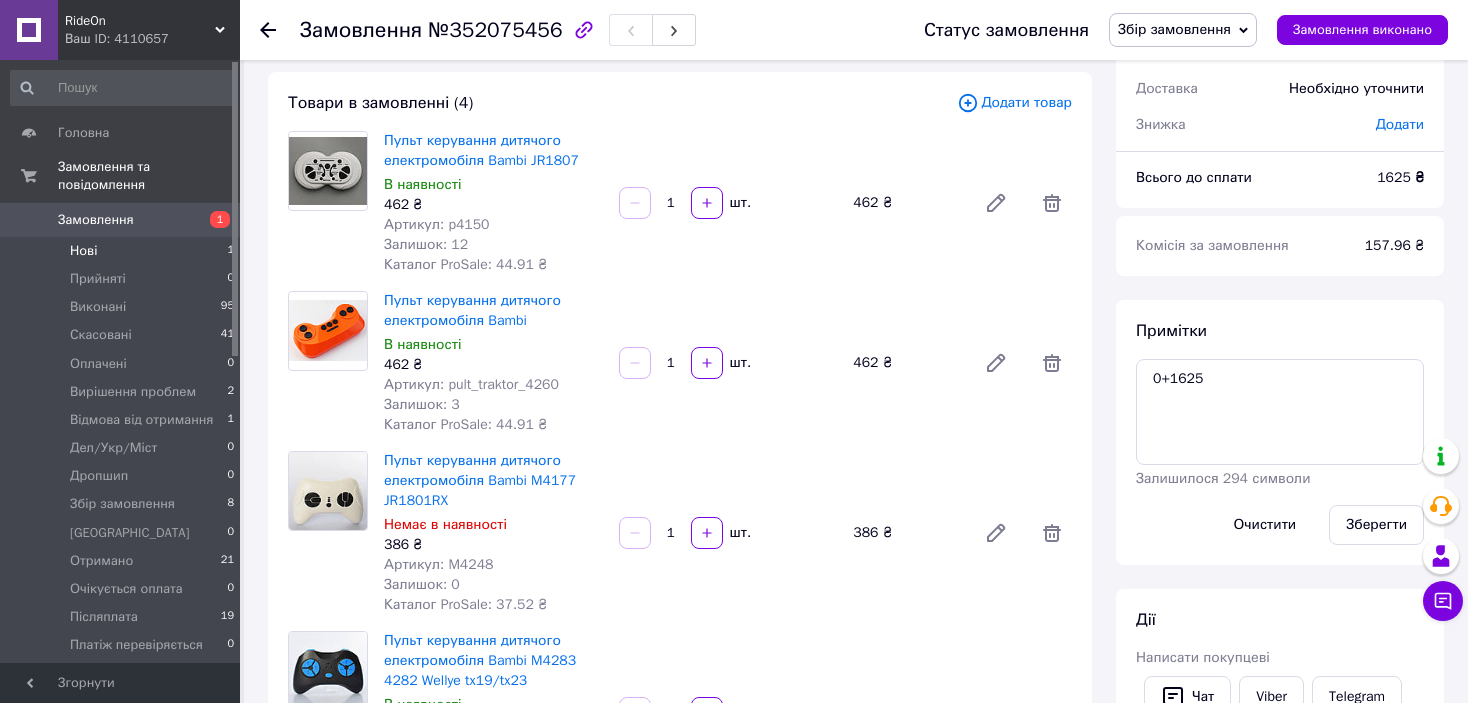 click on "Нові 1" at bounding box center (123, 251) 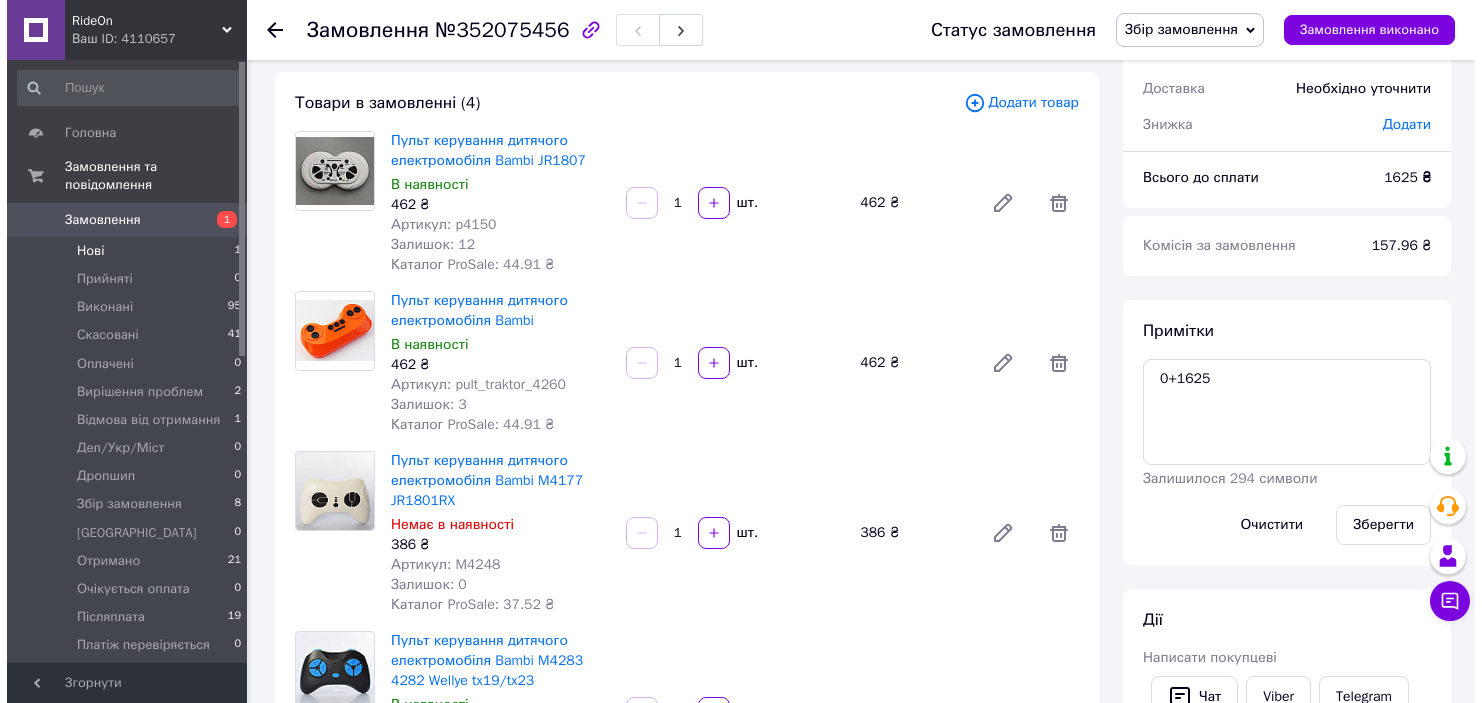 scroll, scrollTop: 0, scrollLeft: 0, axis: both 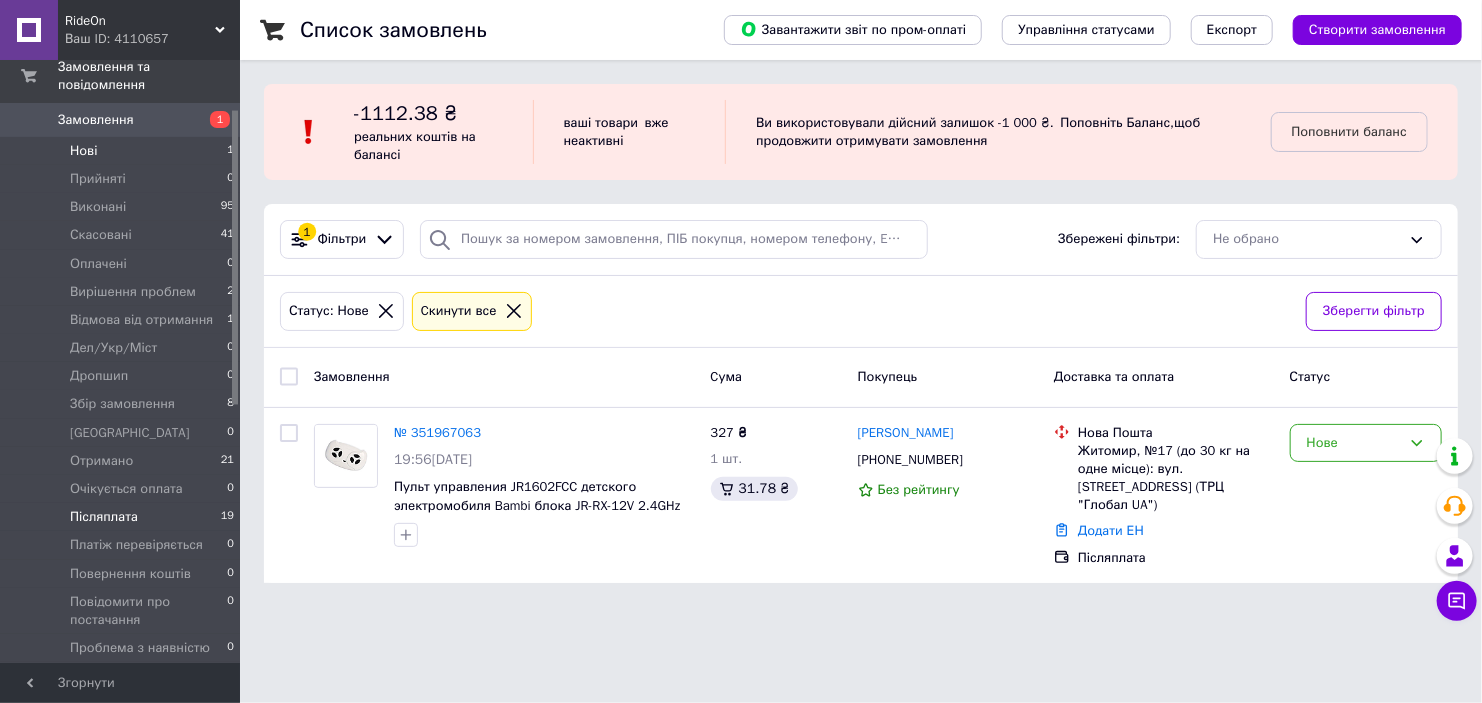 click on "Післяплата 19" at bounding box center [123, 517] 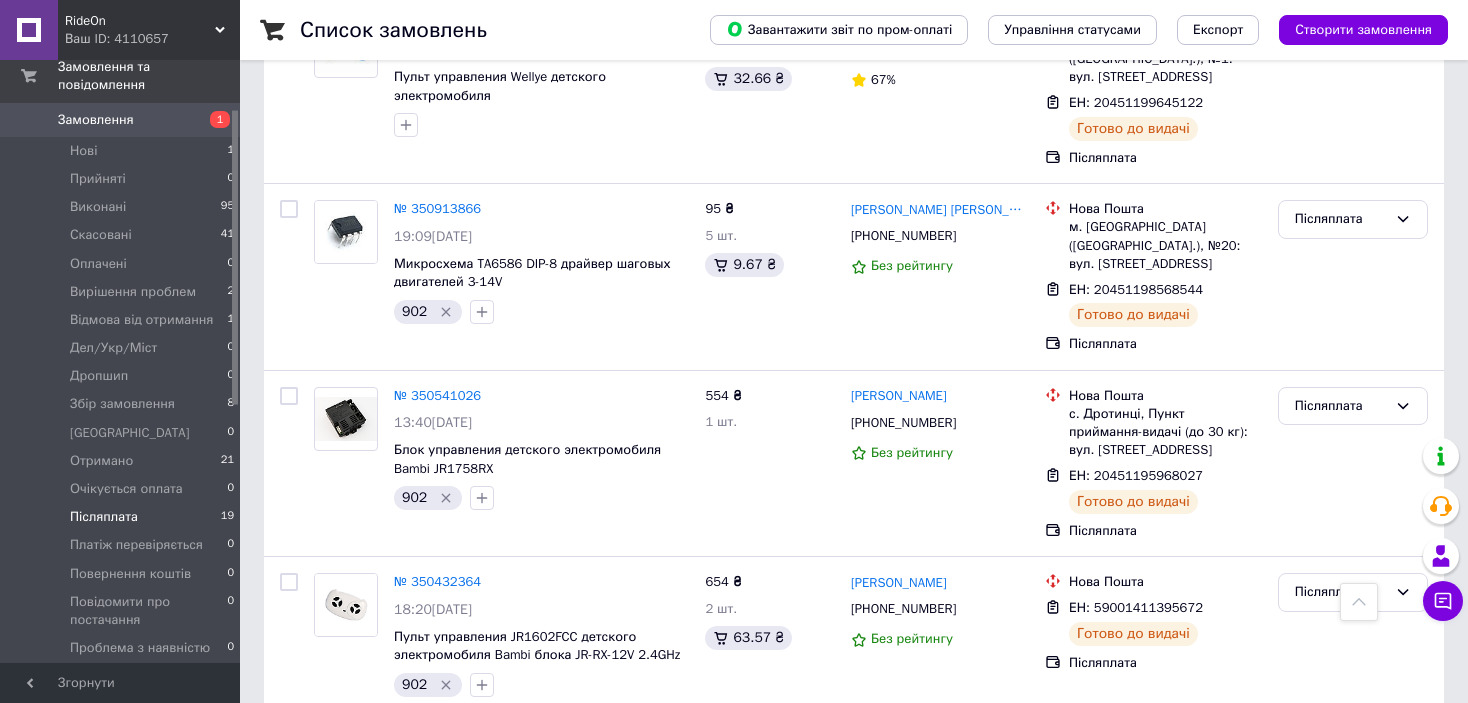 scroll, scrollTop: 3068, scrollLeft: 0, axis: vertical 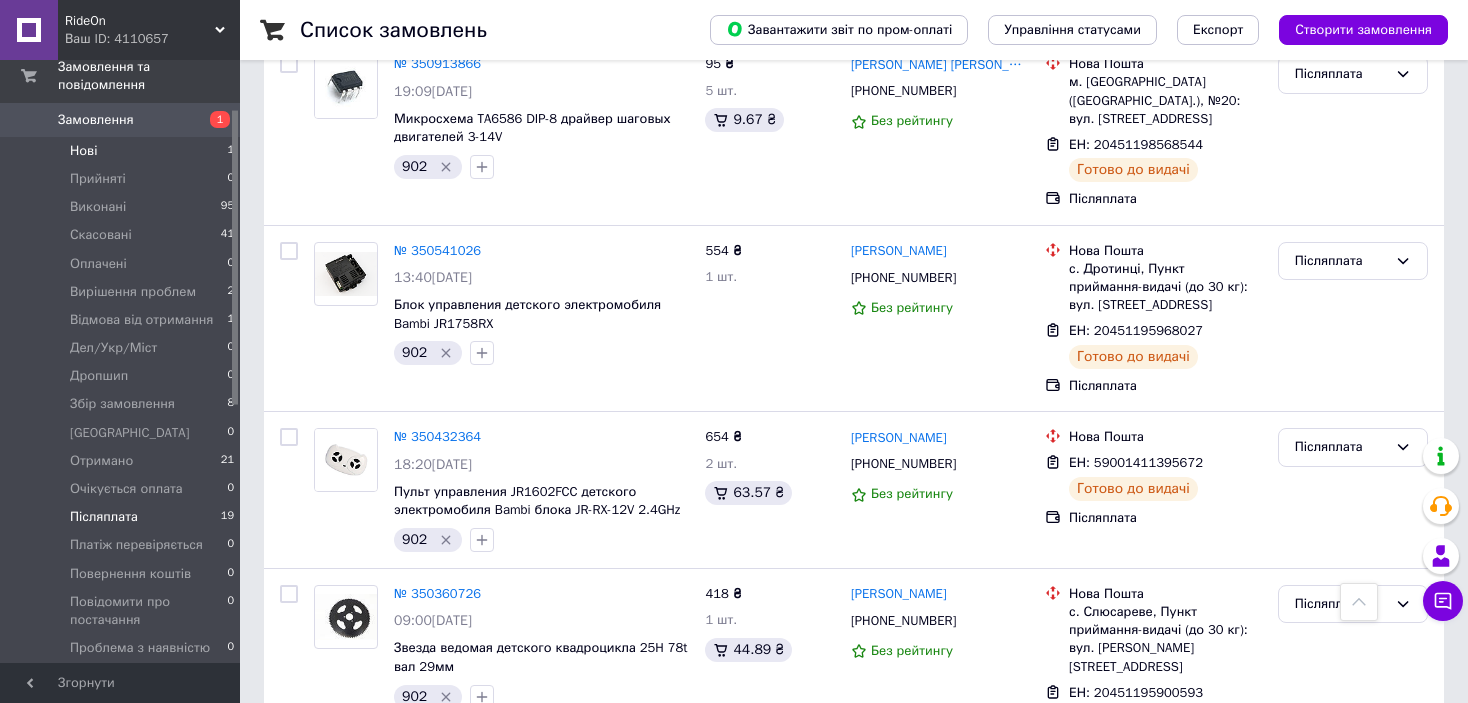 click on "Нові 1" at bounding box center [123, 151] 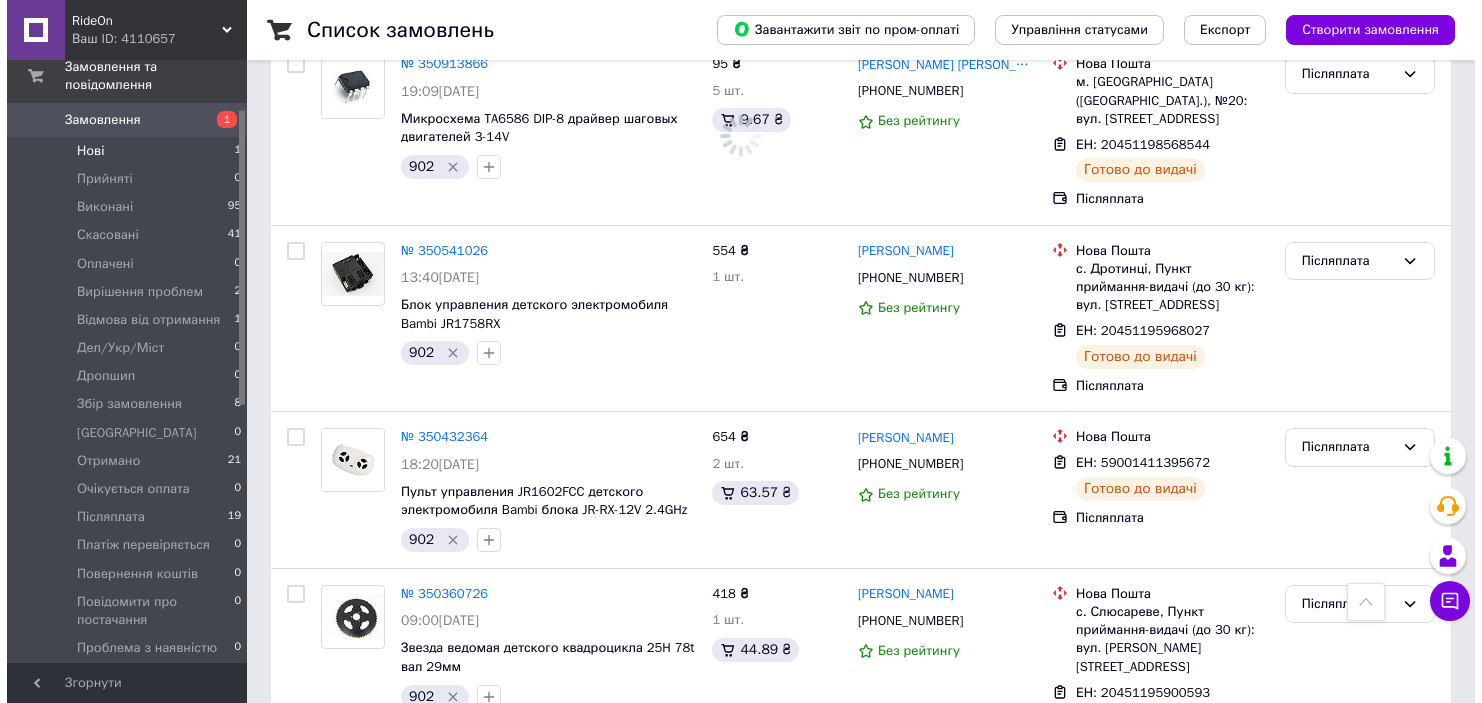 scroll, scrollTop: 0, scrollLeft: 0, axis: both 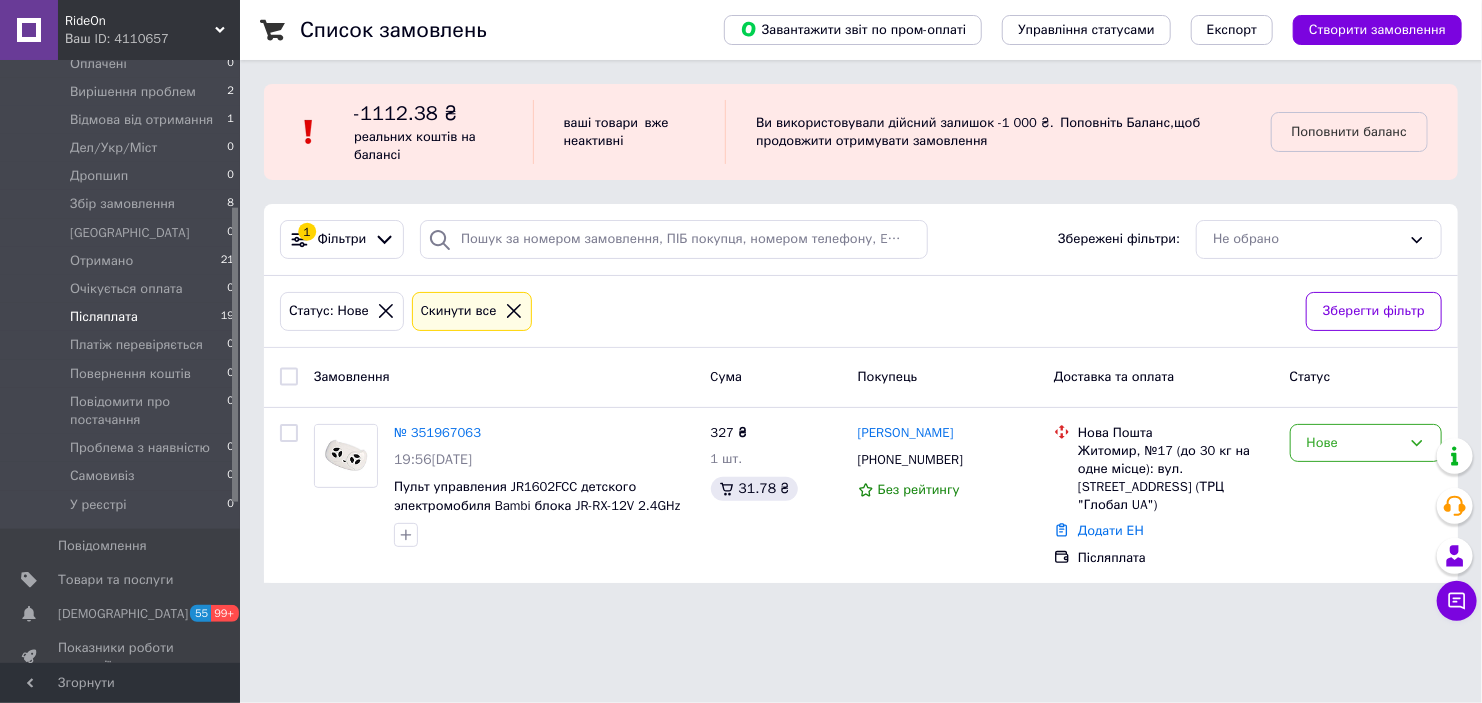click on "Післяплата 19" at bounding box center (123, 317) 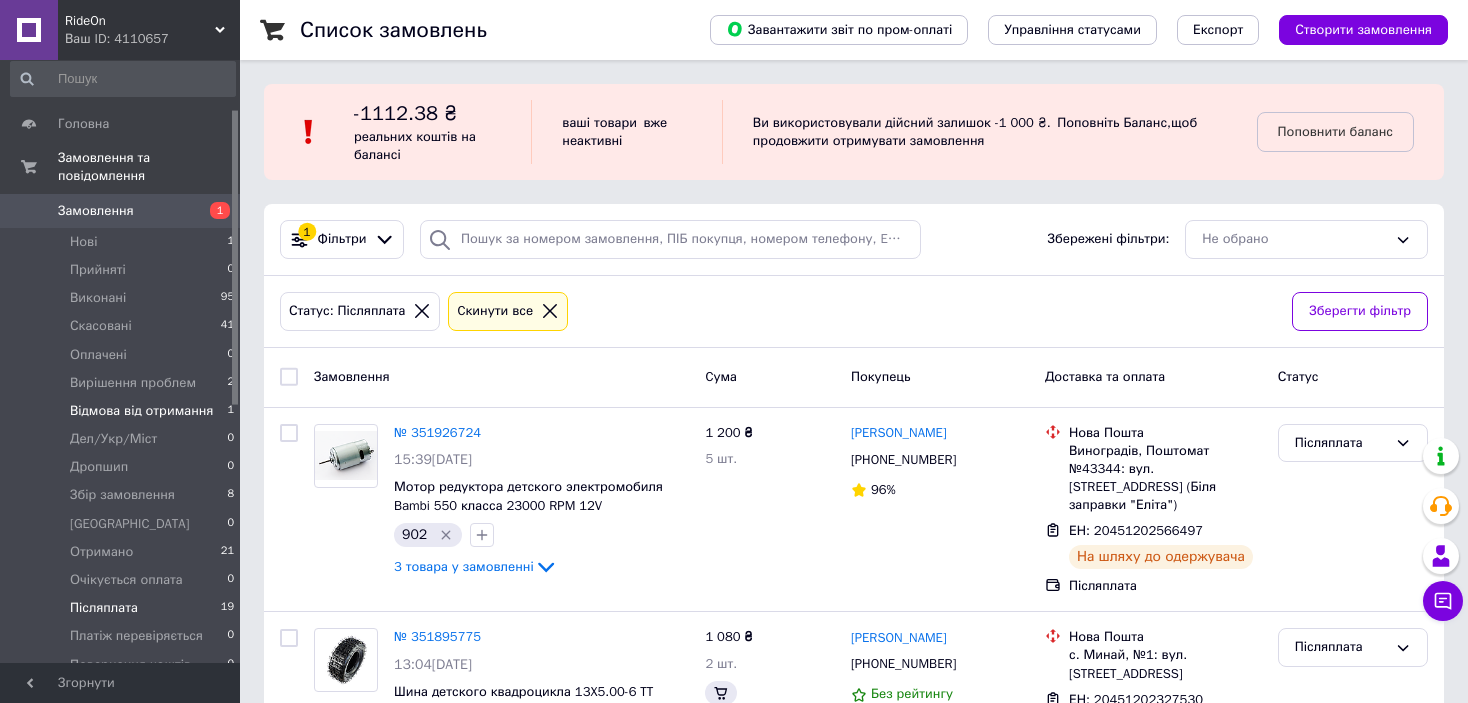 scroll, scrollTop: 0, scrollLeft: 0, axis: both 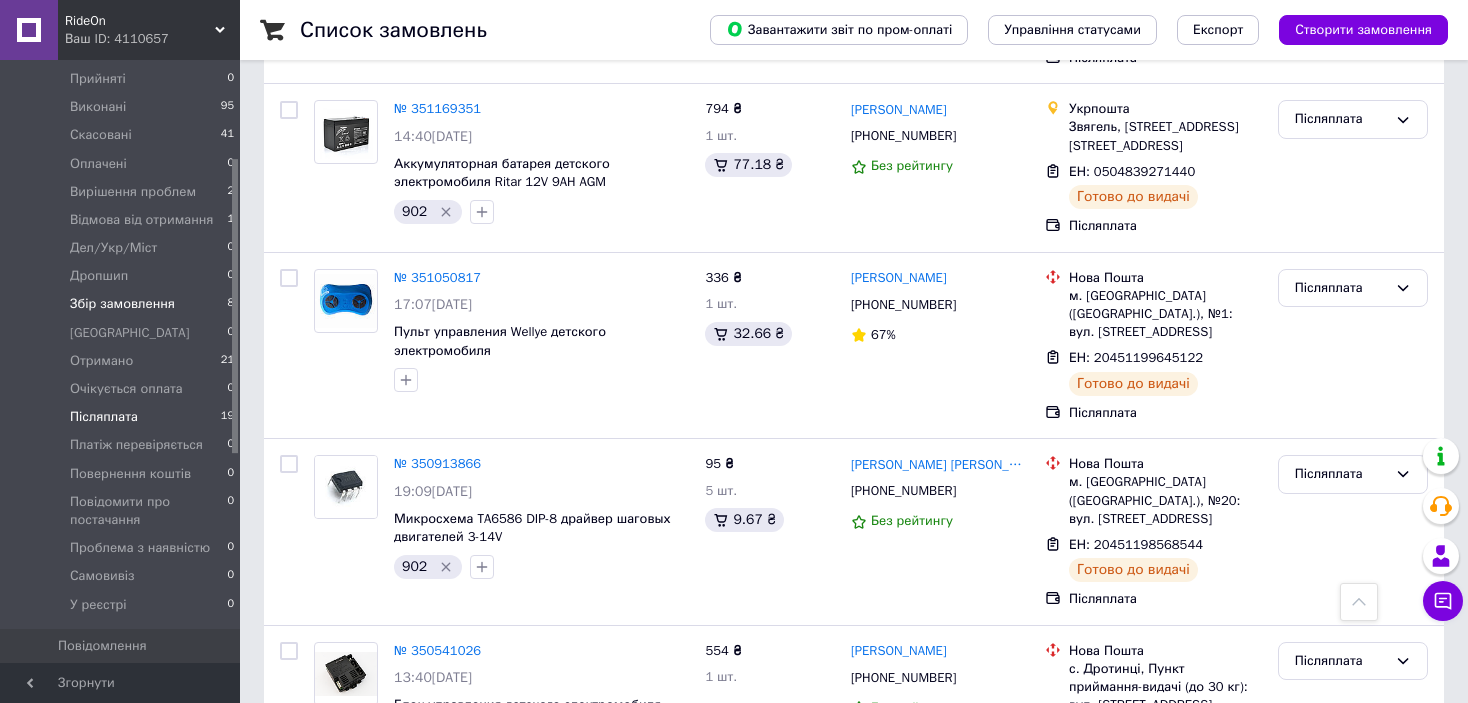 click on "Збір замовлення 8" at bounding box center (123, 304) 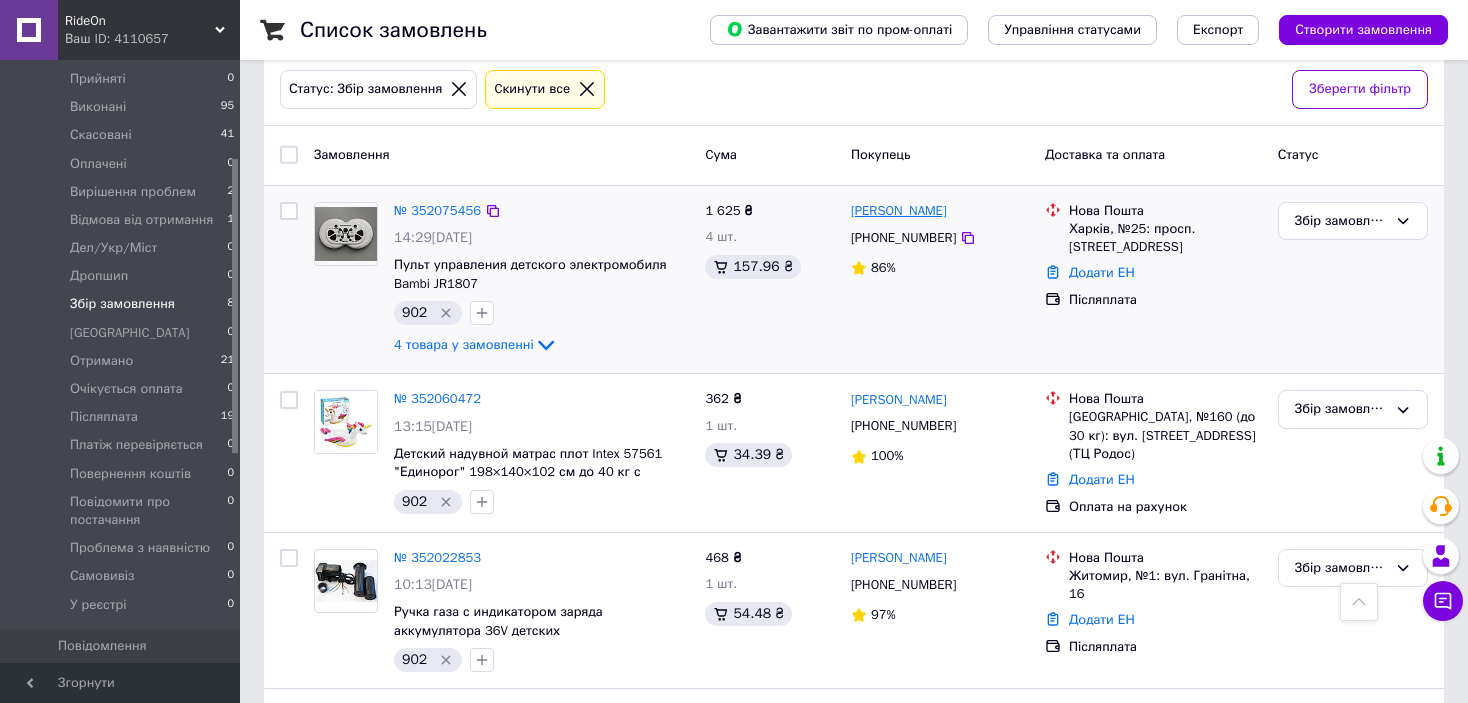 scroll, scrollTop: 100, scrollLeft: 0, axis: vertical 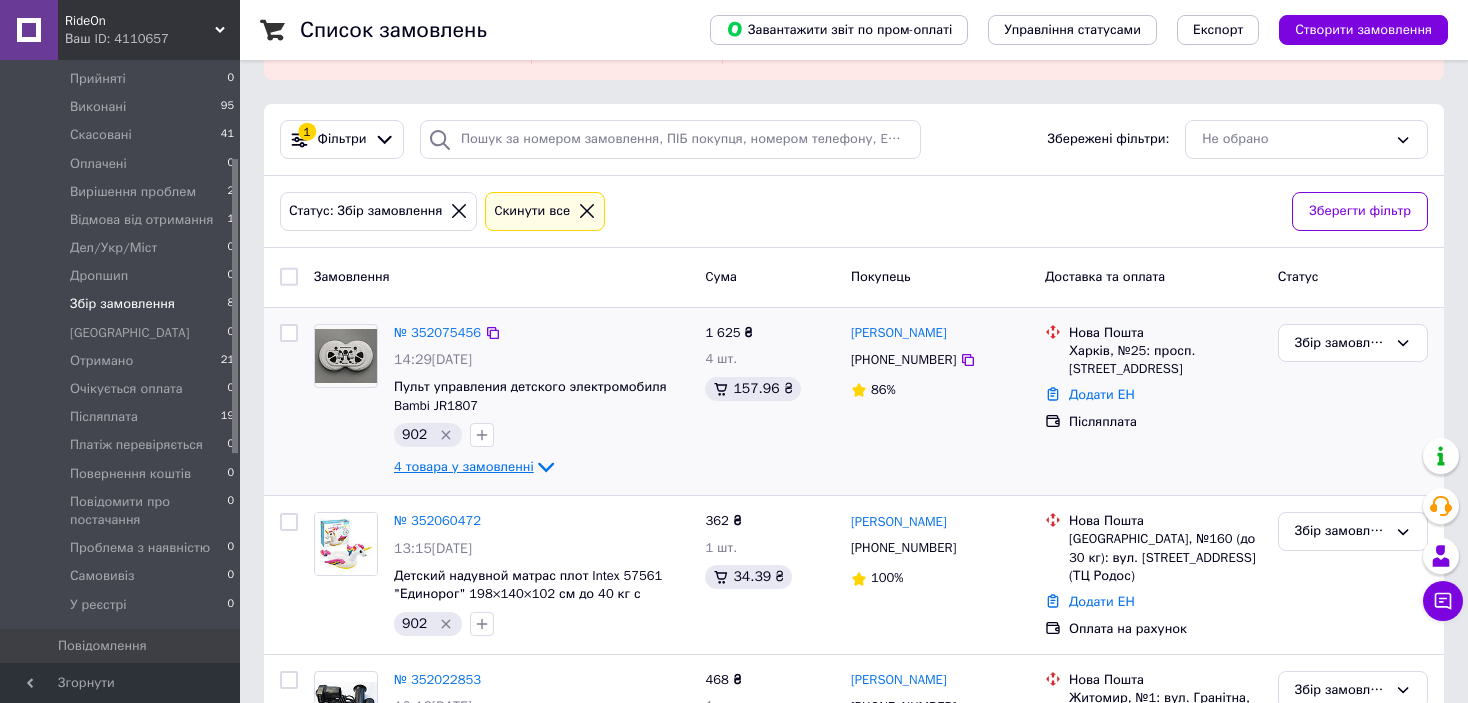 click on "4 товара у замовленні" at bounding box center [464, 466] 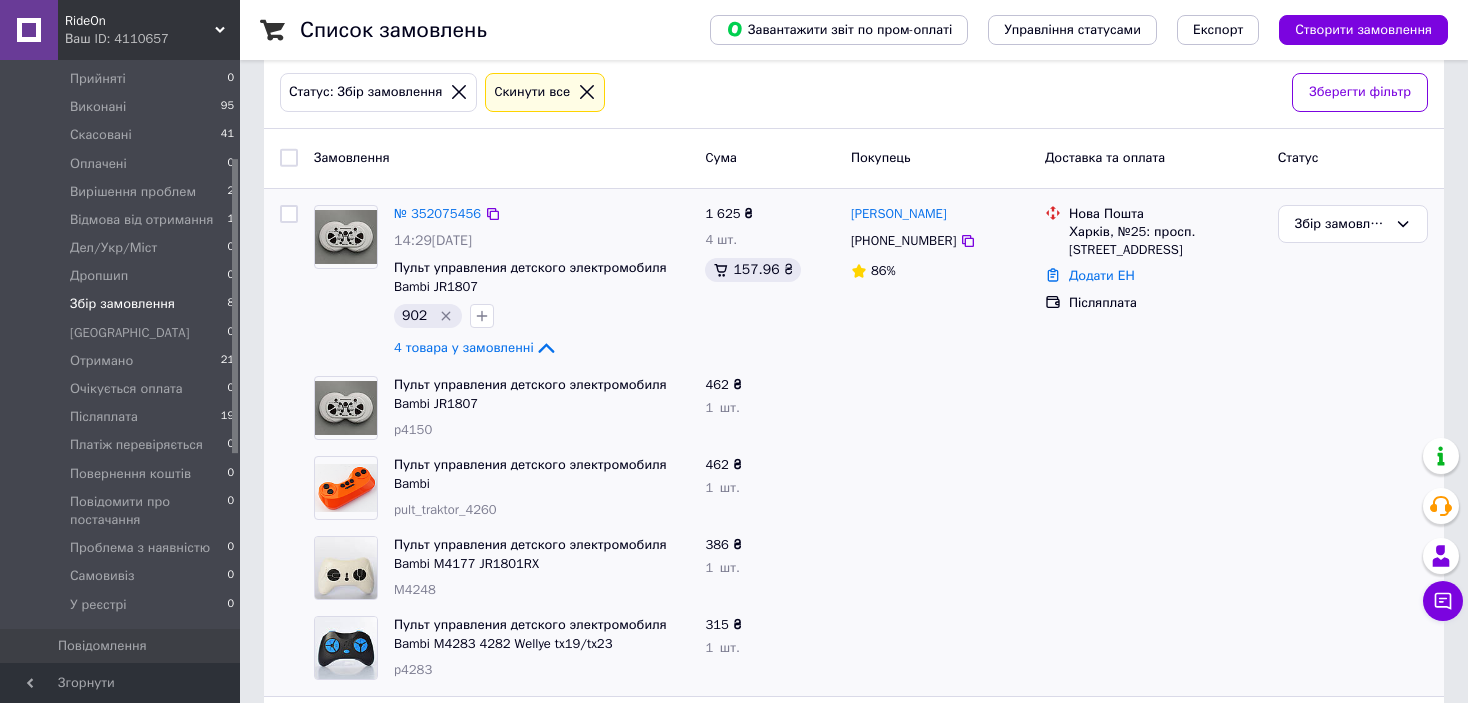 scroll, scrollTop: 300, scrollLeft: 0, axis: vertical 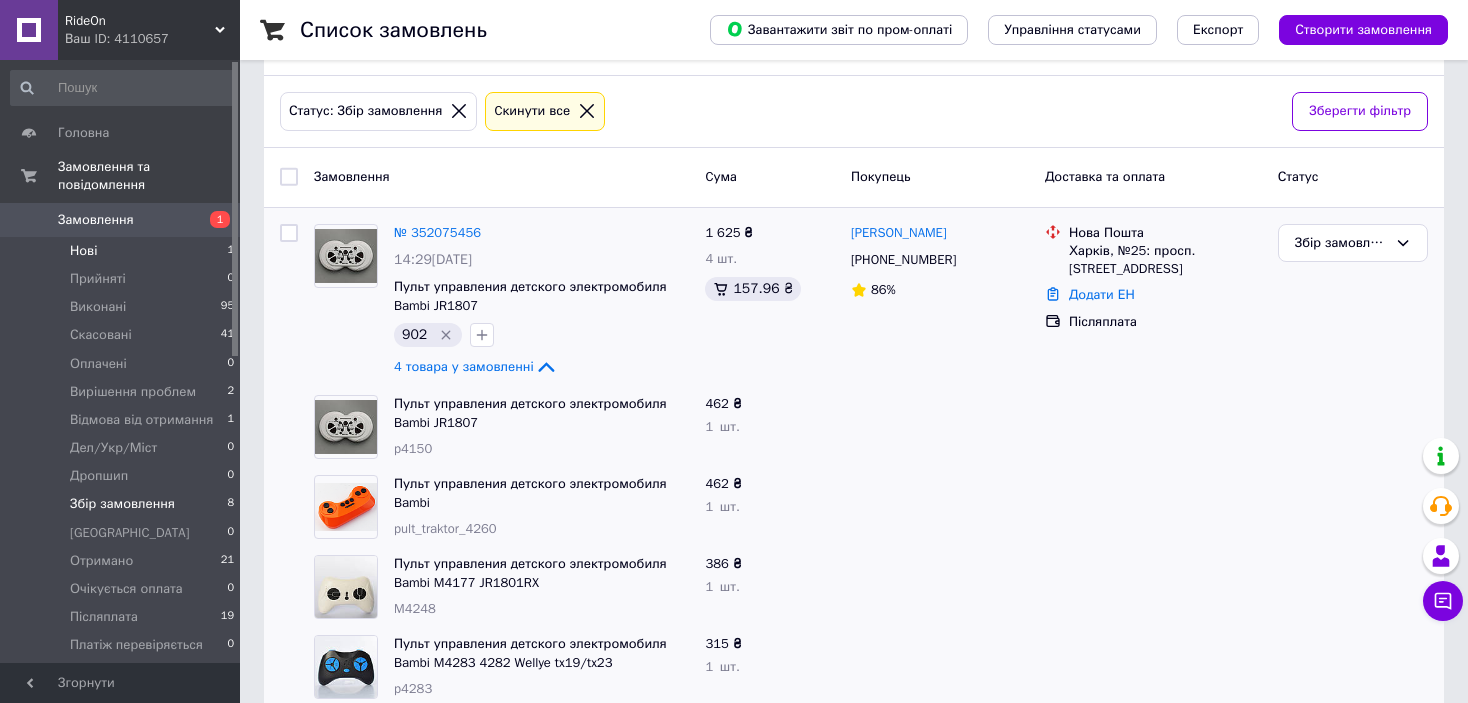 click on "Нові 1" at bounding box center [123, 251] 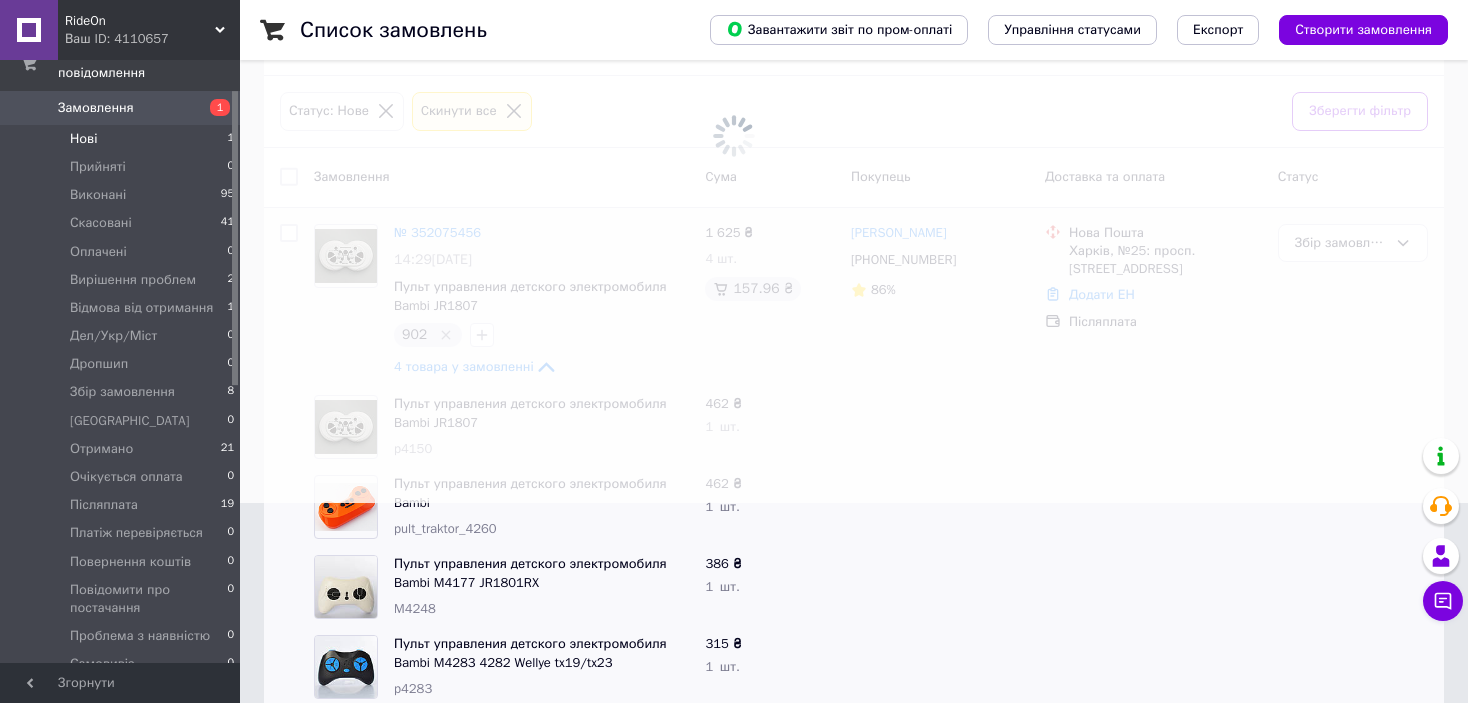 scroll, scrollTop: 200, scrollLeft: 0, axis: vertical 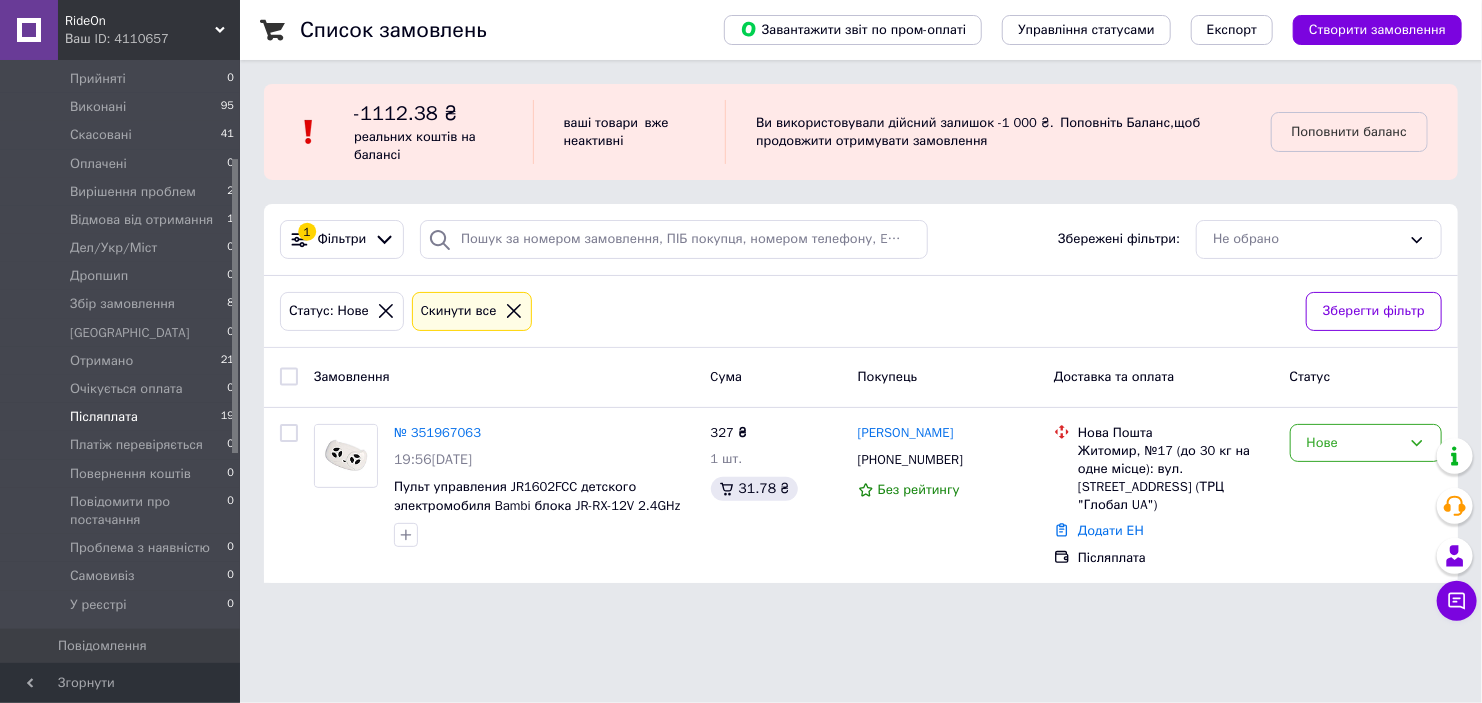 click on "Післяплата 19" at bounding box center [123, 417] 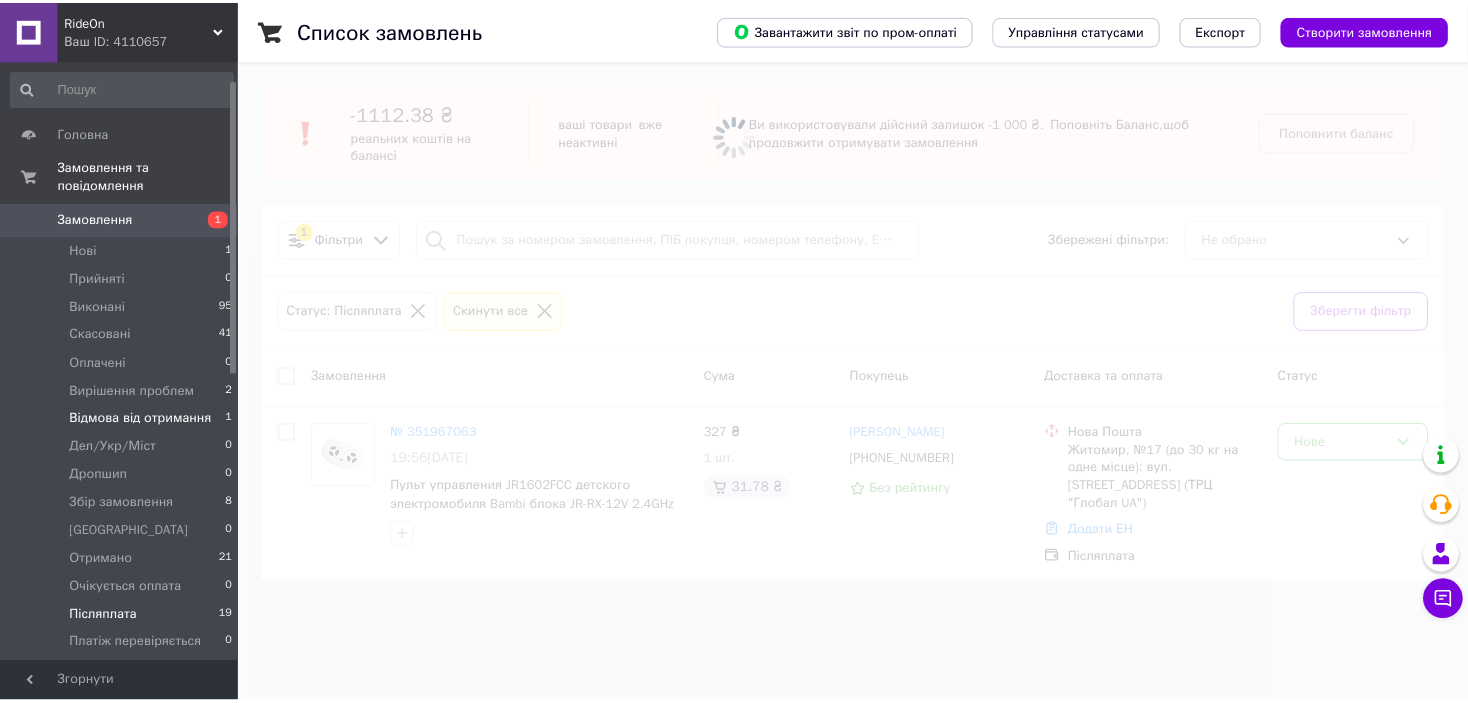scroll, scrollTop: 100, scrollLeft: 0, axis: vertical 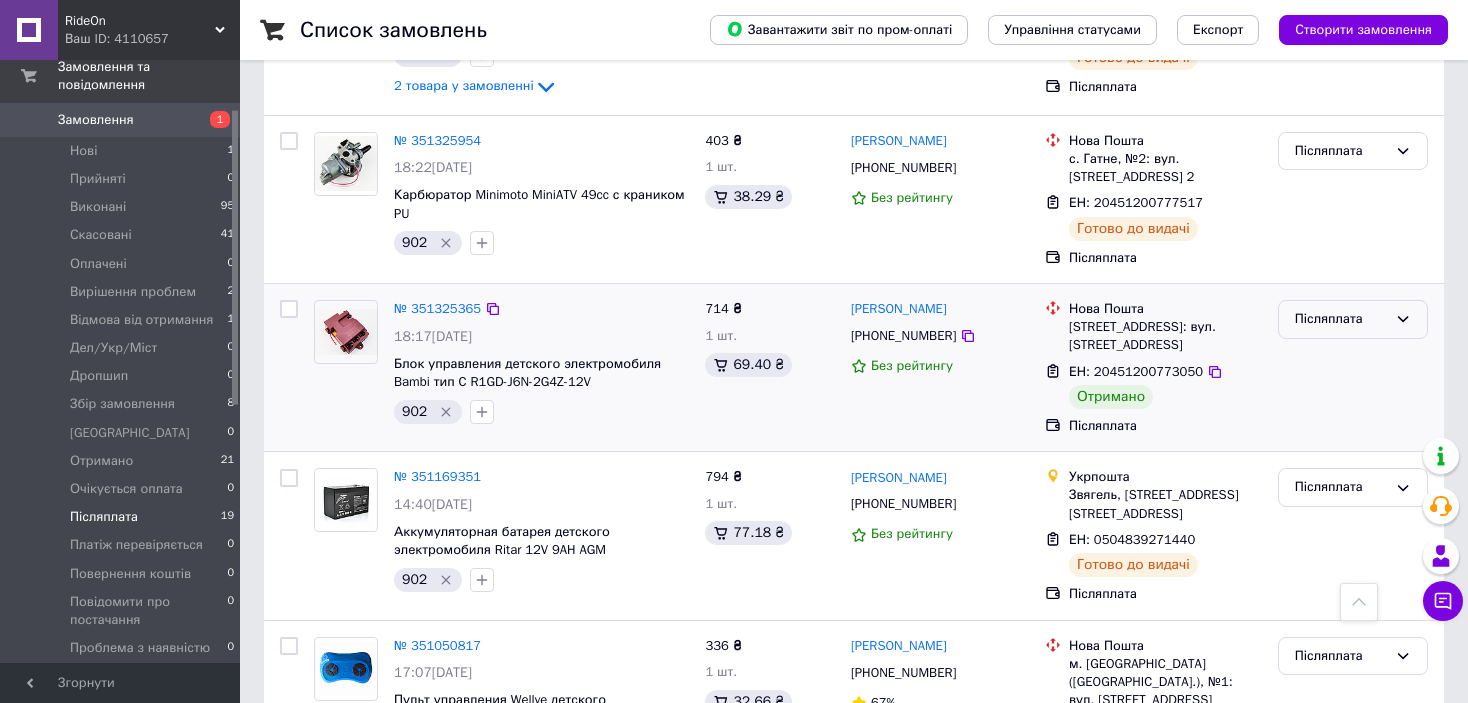 click on "Післяплата" at bounding box center (1341, 319) 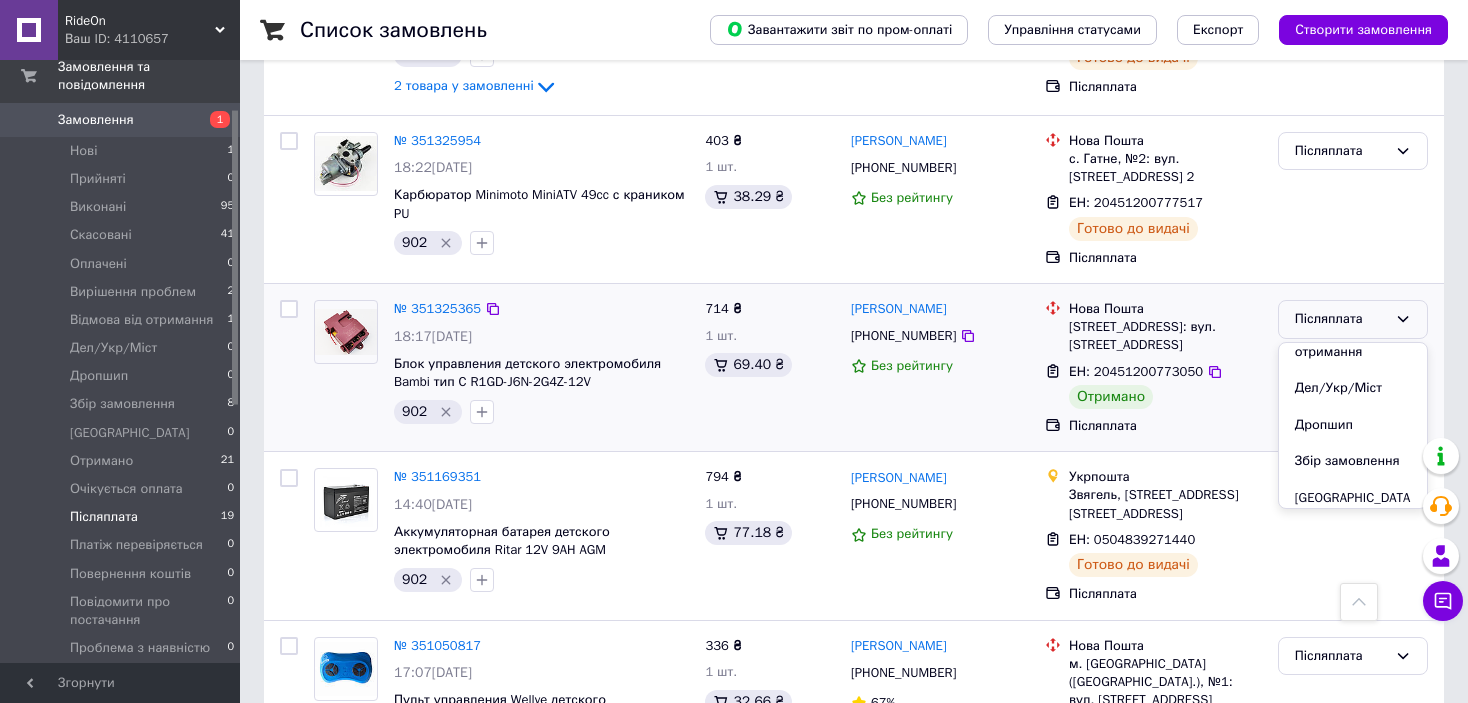 scroll, scrollTop: 400, scrollLeft: 0, axis: vertical 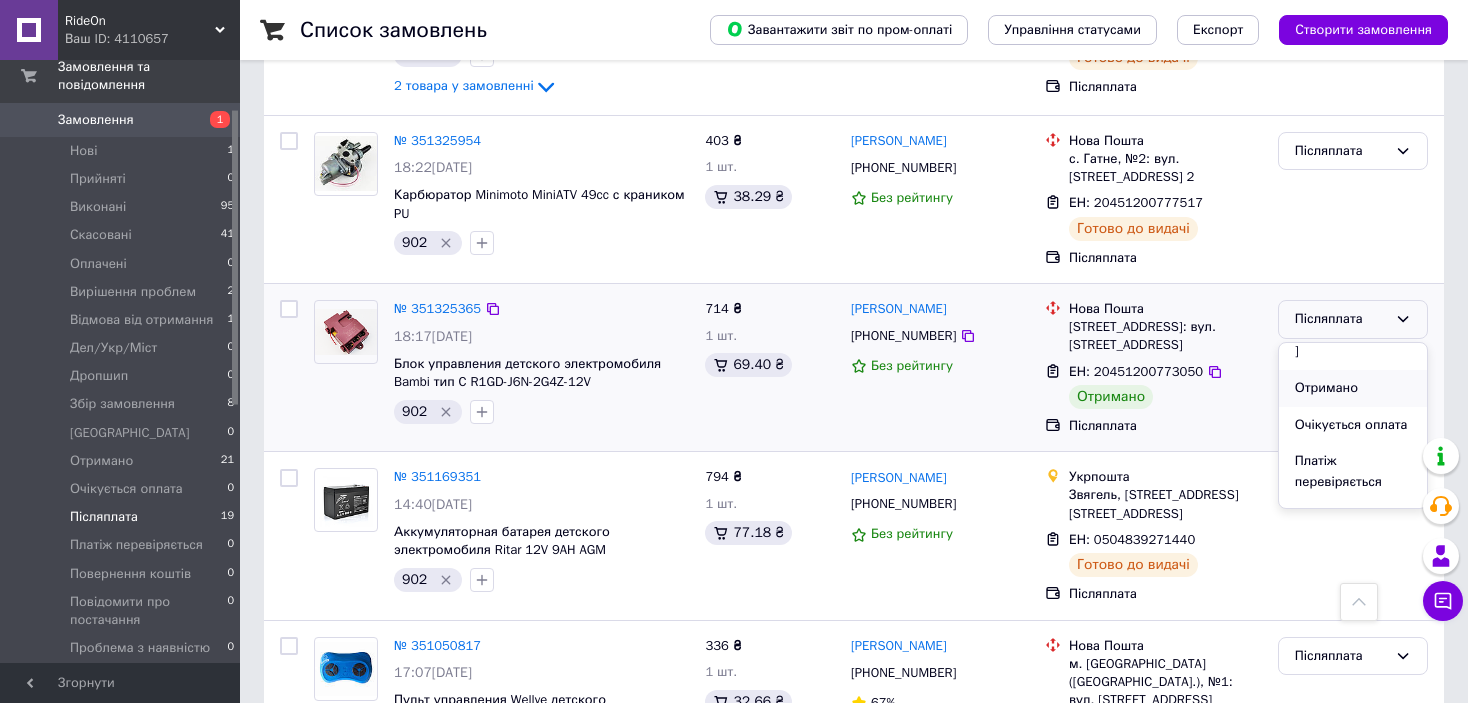 click on "Отримано" at bounding box center (1353, 388) 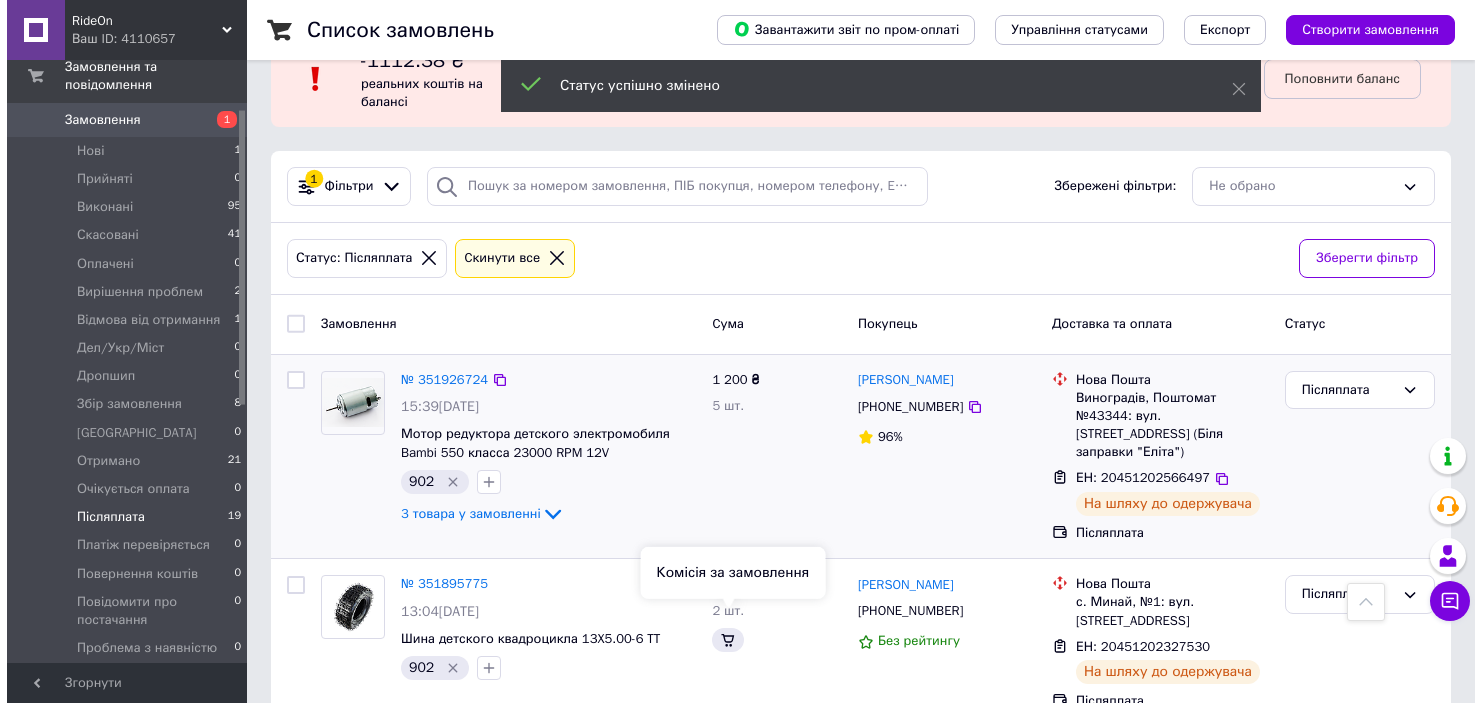 scroll, scrollTop: 0, scrollLeft: 0, axis: both 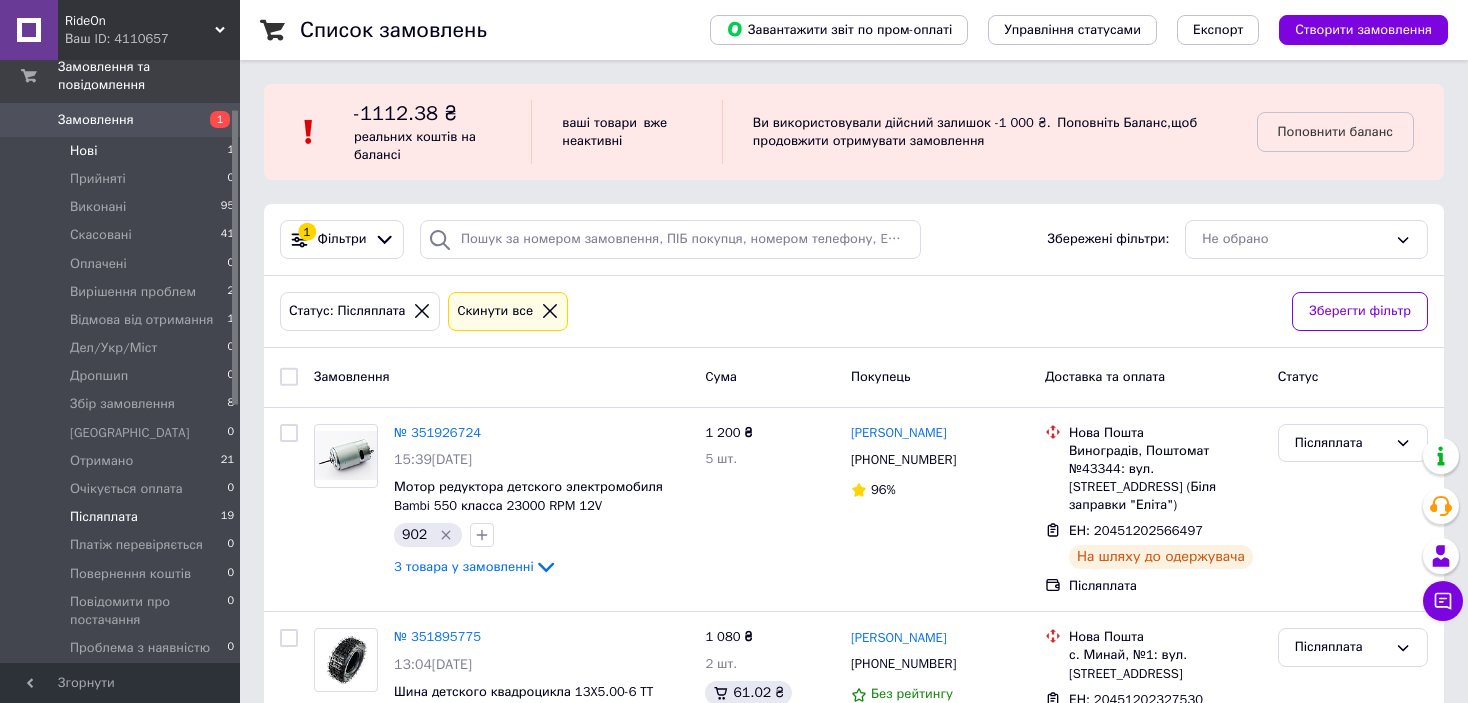 click on "Нові 1" at bounding box center [123, 151] 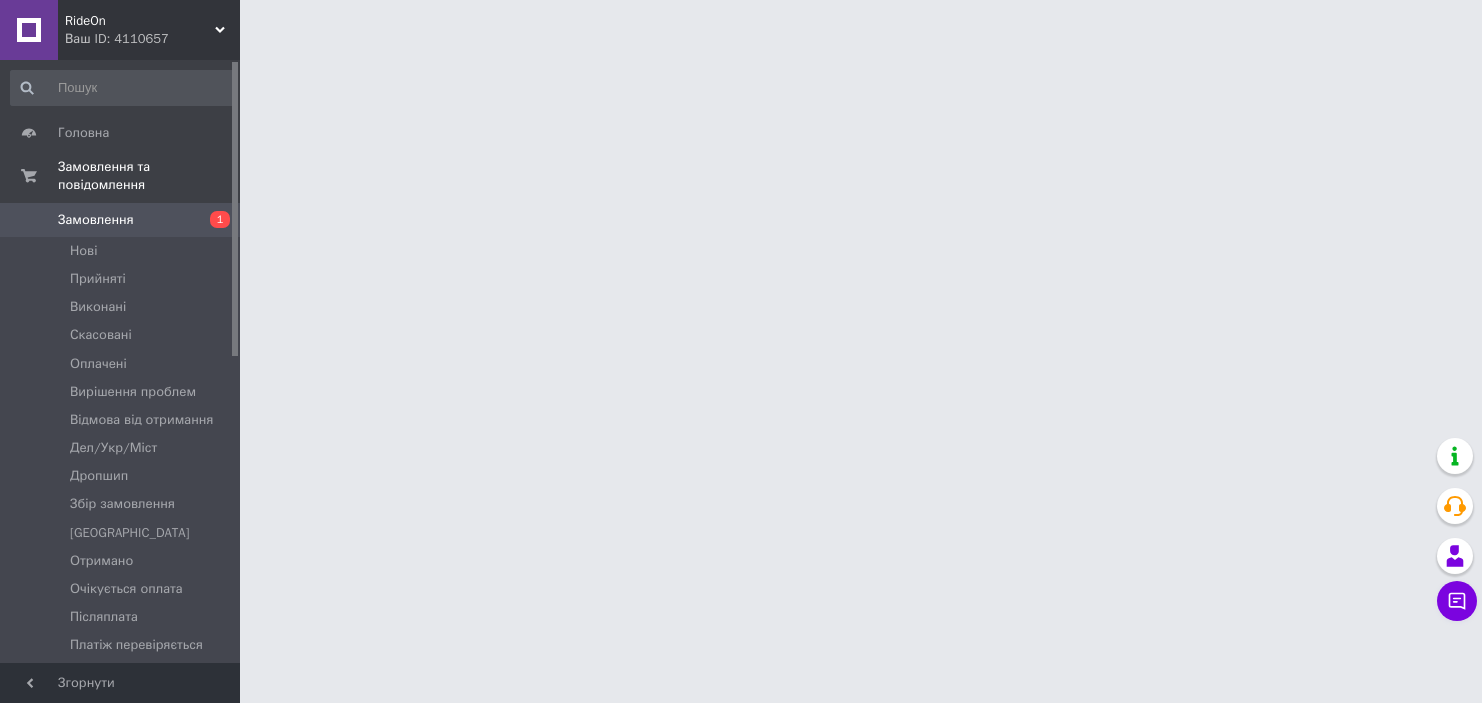 scroll, scrollTop: 0, scrollLeft: 0, axis: both 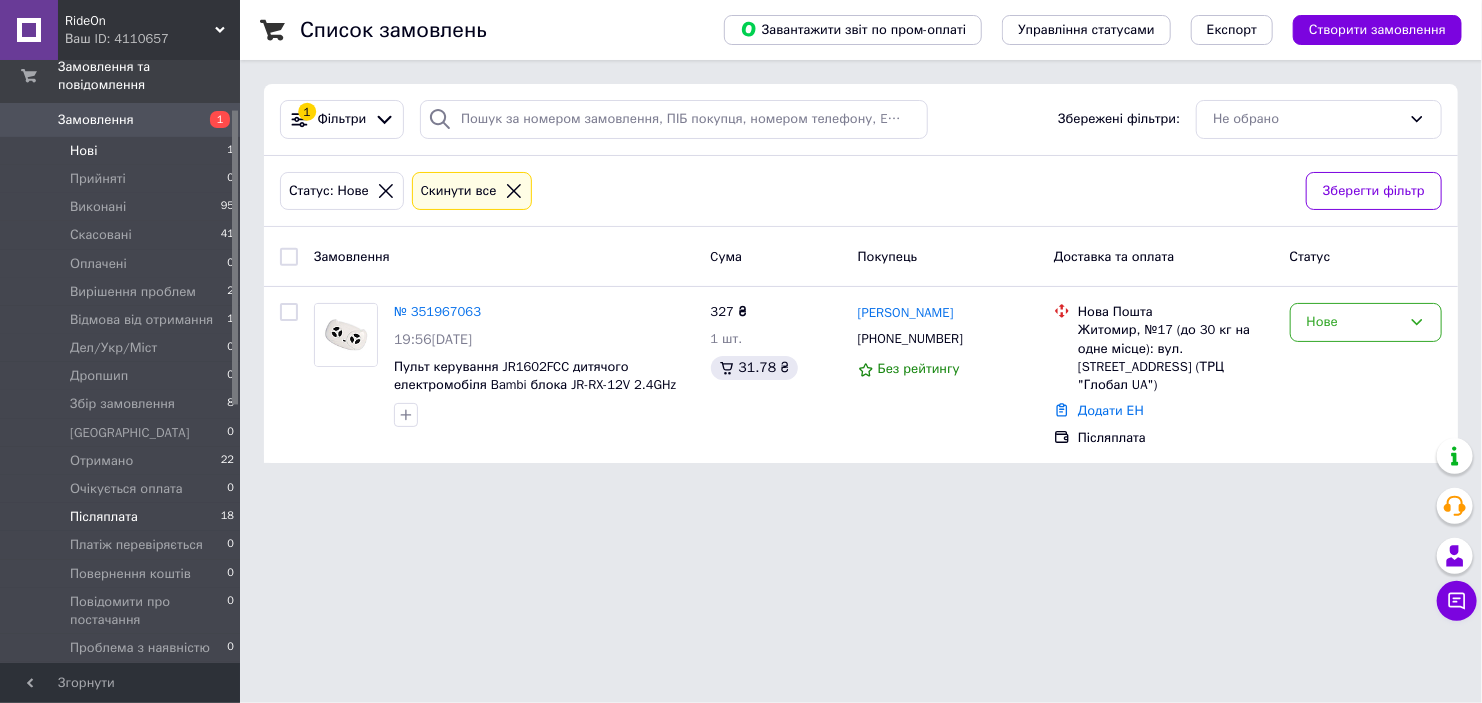 click on "Післяплата 18" at bounding box center [123, 517] 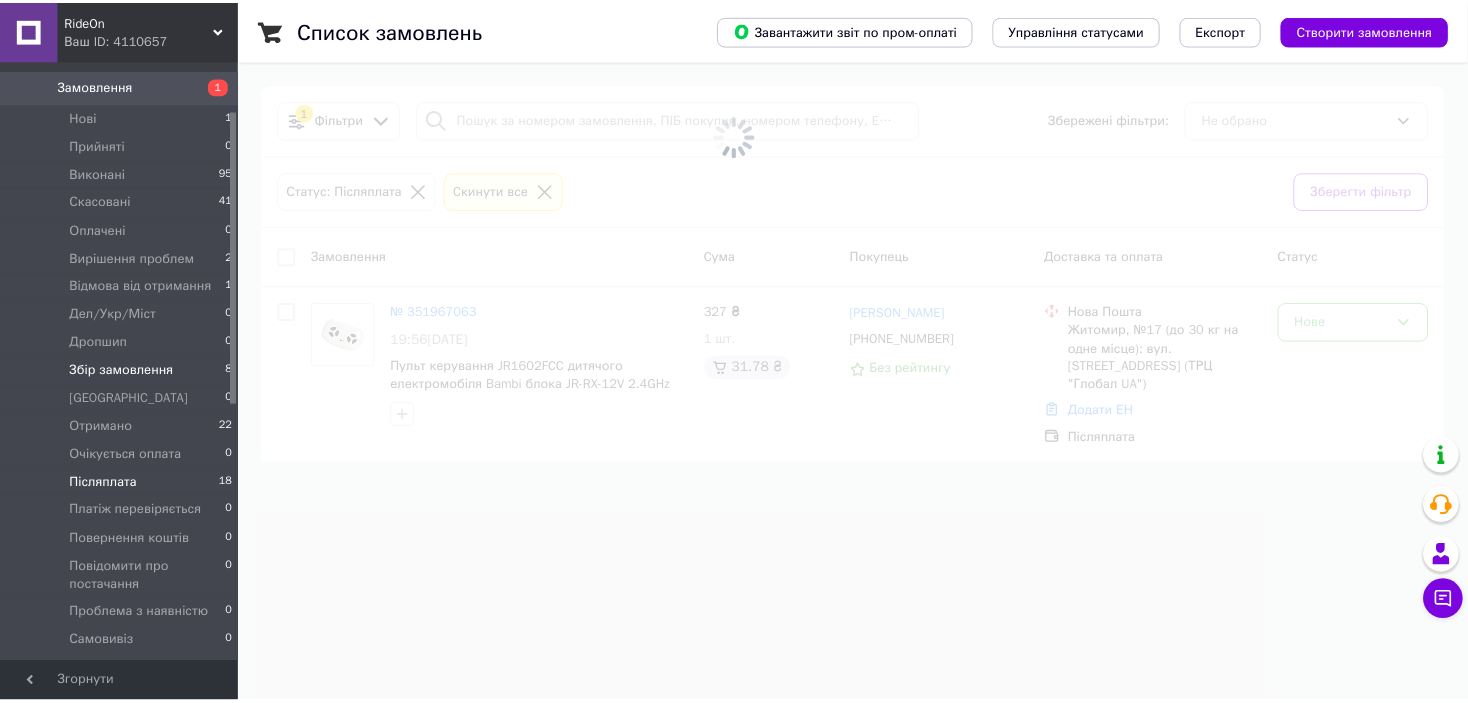 scroll, scrollTop: 100, scrollLeft: 0, axis: vertical 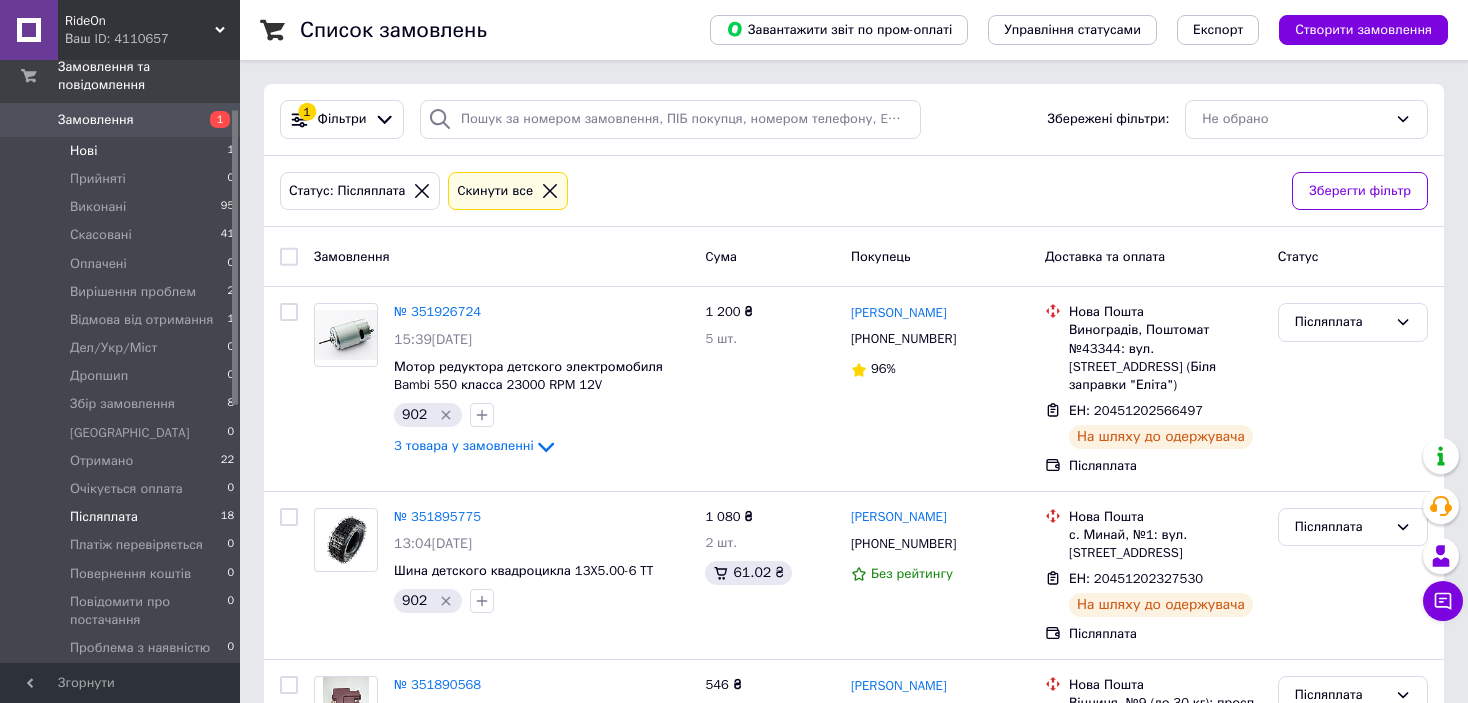 click on "Нові 1" at bounding box center [123, 151] 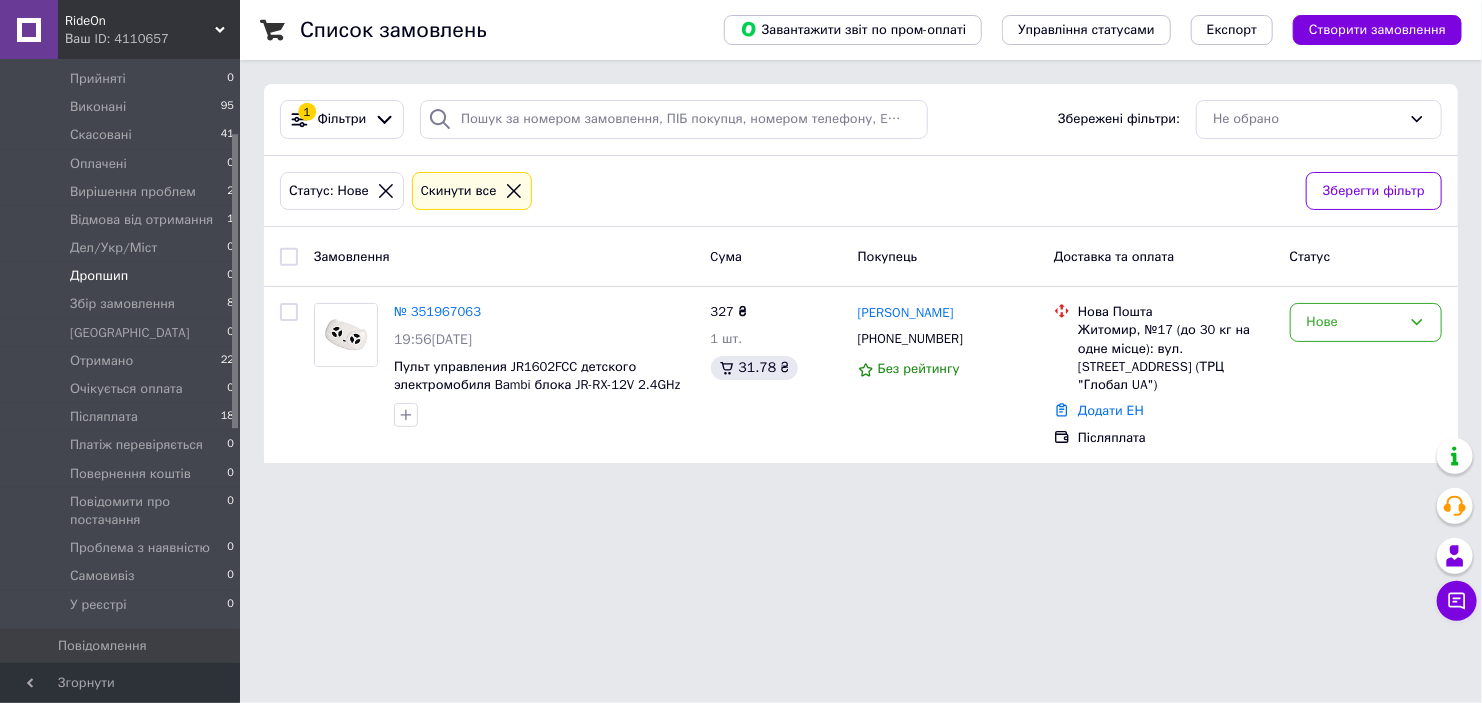 scroll, scrollTop: 100, scrollLeft: 0, axis: vertical 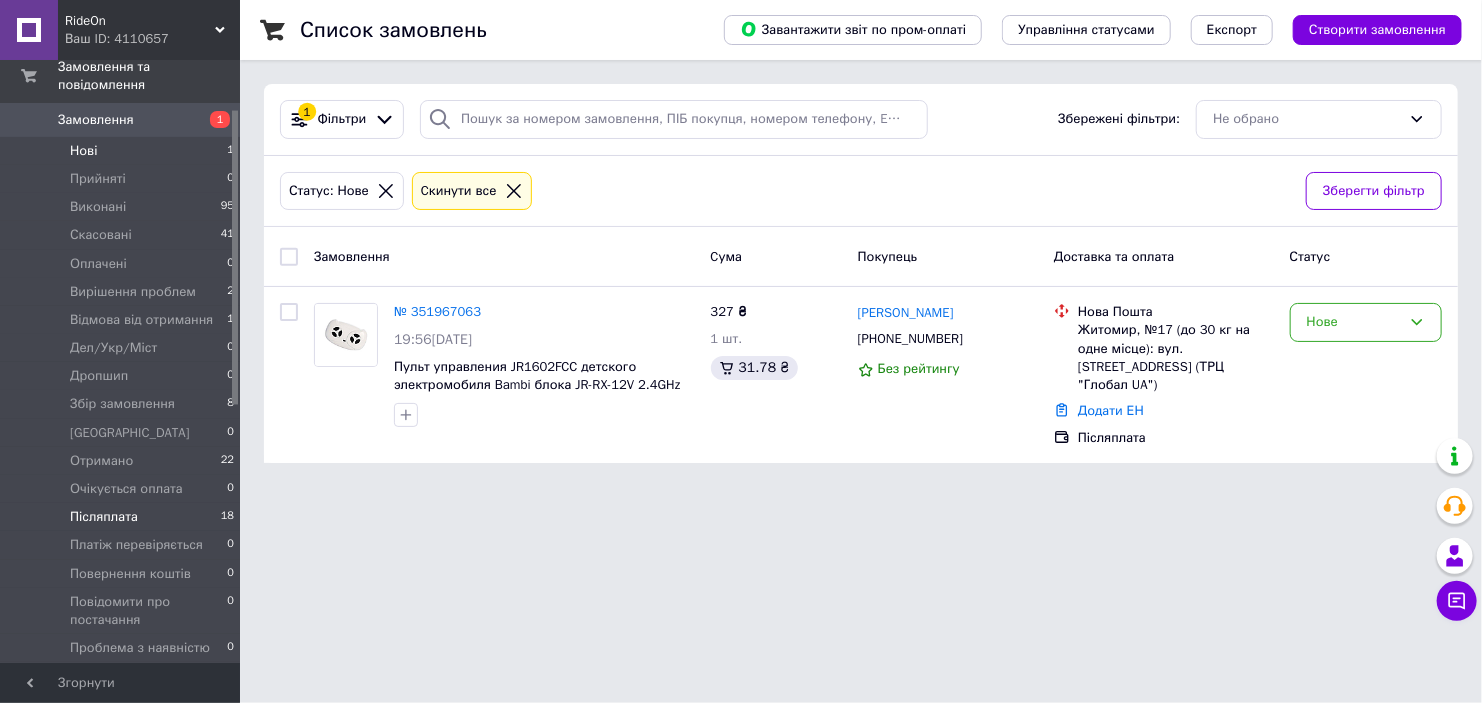 click on "Післяплата 18" at bounding box center [123, 517] 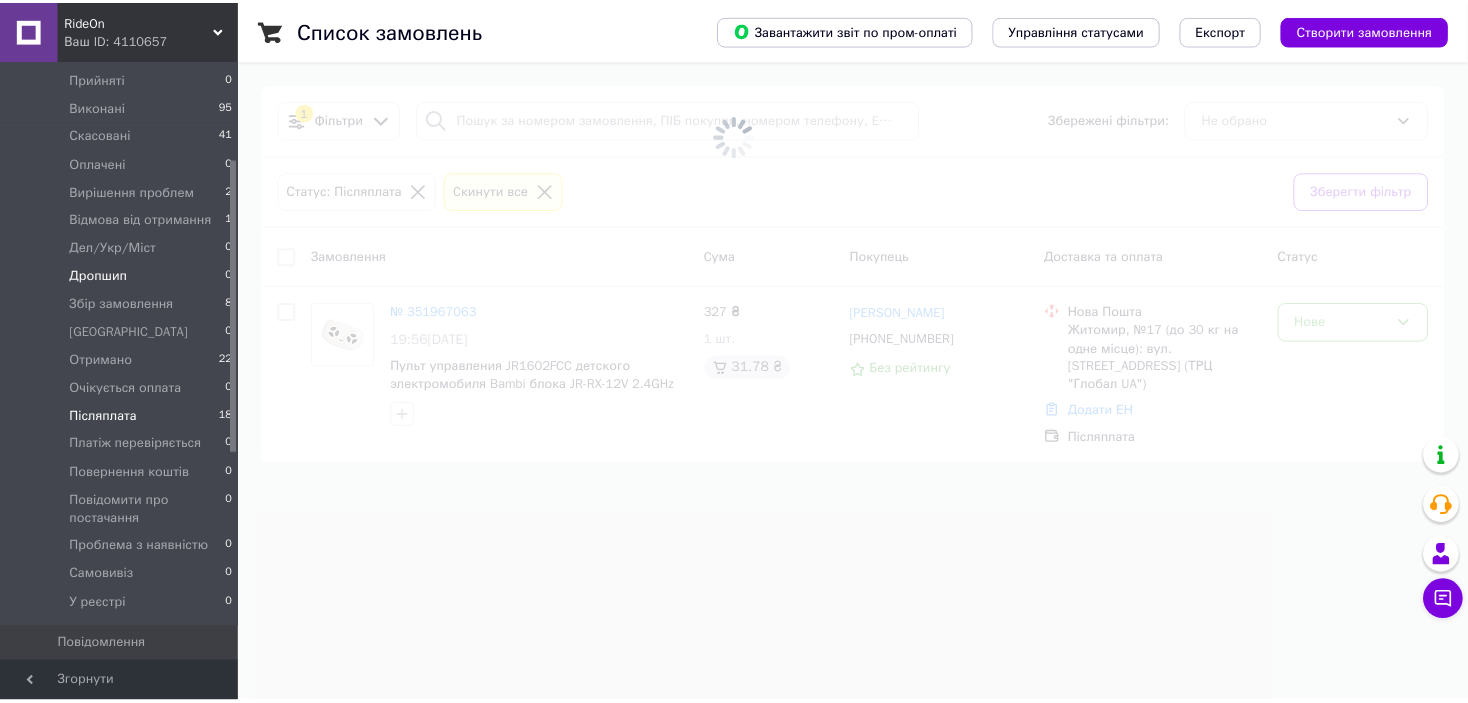 scroll, scrollTop: 100, scrollLeft: 0, axis: vertical 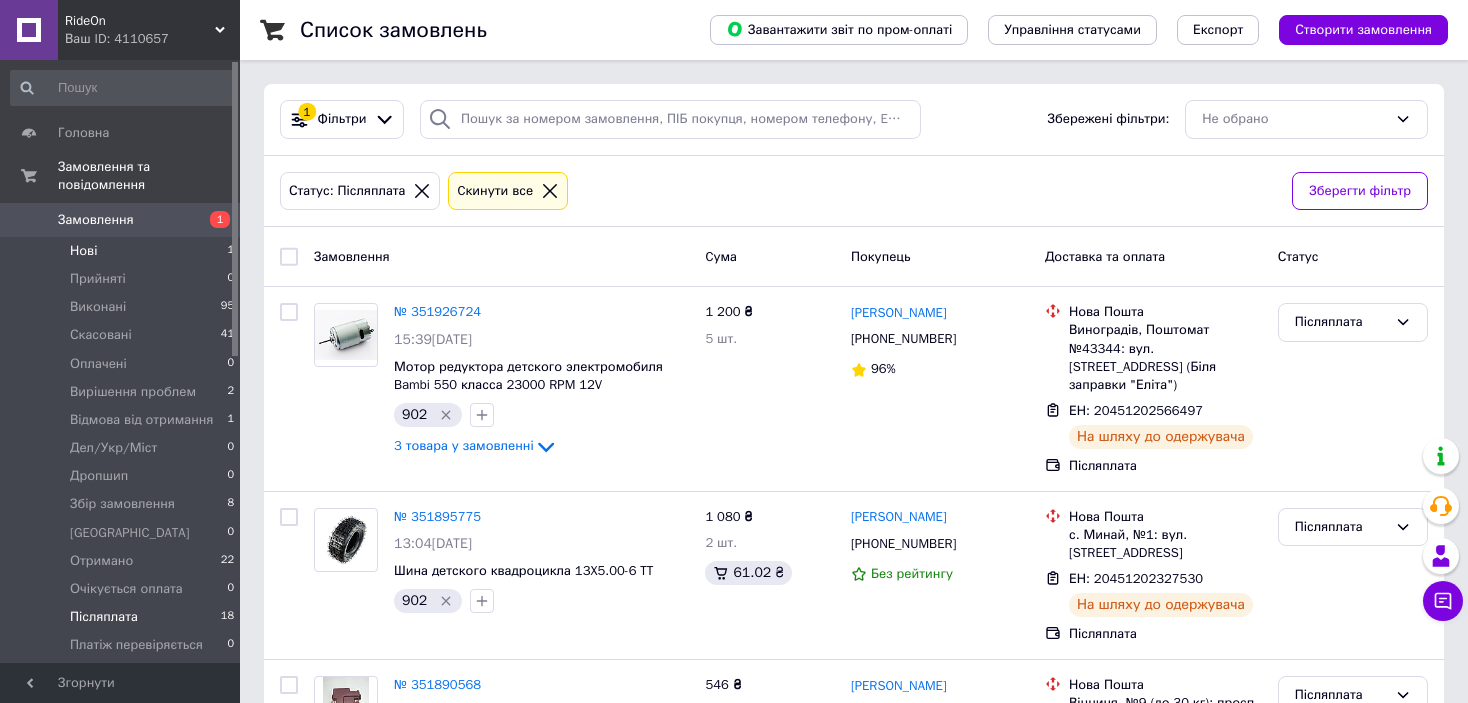 click on "Нові 1" at bounding box center [123, 251] 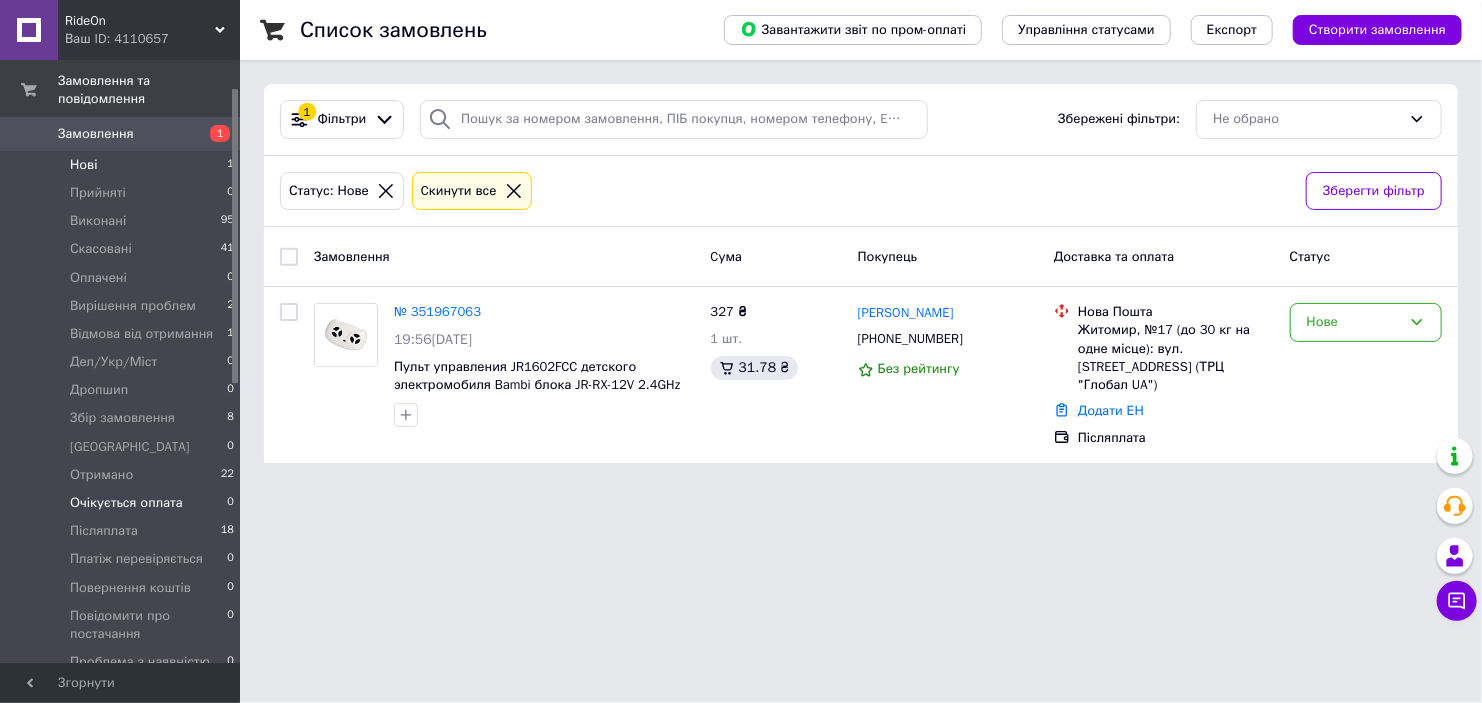 scroll, scrollTop: 0, scrollLeft: 0, axis: both 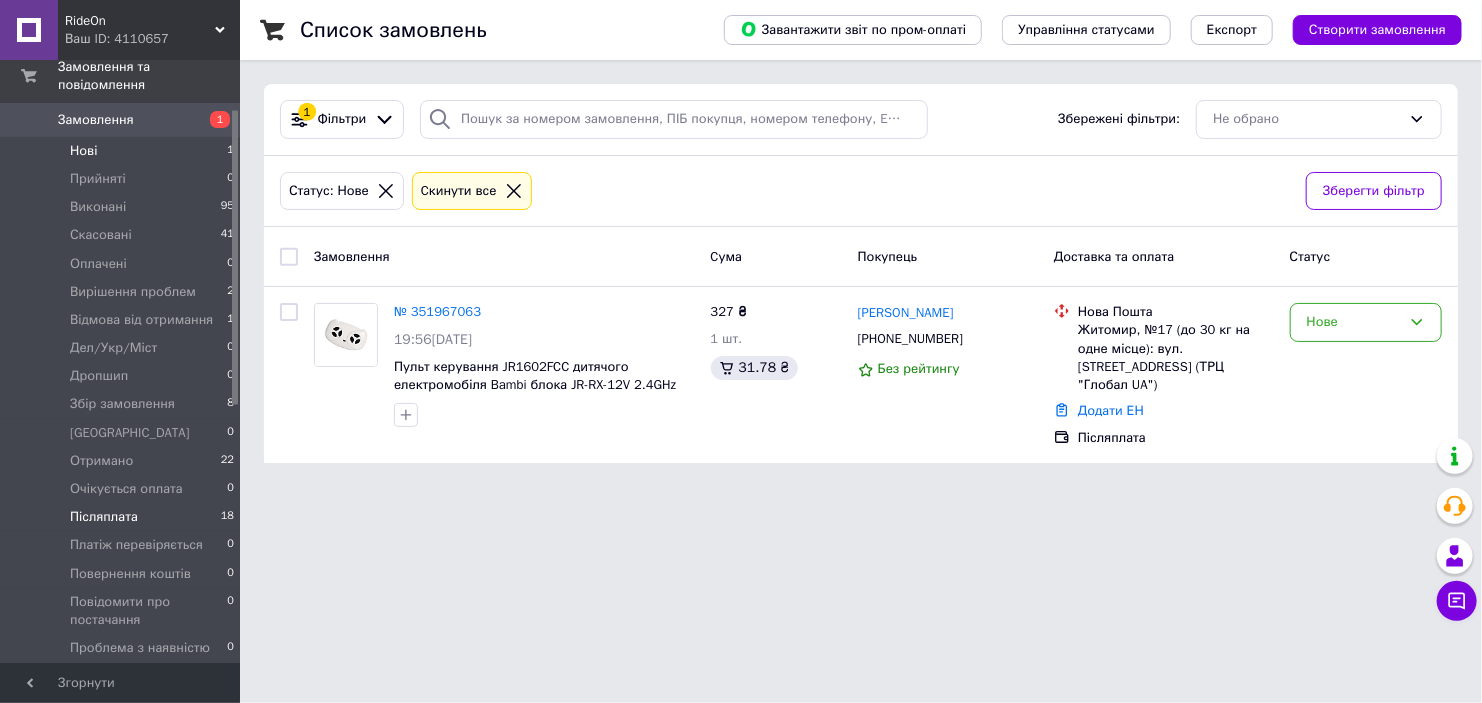 click on "Післяплата 18" at bounding box center [123, 517] 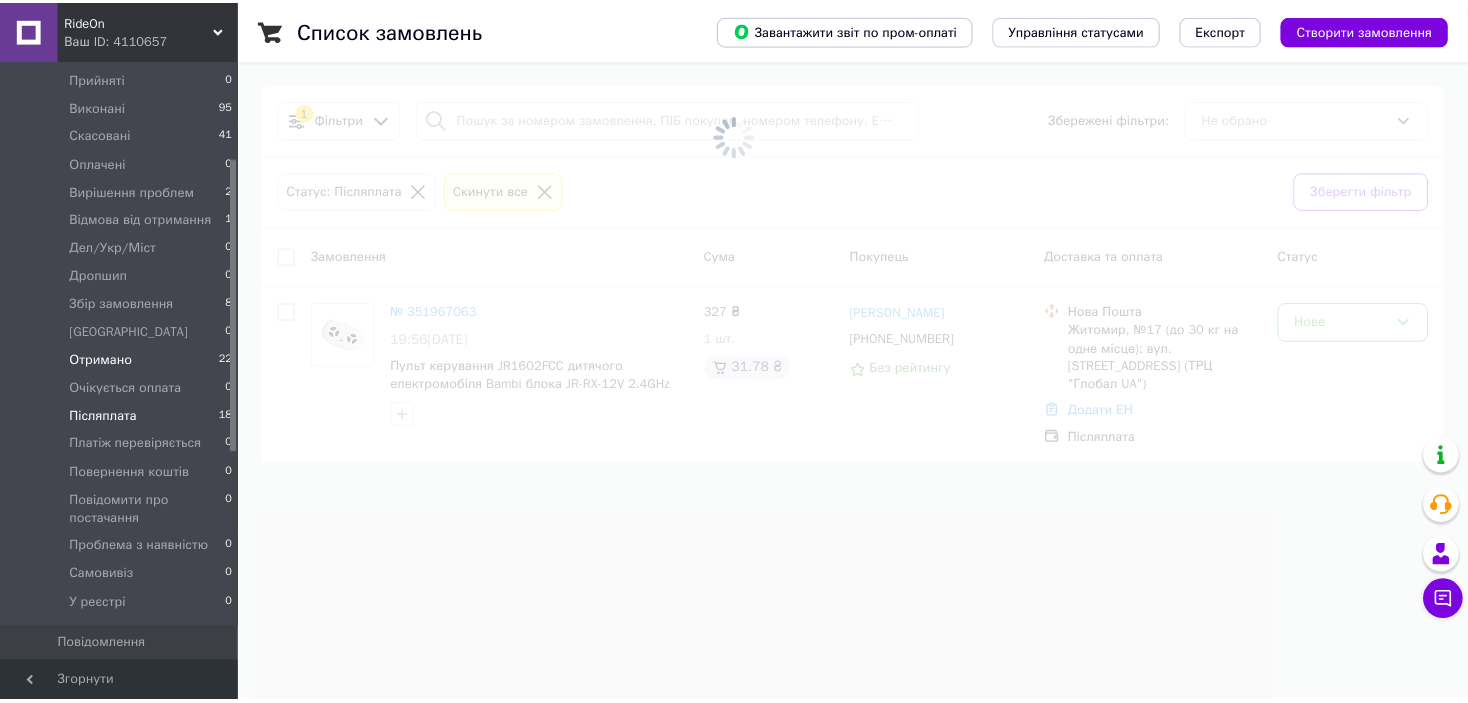 scroll, scrollTop: 0, scrollLeft: 0, axis: both 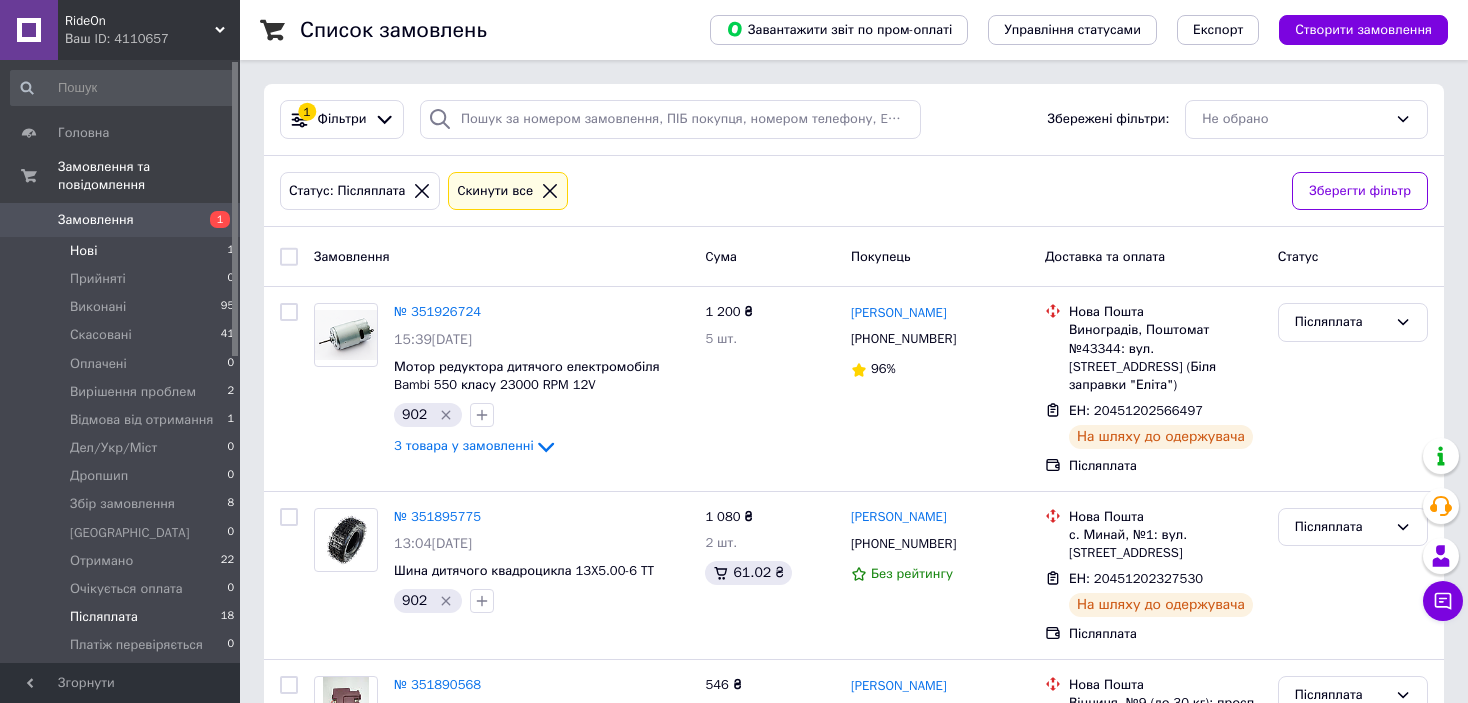 click on "Нові 1" at bounding box center [123, 251] 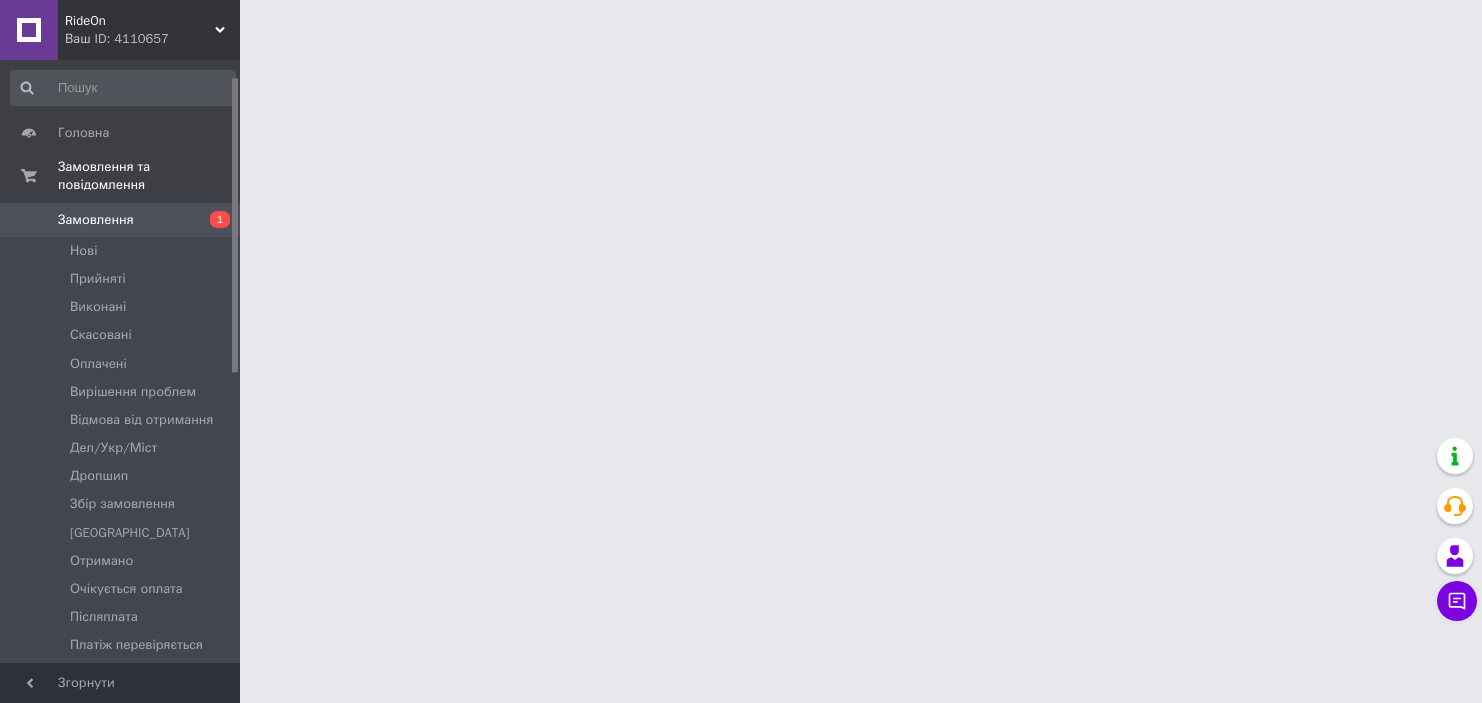 scroll, scrollTop: 0, scrollLeft: 0, axis: both 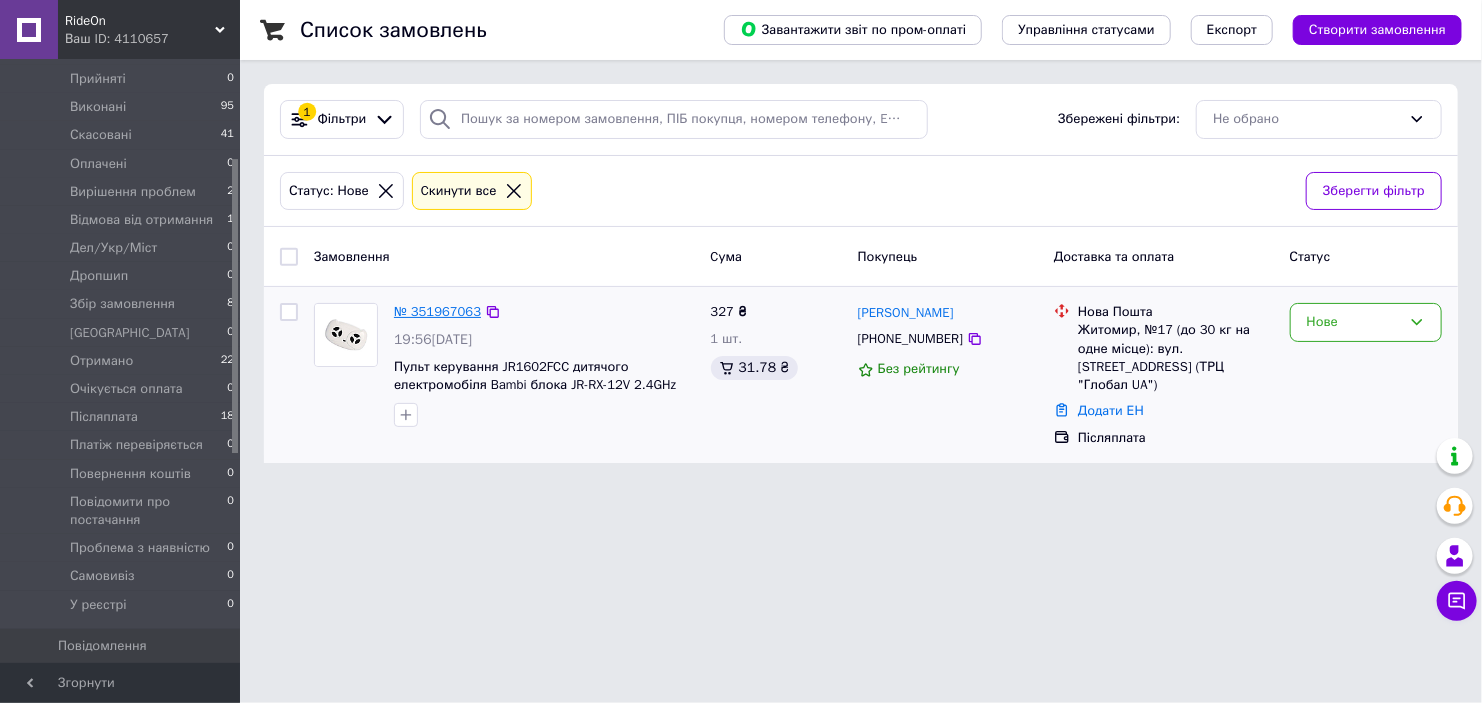 click on "№ 351967063" at bounding box center [437, 311] 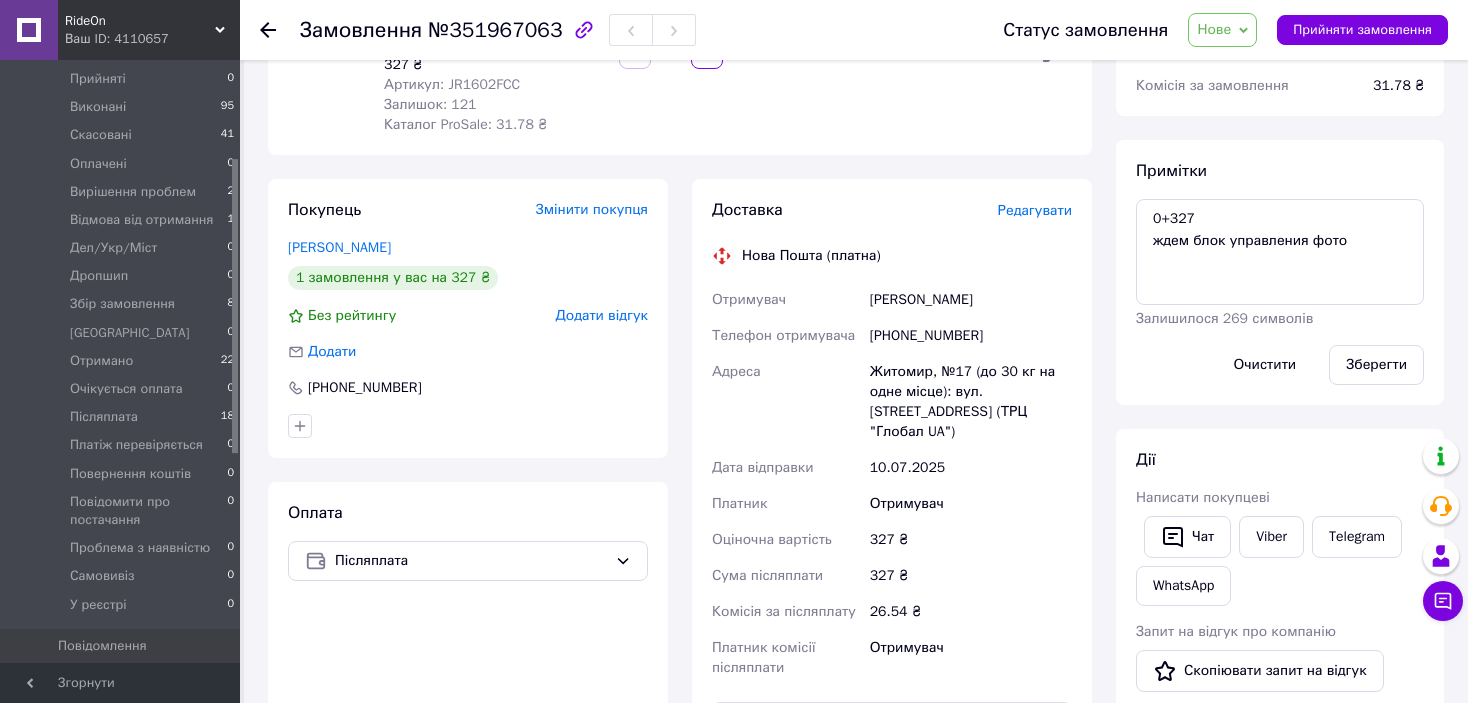 scroll, scrollTop: 0, scrollLeft: 0, axis: both 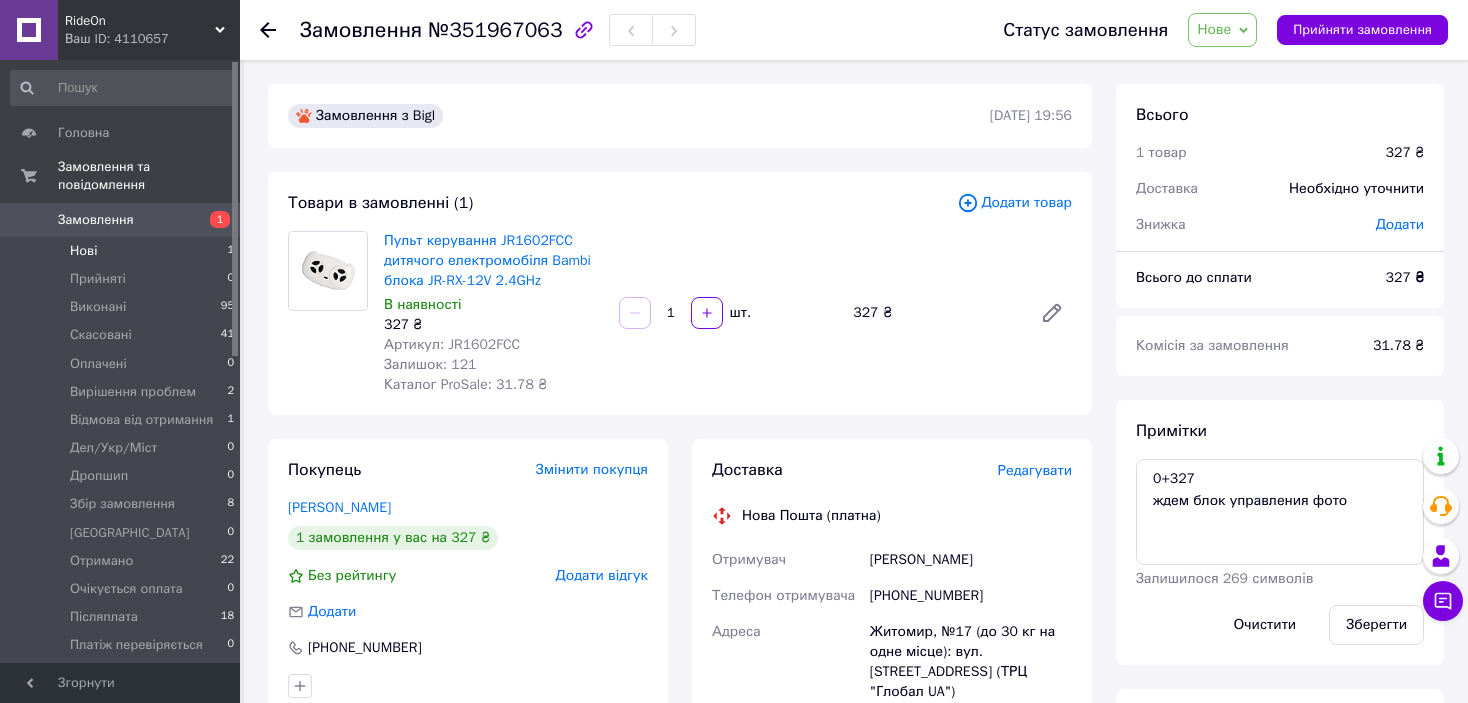 click on "Нові 1" at bounding box center (123, 251) 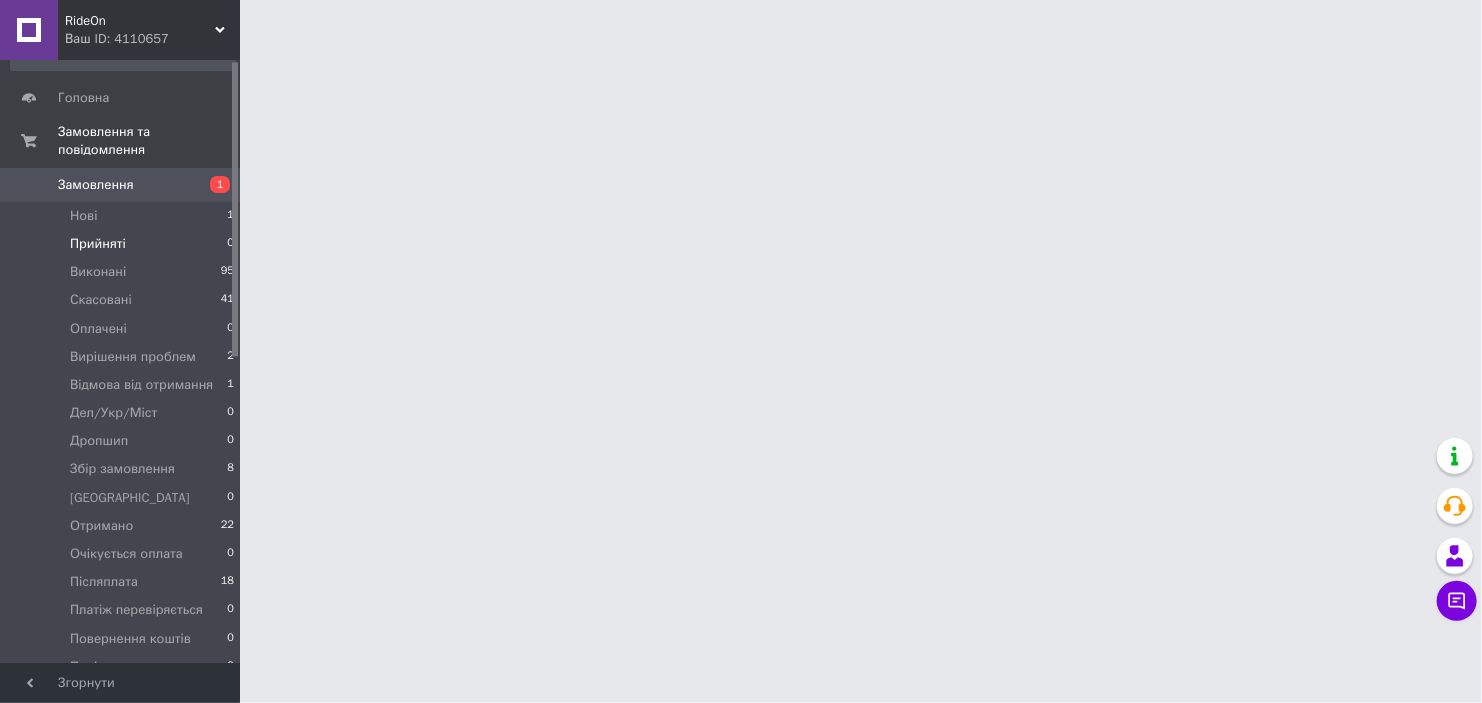 scroll, scrollTop: 0, scrollLeft: 0, axis: both 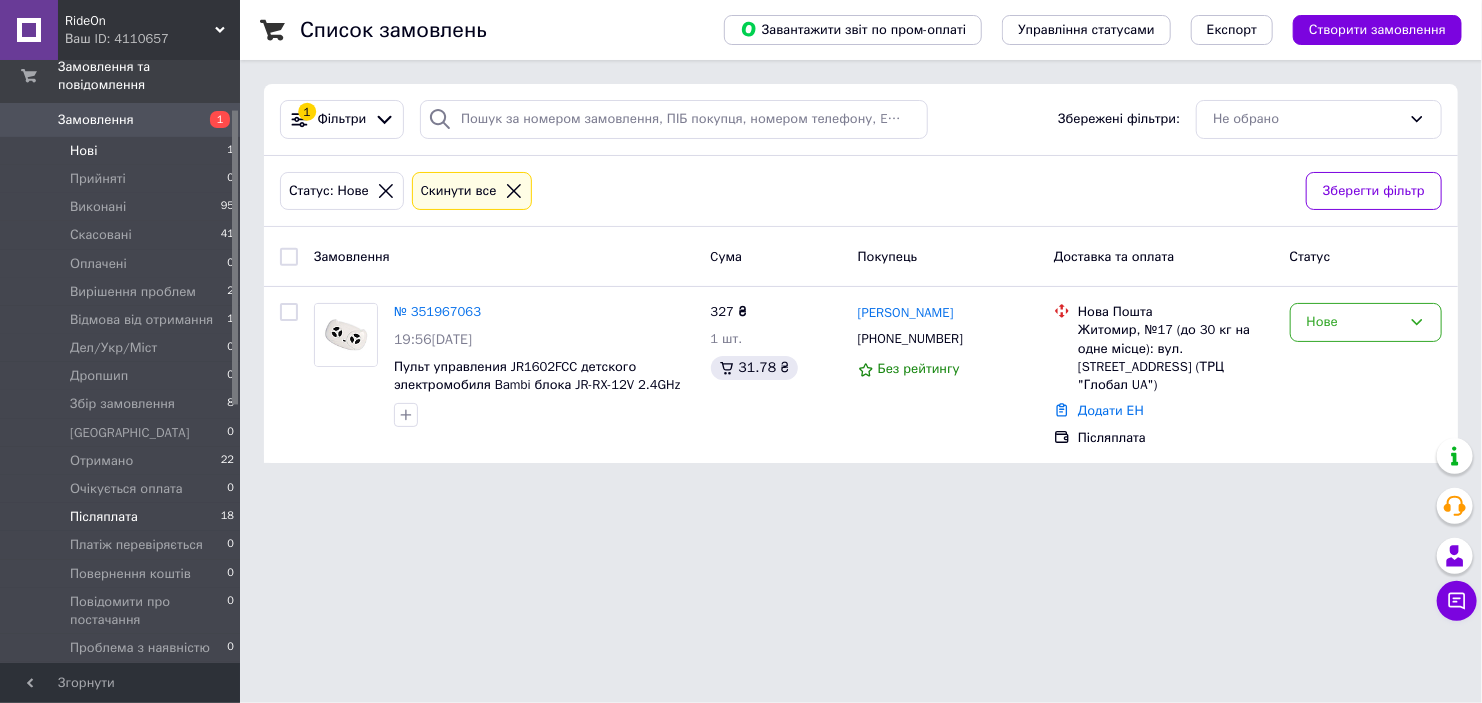 click on "Післяплата 18" at bounding box center (123, 517) 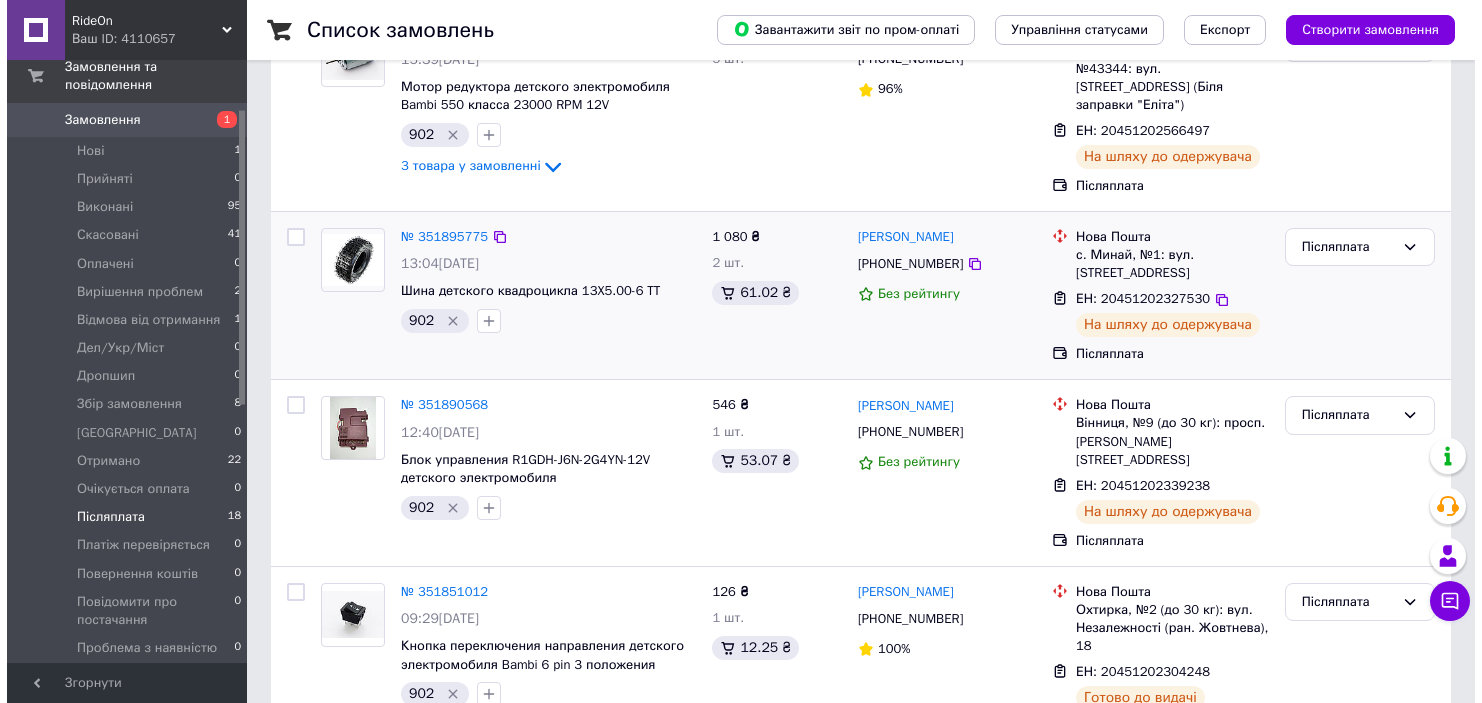 scroll, scrollTop: 0, scrollLeft: 0, axis: both 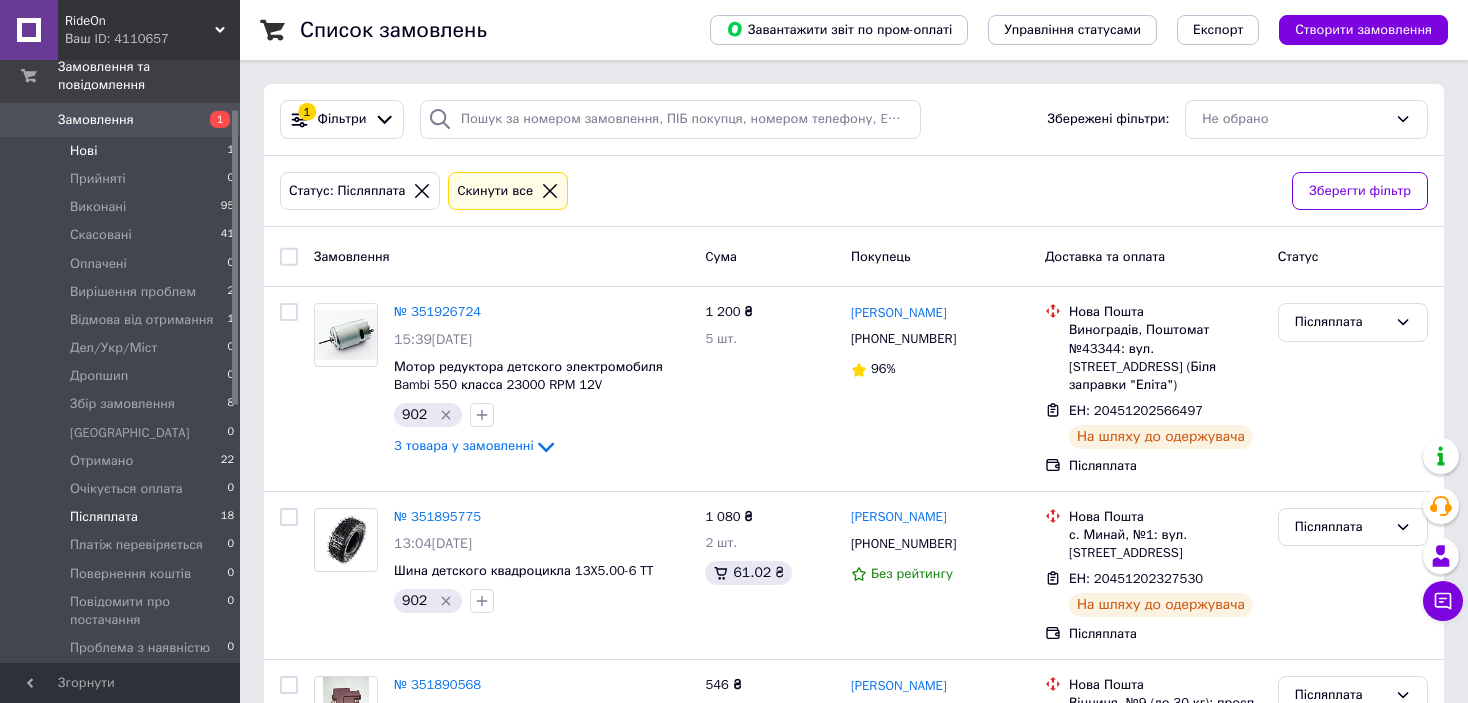 click on "Нові 1" at bounding box center [123, 151] 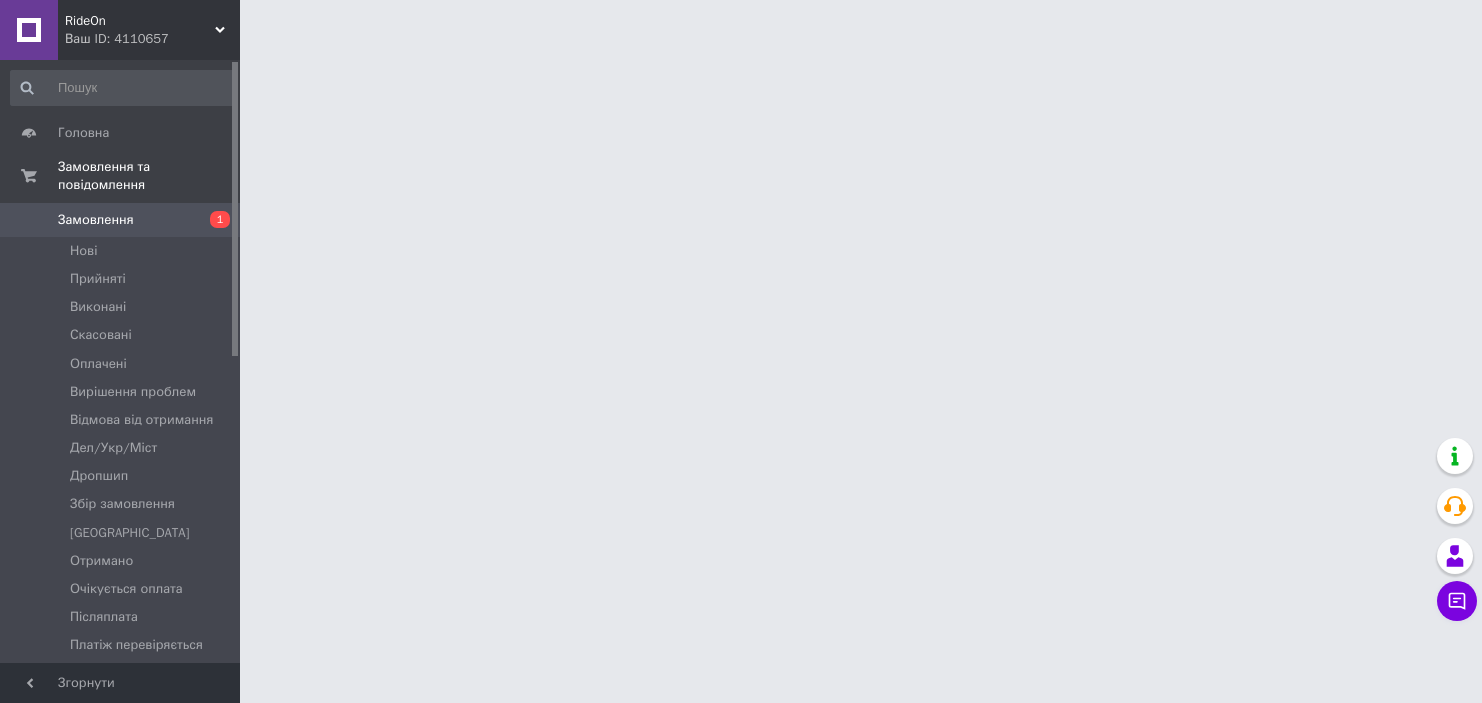scroll, scrollTop: 0, scrollLeft: 0, axis: both 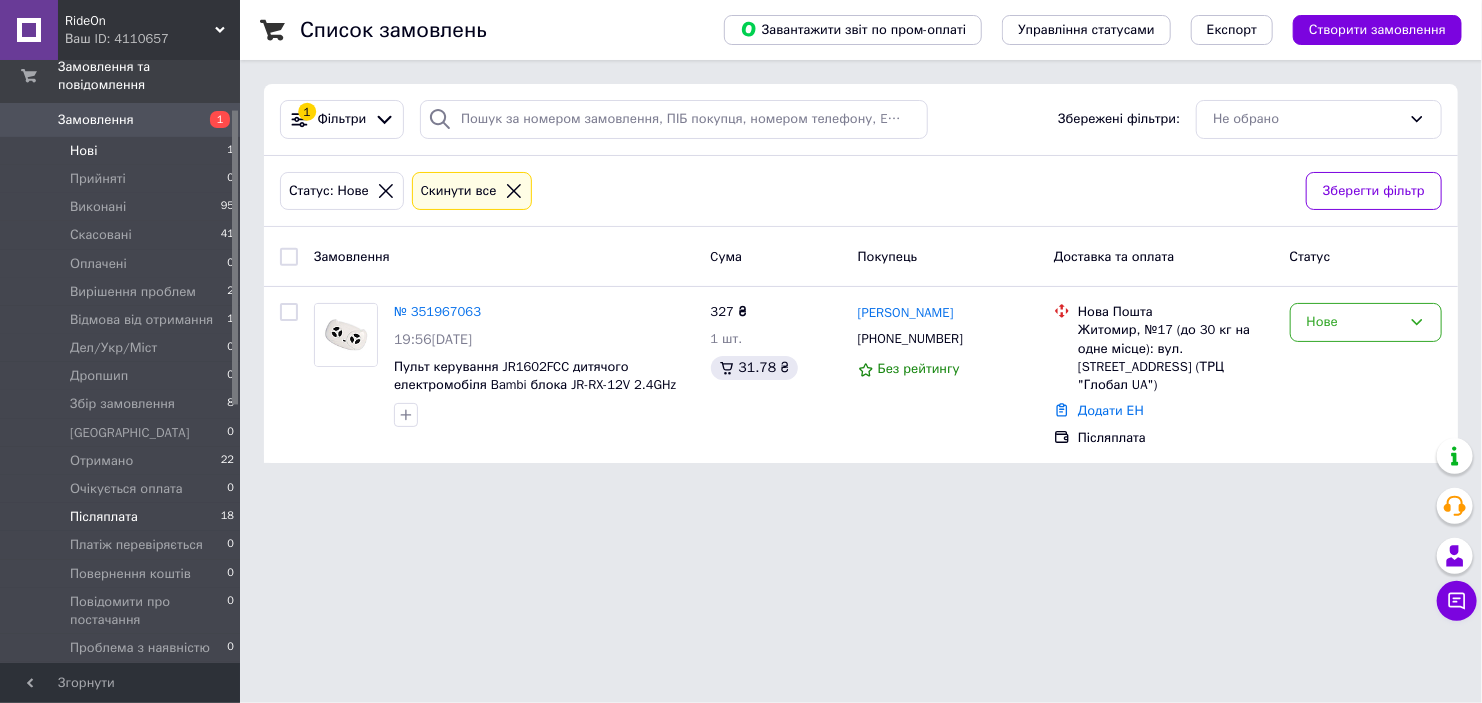 click on "Післяплата 18" at bounding box center [123, 517] 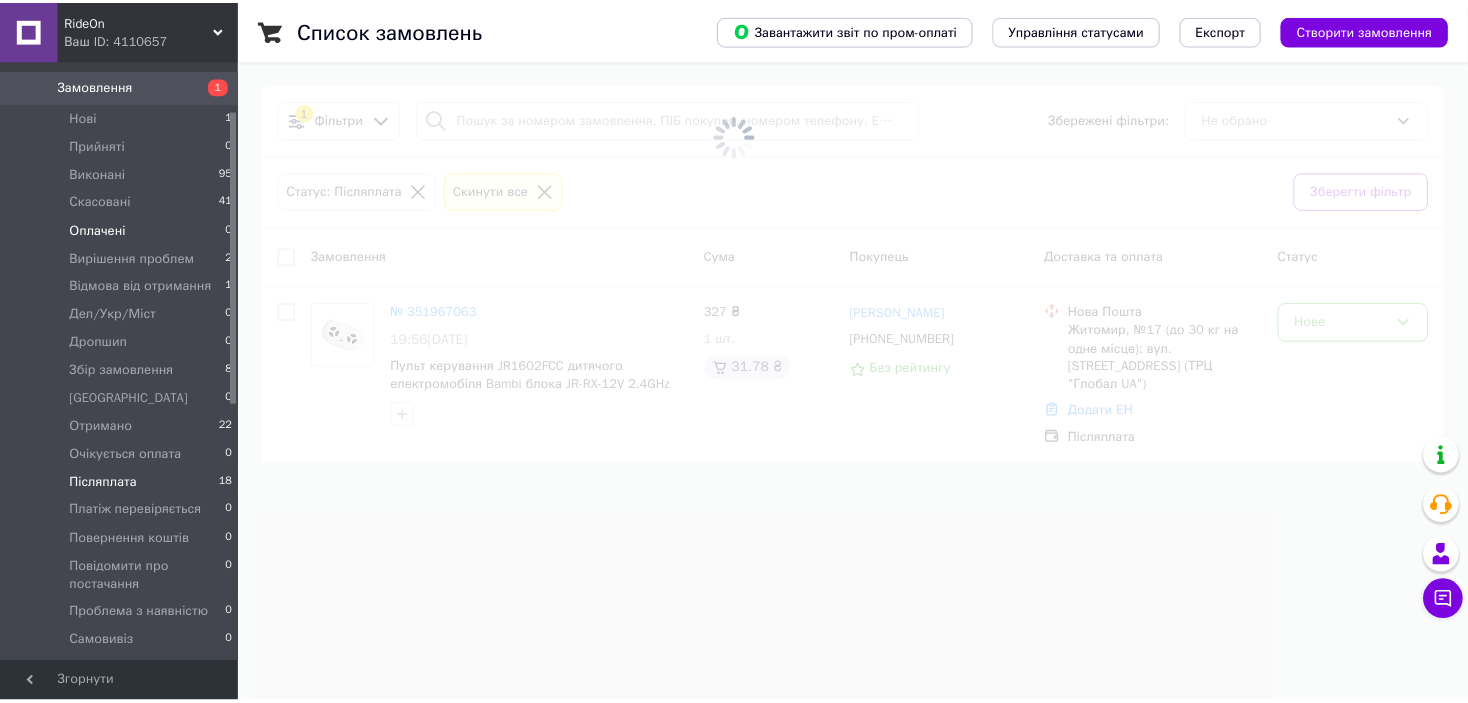 scroll, scrollTop: 100, scrollLeft: 0, axis: vertical 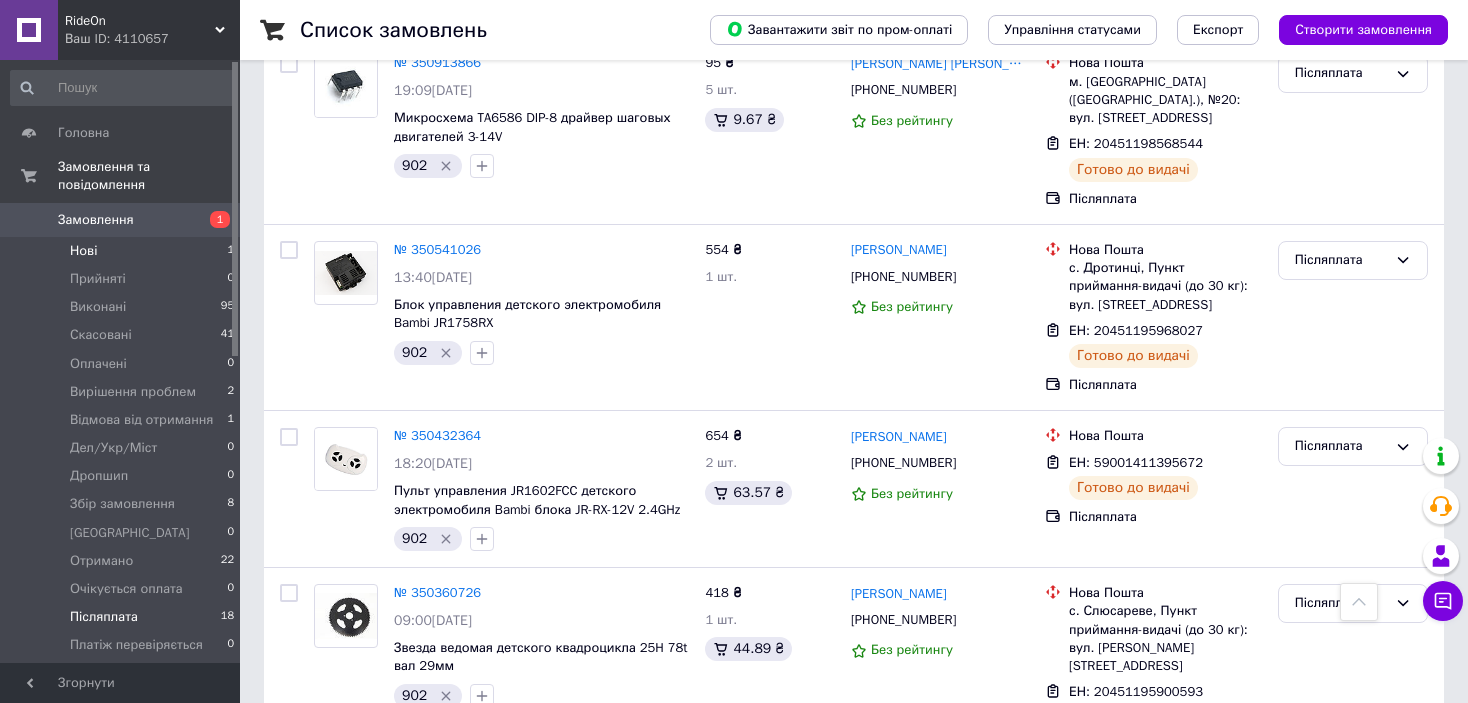click on "Нові 1" at bounding box center (123, 251) 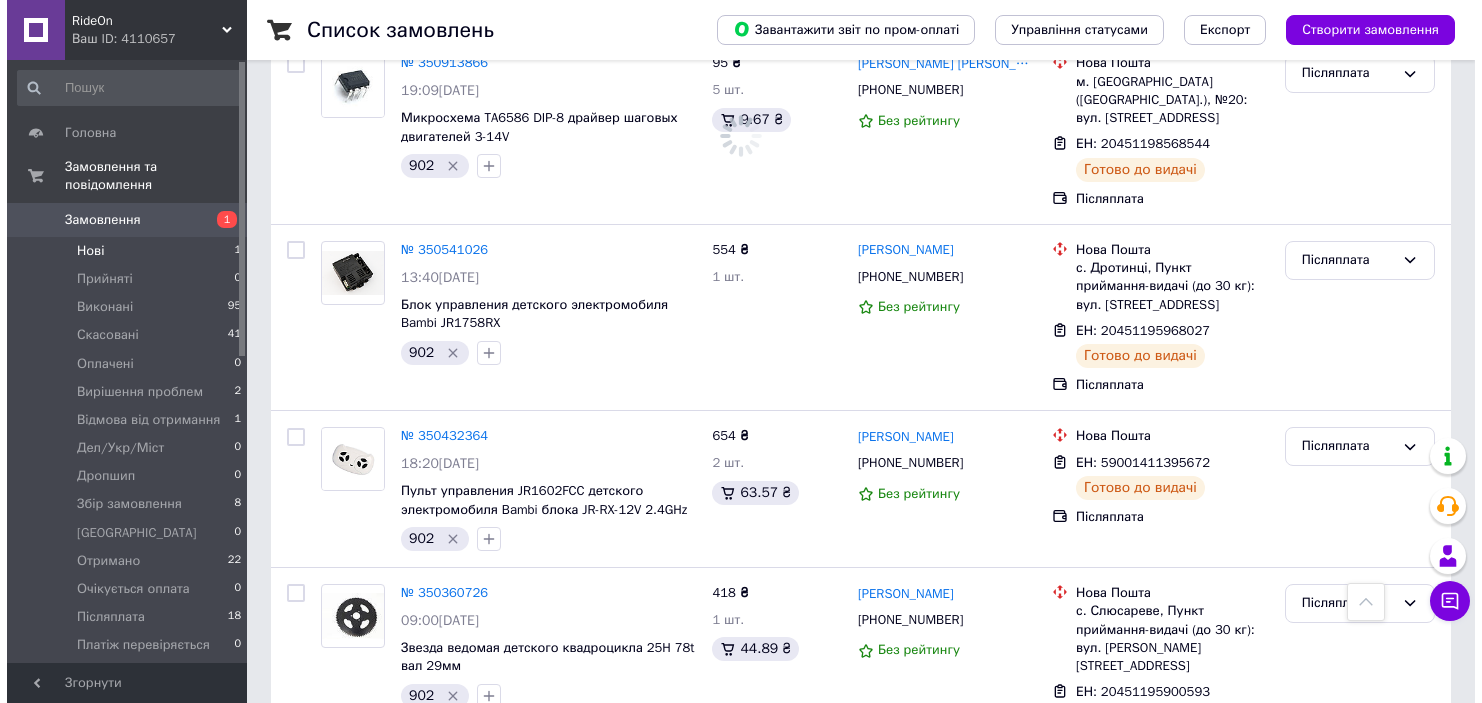 scroll, scrollTop: 0, scrollLeft: 0, axis: both 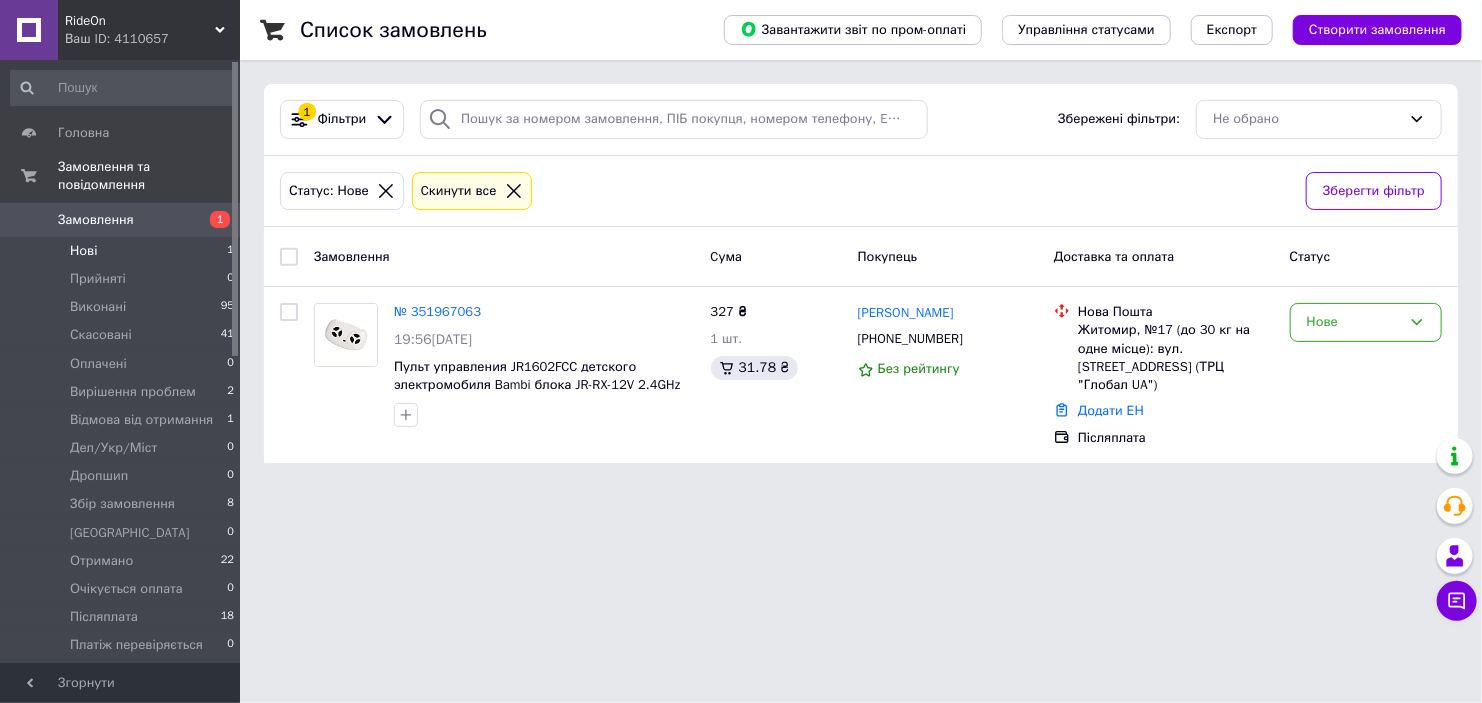 click on "Нові 1" at bounding box center (123, 251) 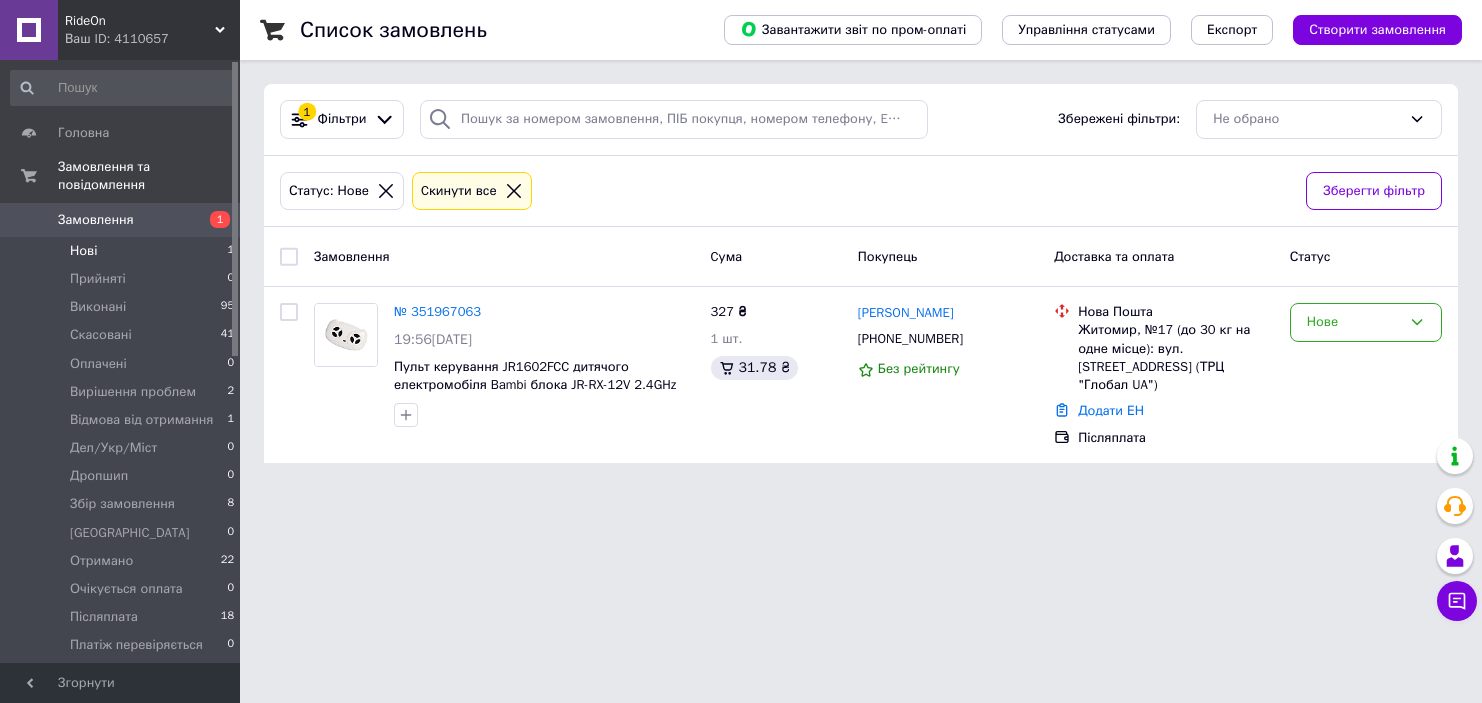 scroll, scrollTop: 0, scrollLeft: 0, axis: both 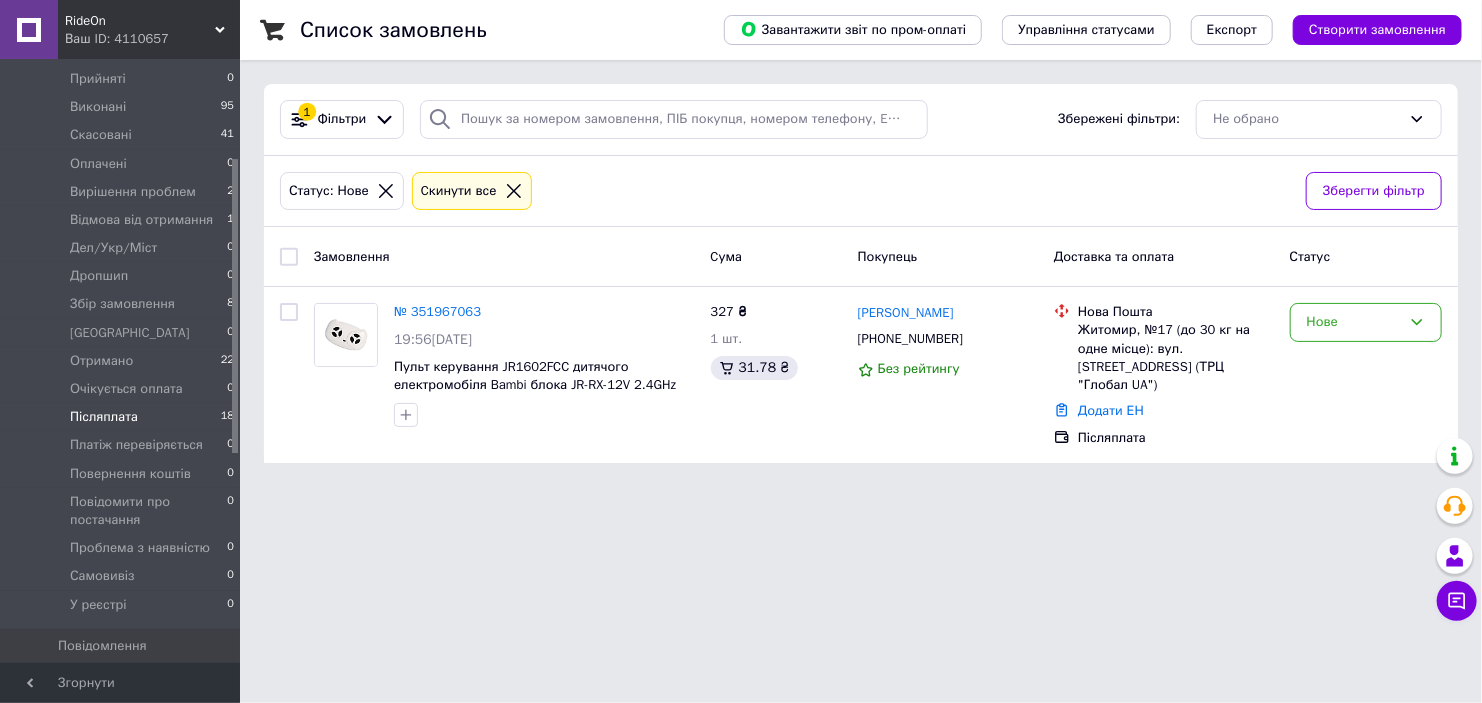 click on "Післяплата 18" at bounding box center [123, 417] 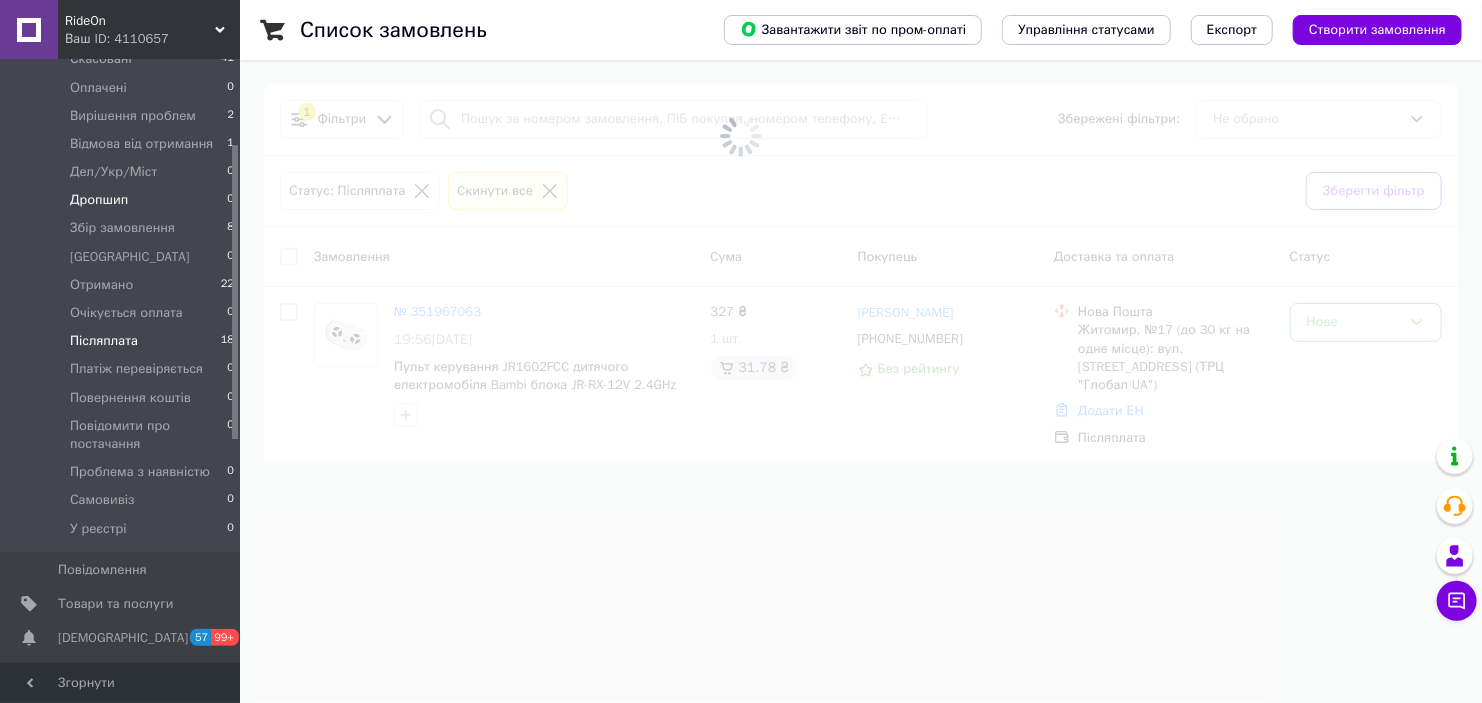 scroll, scrollTop: 100, scrollLeft: 0, axis: vertical 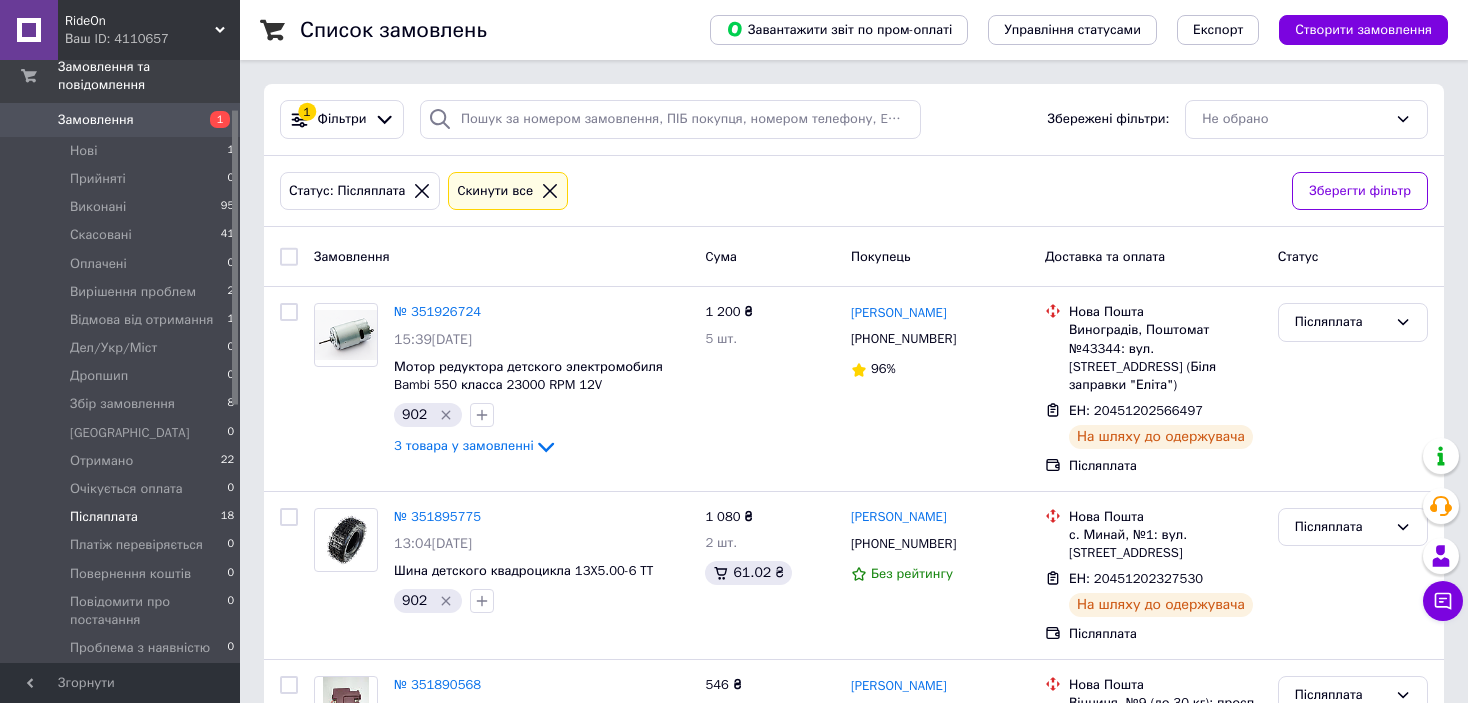 click on "Замовлення 1" at bounding box center [123, 120] 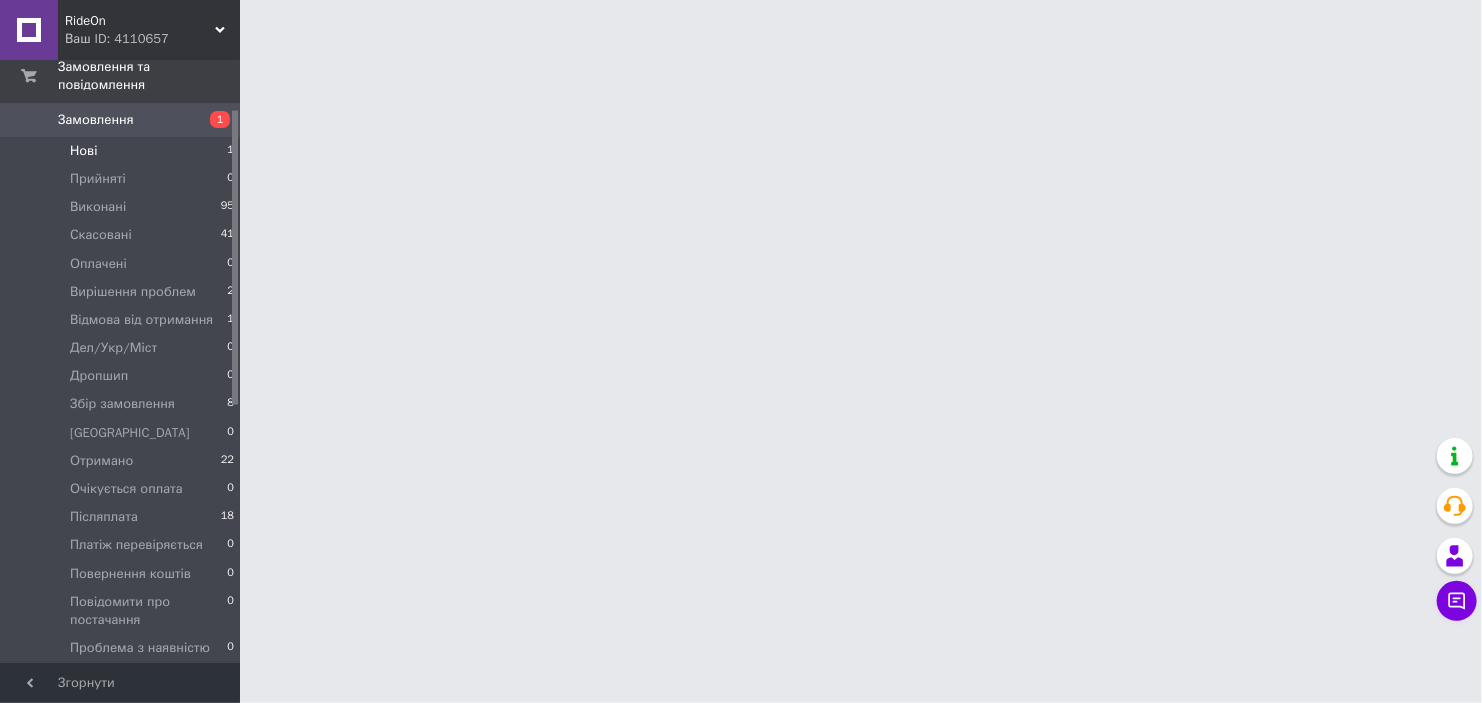 click on "Нові 1" at bounding box center [123, 151] 